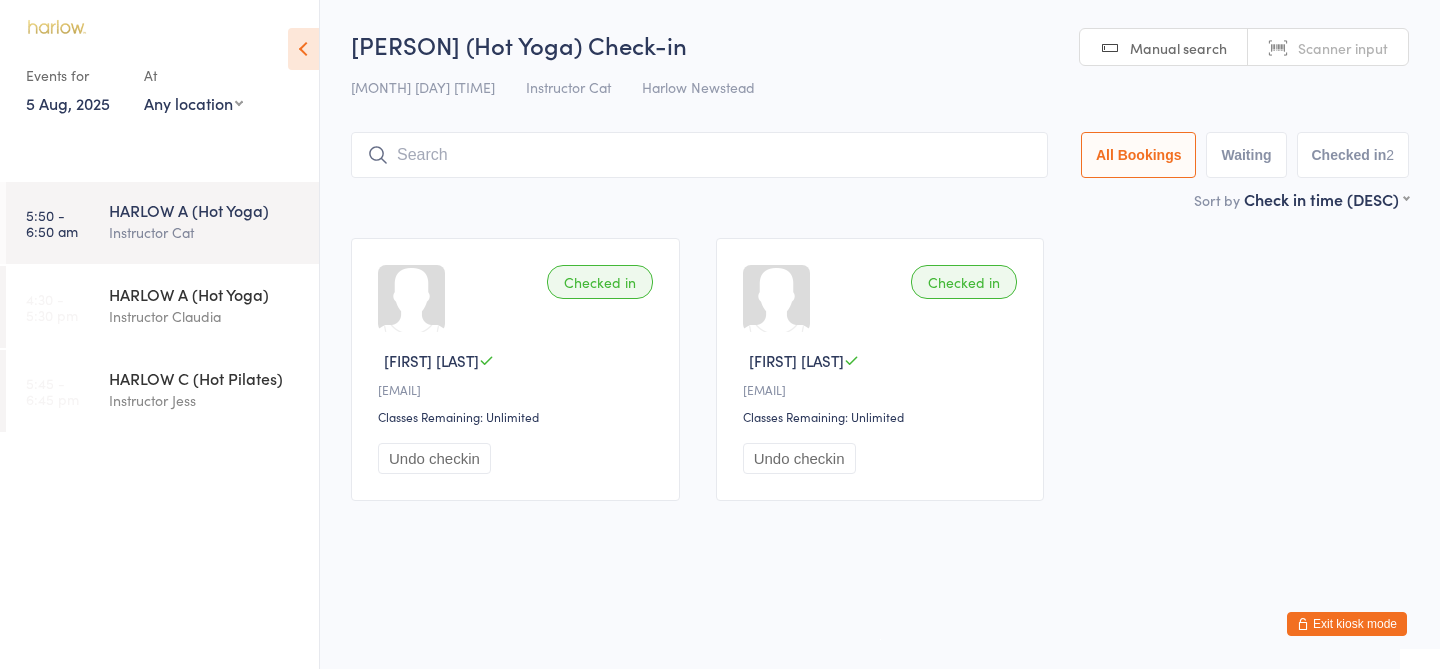 scroll, scrollTop: 0, scrollLeft: 0, axis: both 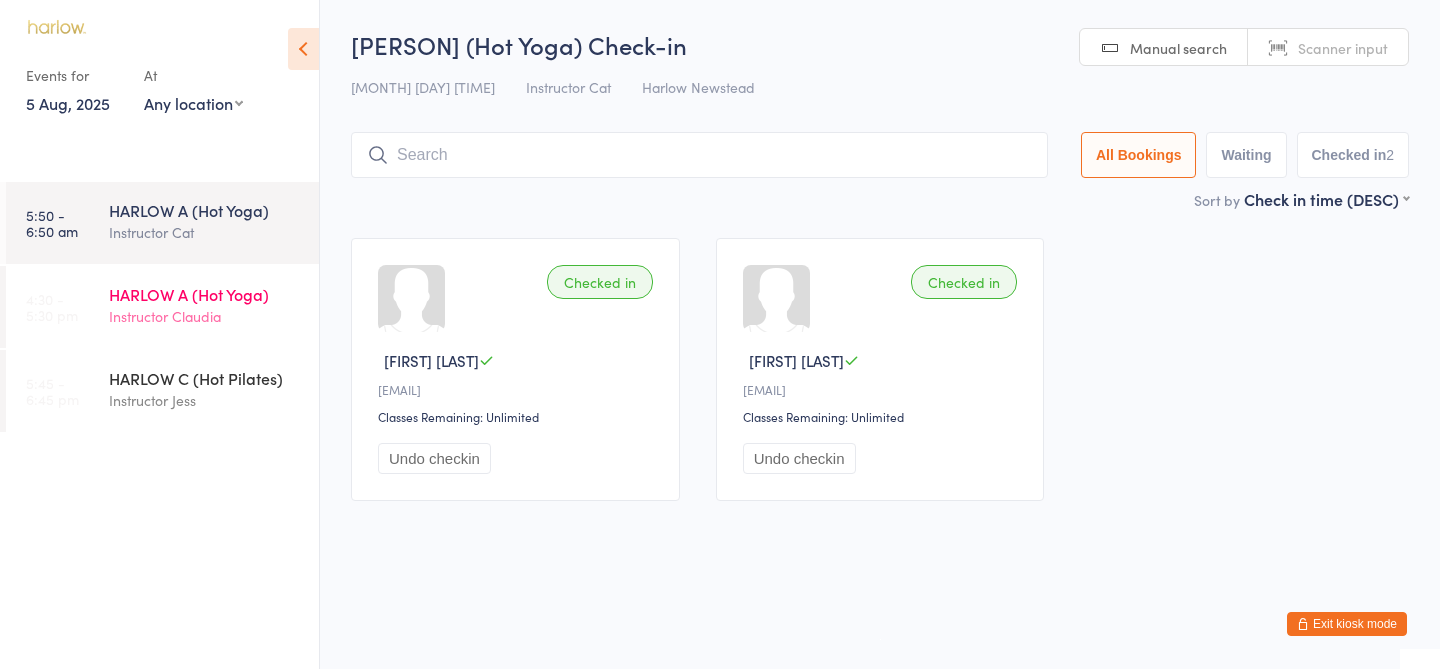 click on "Instructor Claudia" at bounding box center [205, 316] 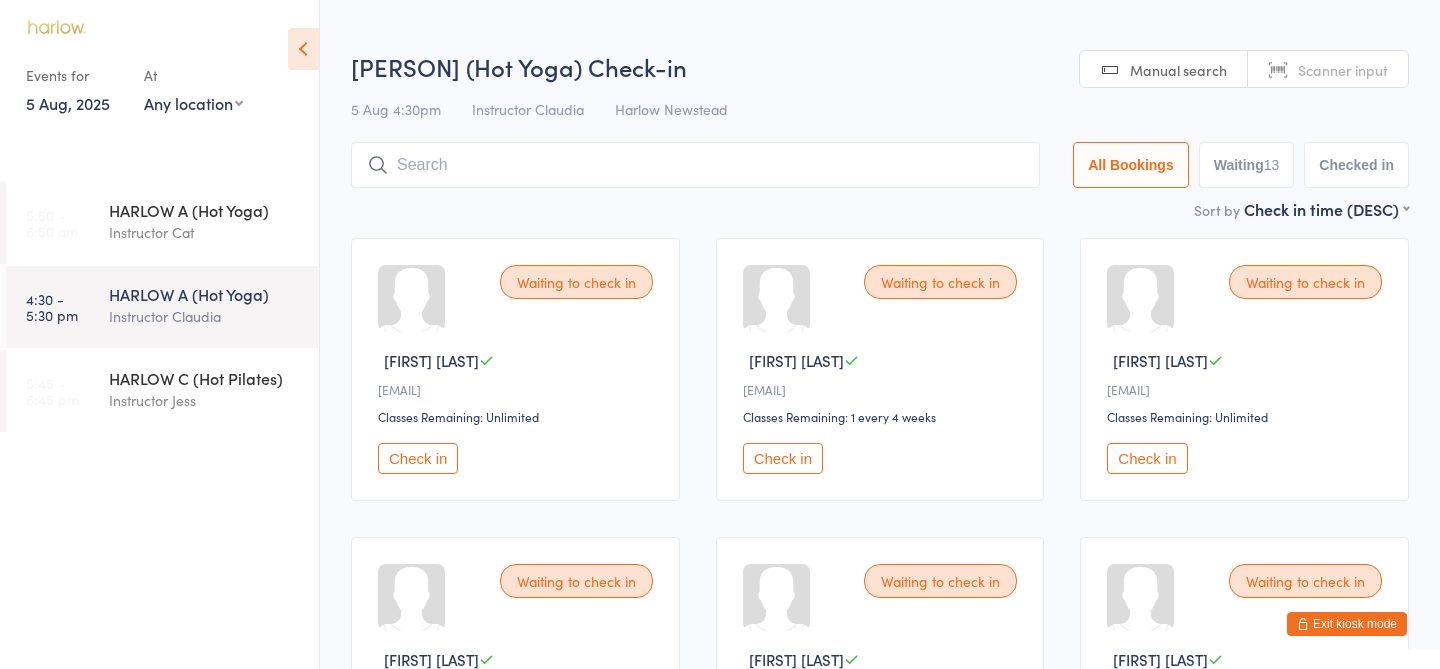 click on "Exit kiosk mode" at bounding box center [1347, 624] 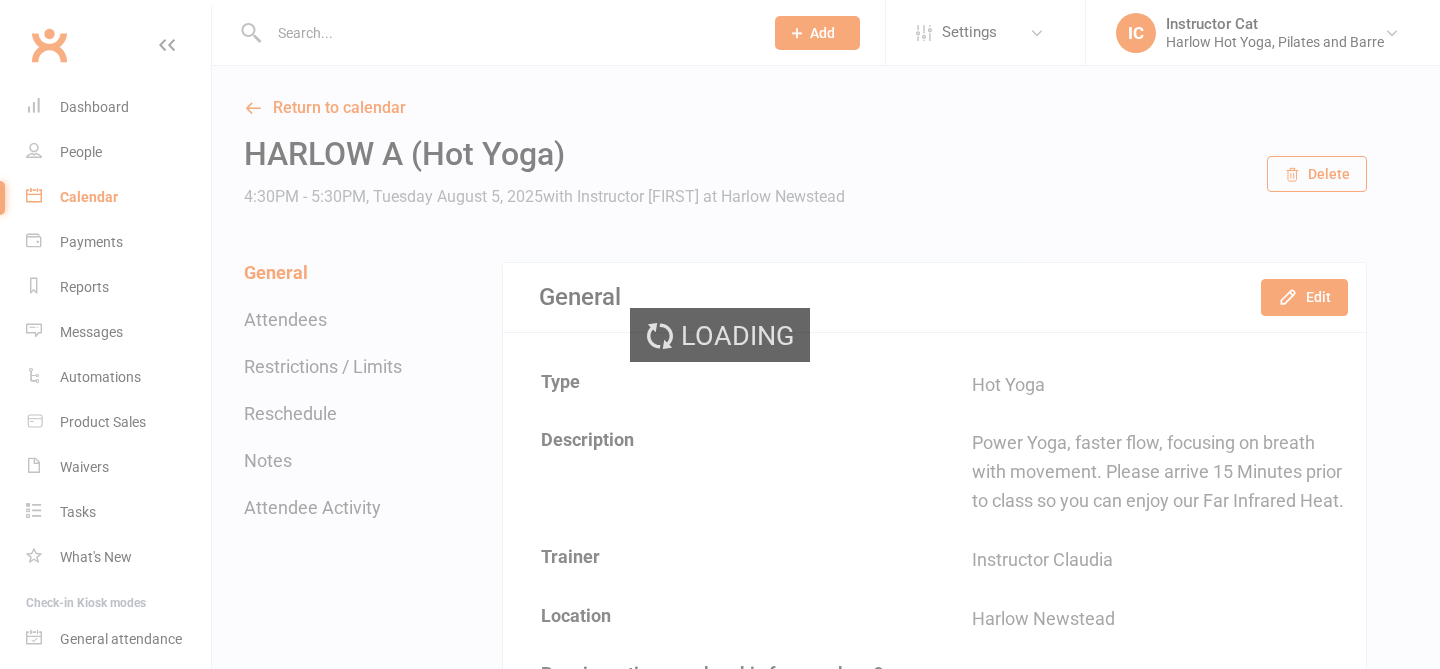 scroll, scrollTop: 0, scrollLeft: 0, axis: both 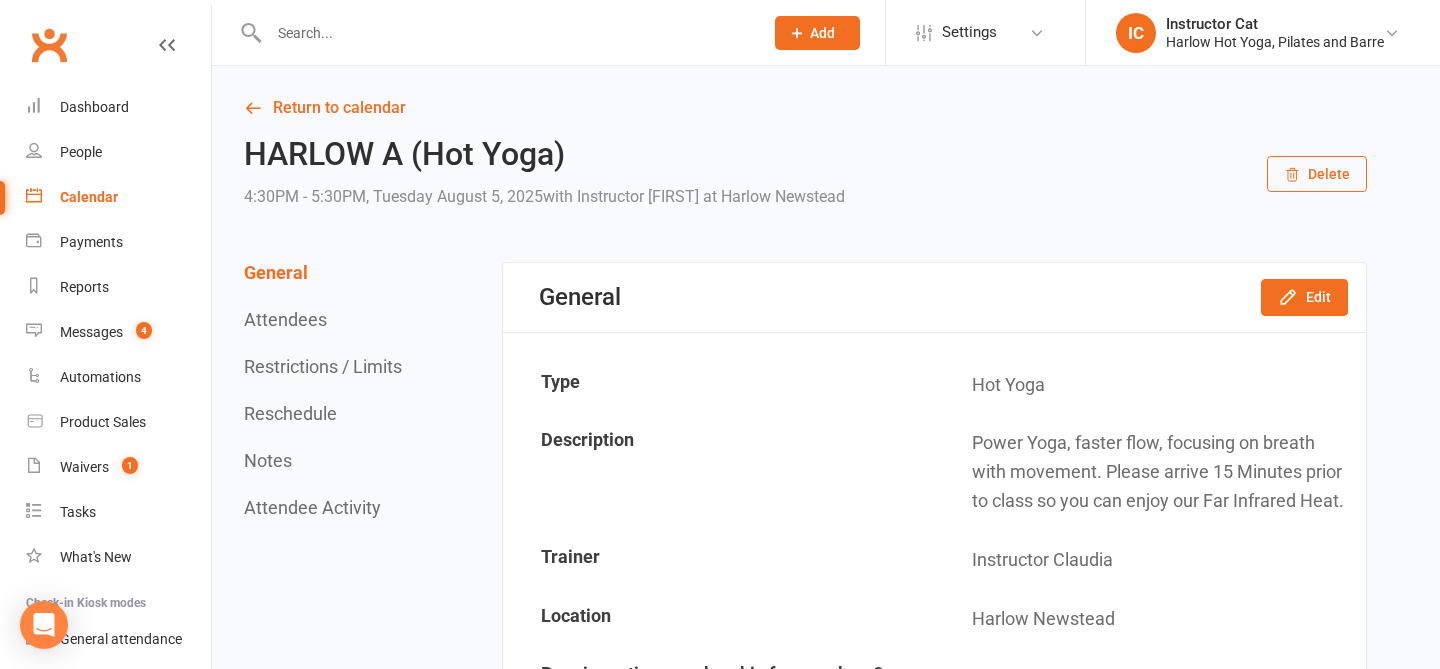 click on "General Attendees Restrictions / Limits Reschedule Notes Attendee Activity" at bounding box center [325, 390] 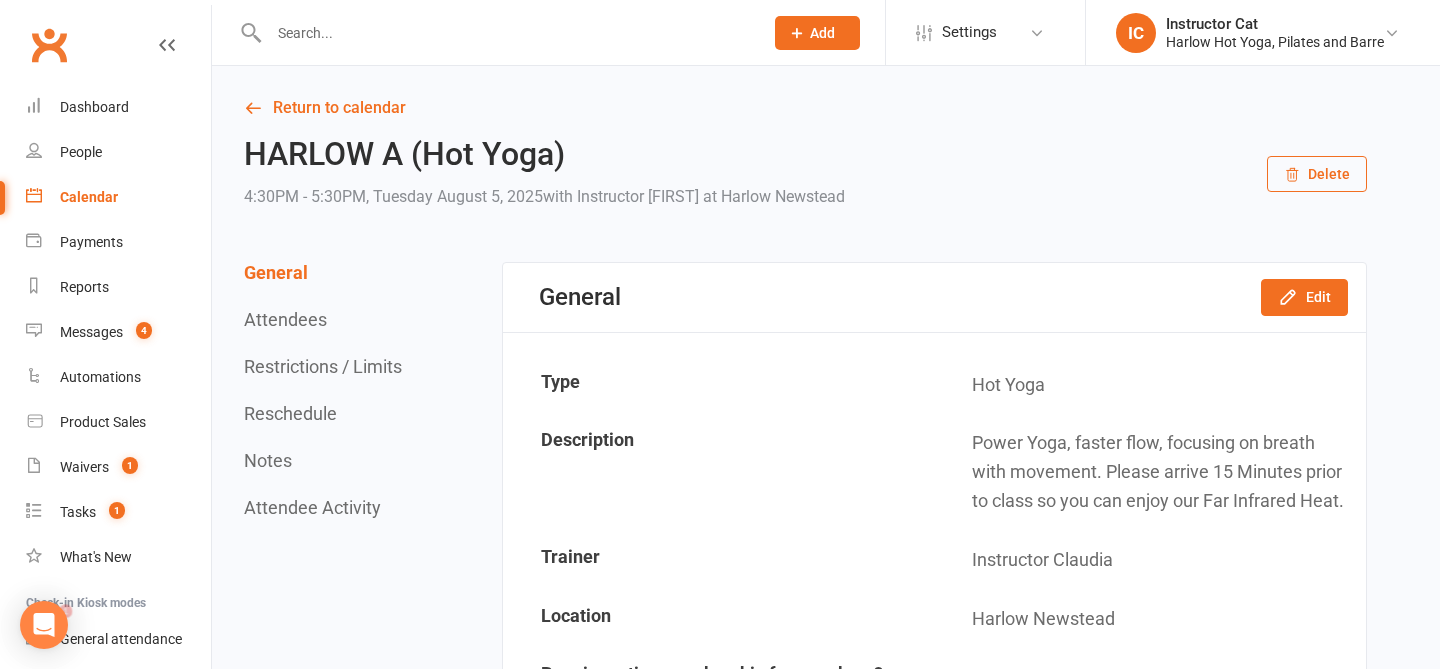 scroll, scrollTop: 0, scrollLeft: 0, axis: both 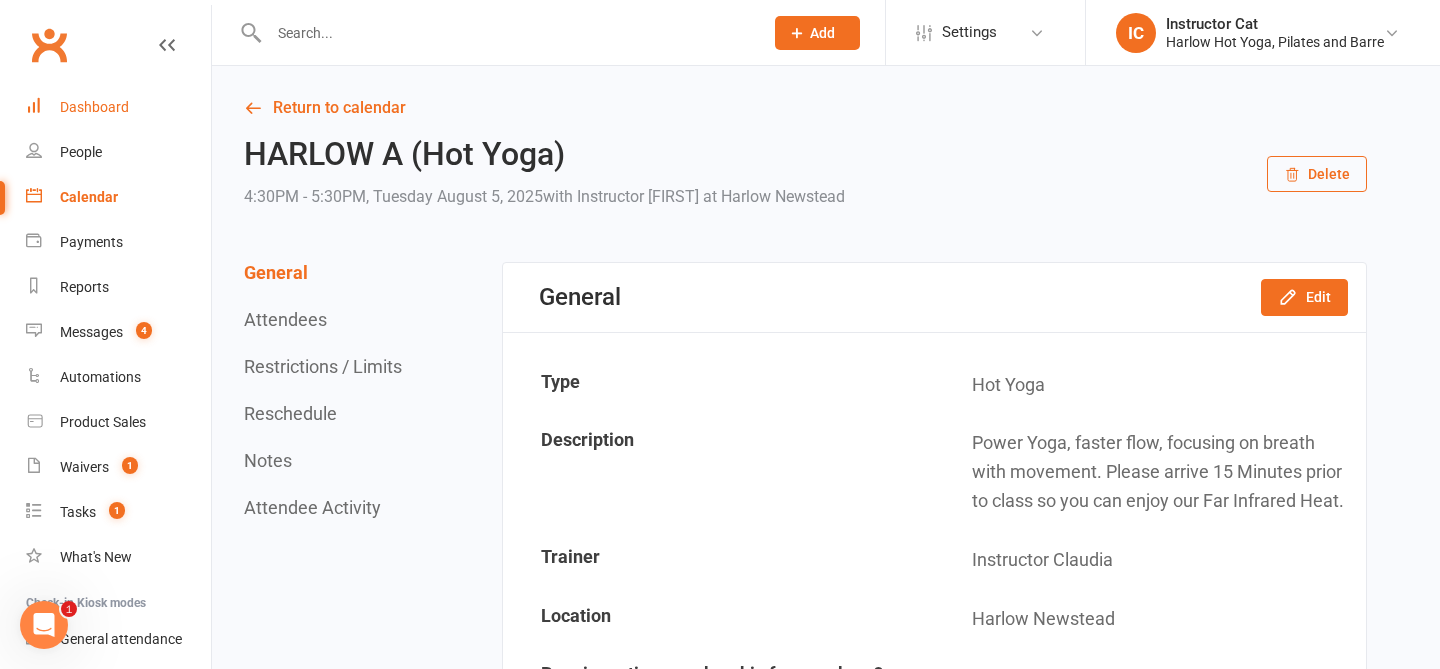 click on "Dashboard" at bounding box center [118, 107] 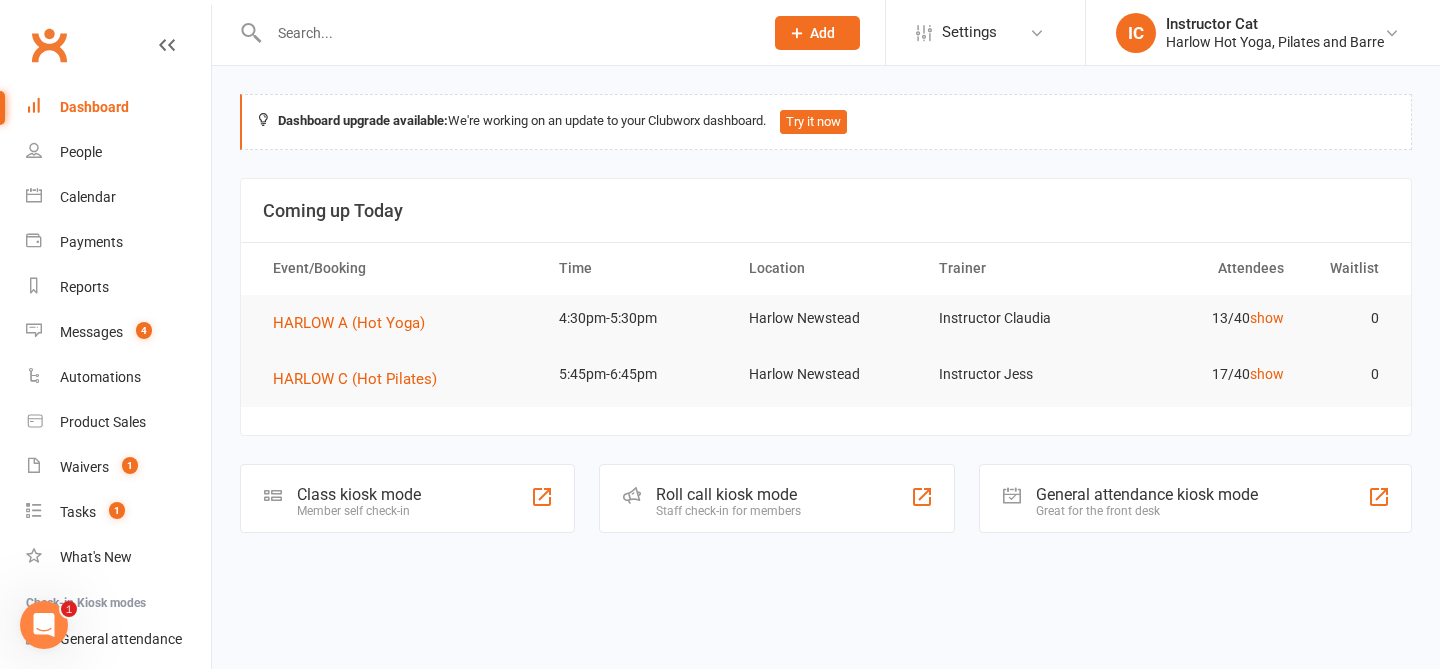 click on "Roll call kiosk mode" 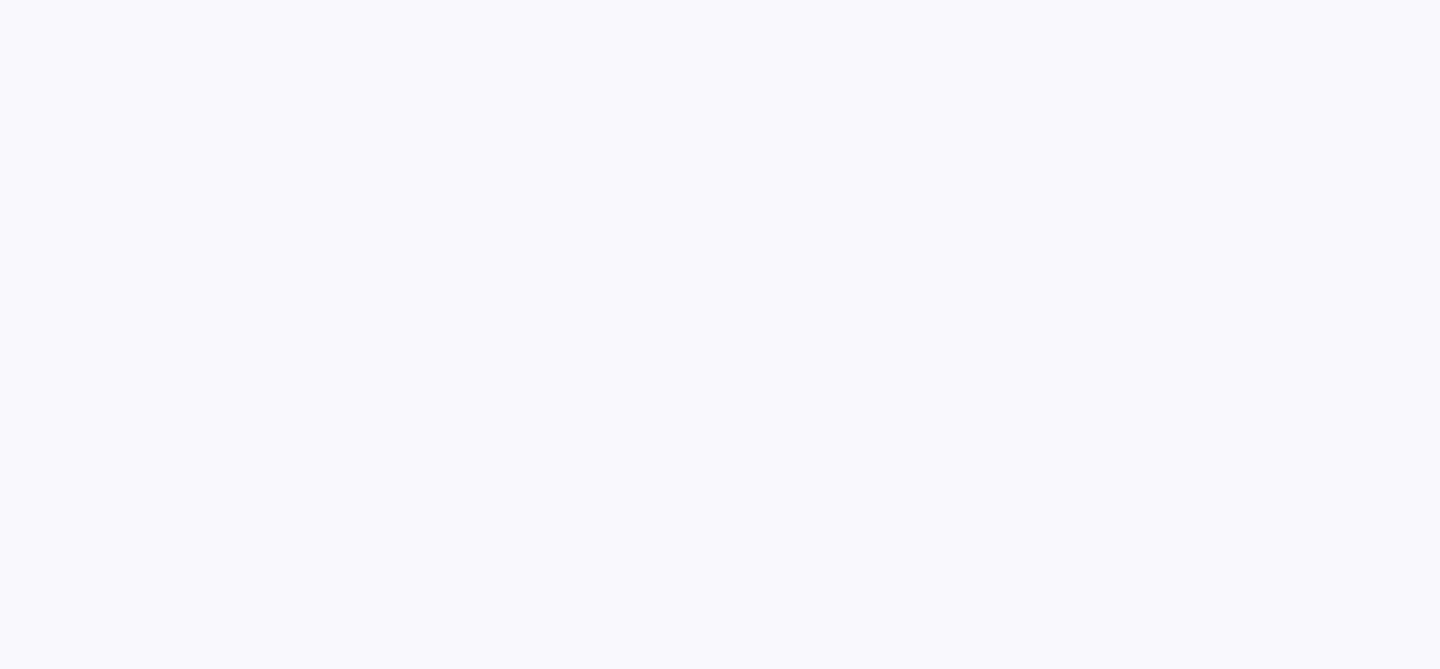 scroll, scrollTop: 0, scrollLeft: 0, axis: both 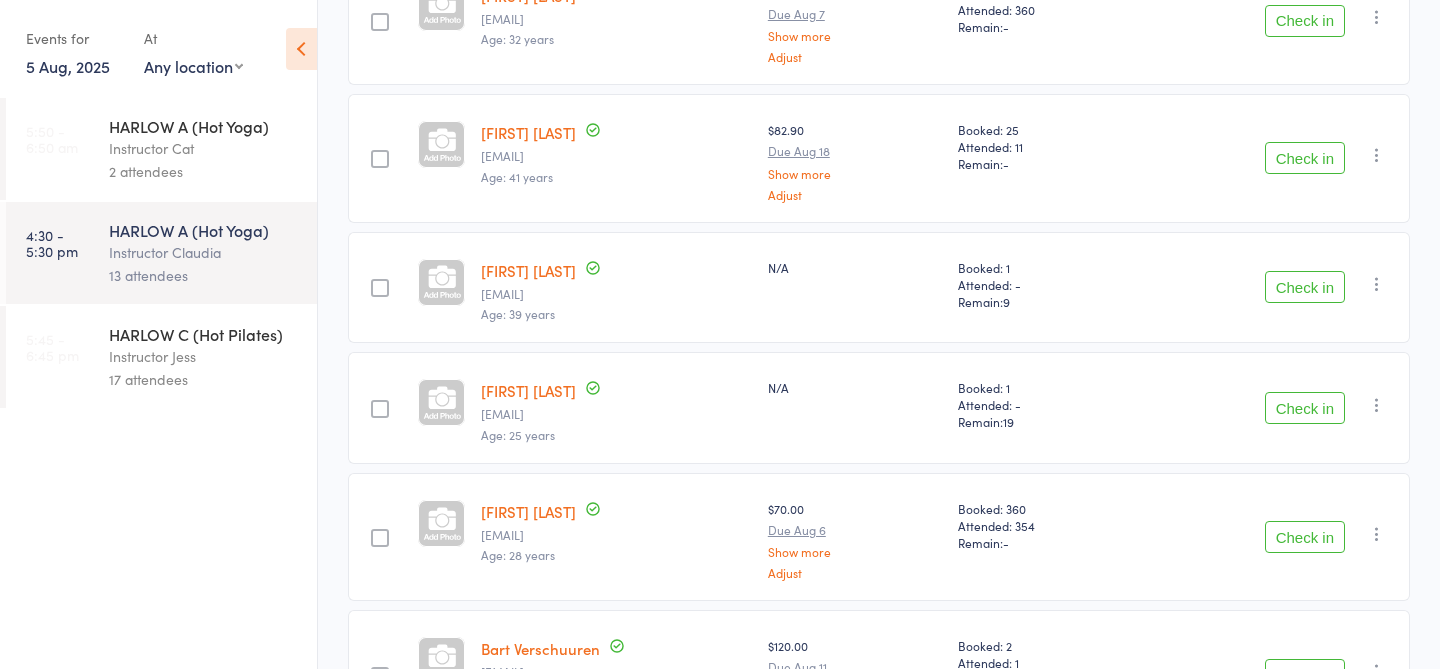 click on "2 attendees" at bounding box center [204, 171] 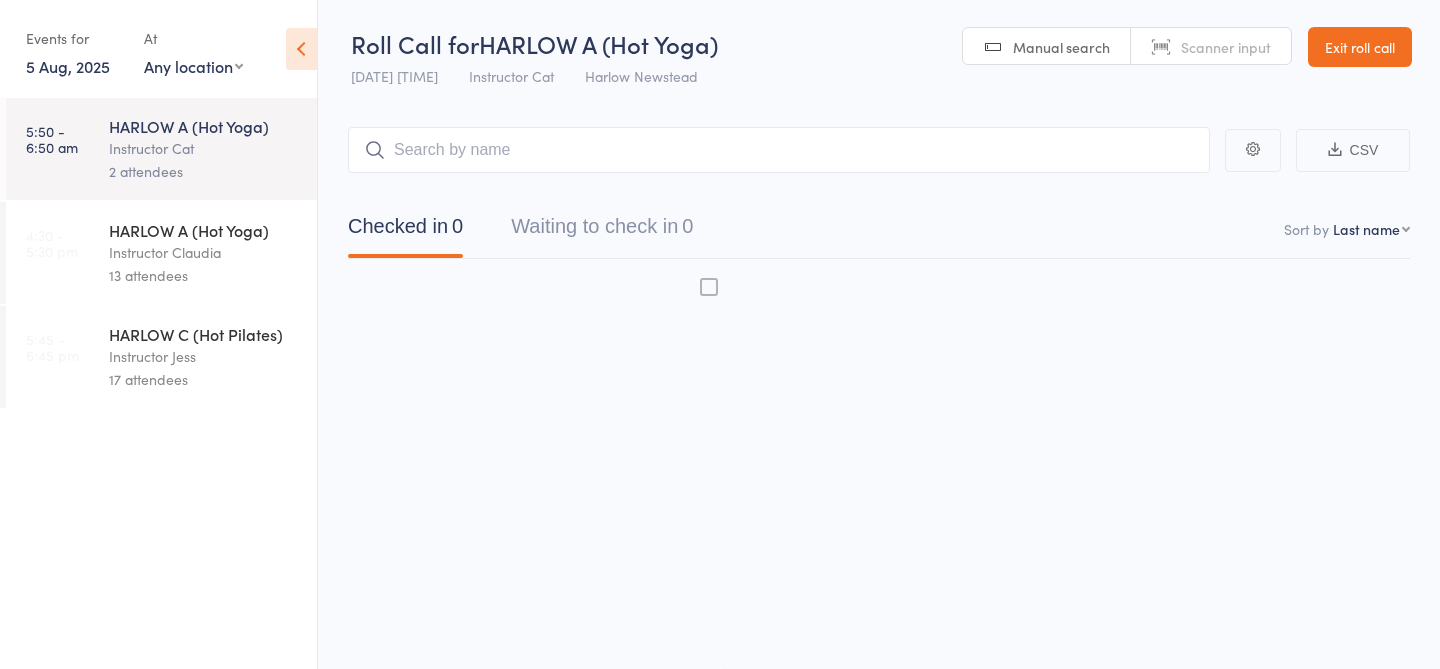 scroll, scrollTop: 1, scrollLeft: 0, axis: vertical 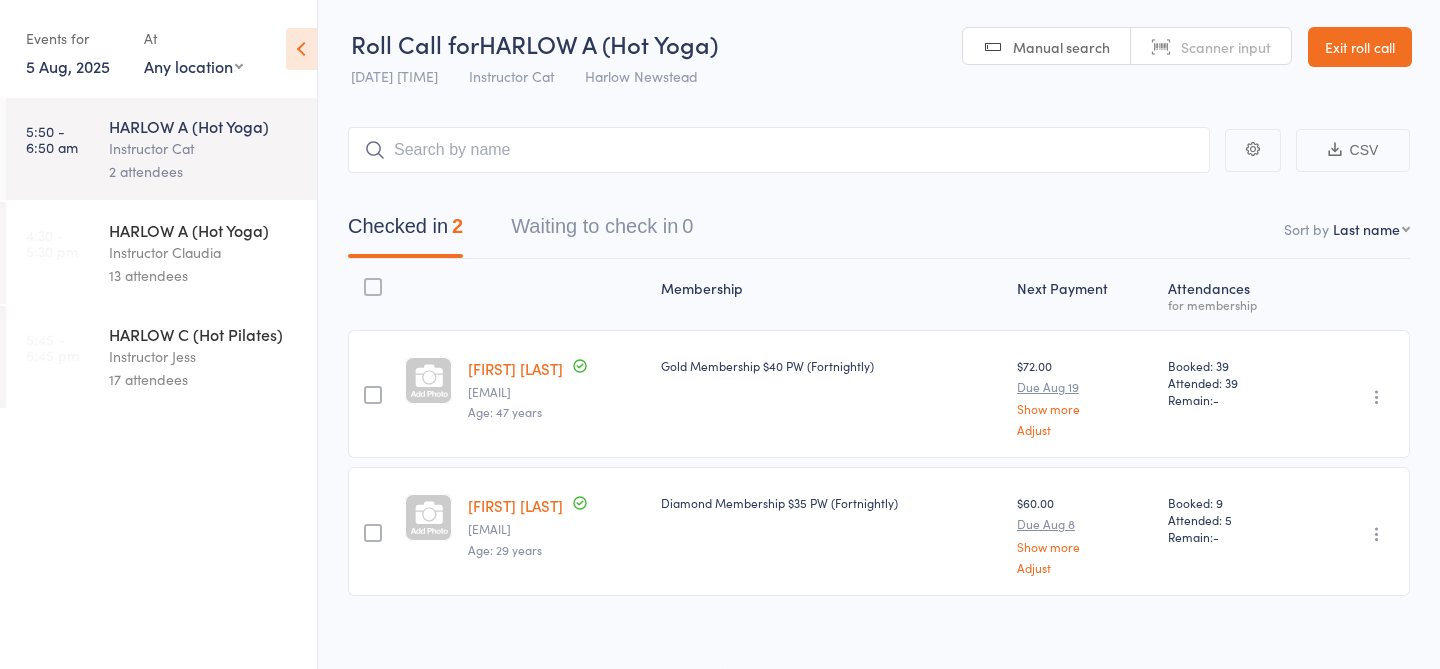 click on "Instructor Claudia" at bounding box center [204, 252] 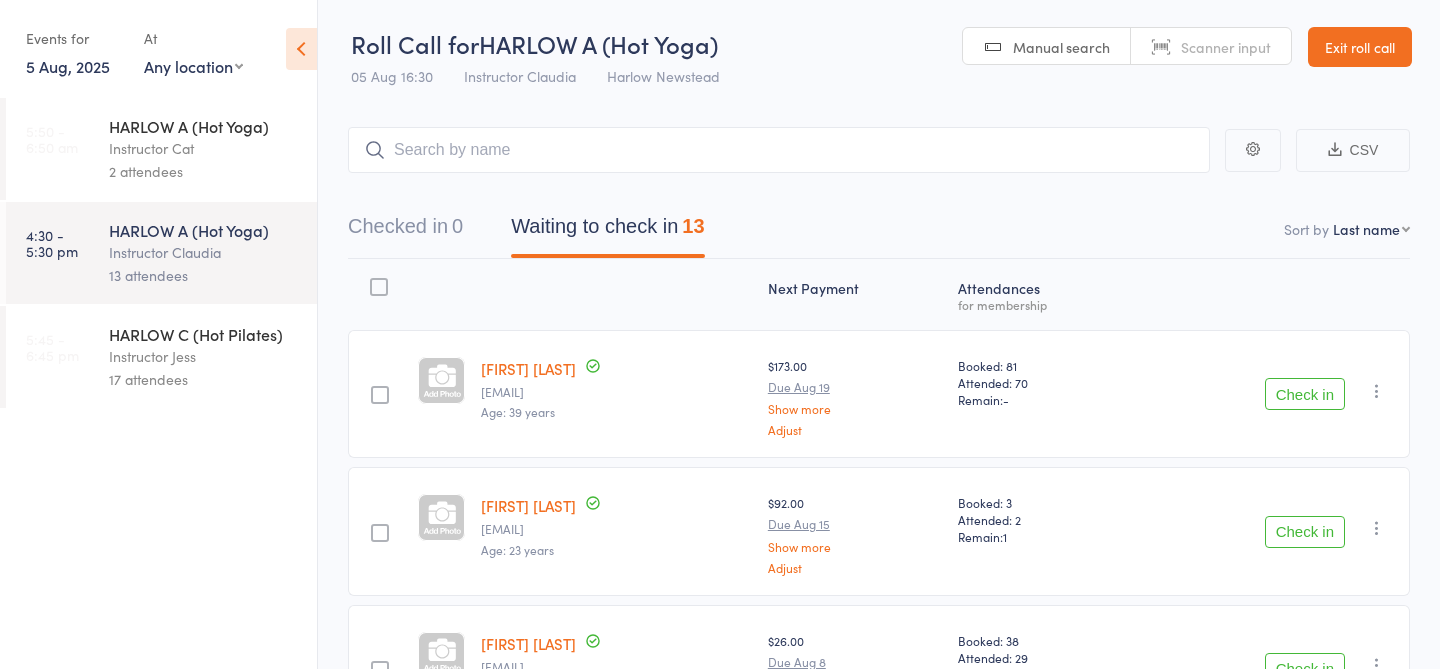 click on "17 attendees" at bounding box center (204, 379) 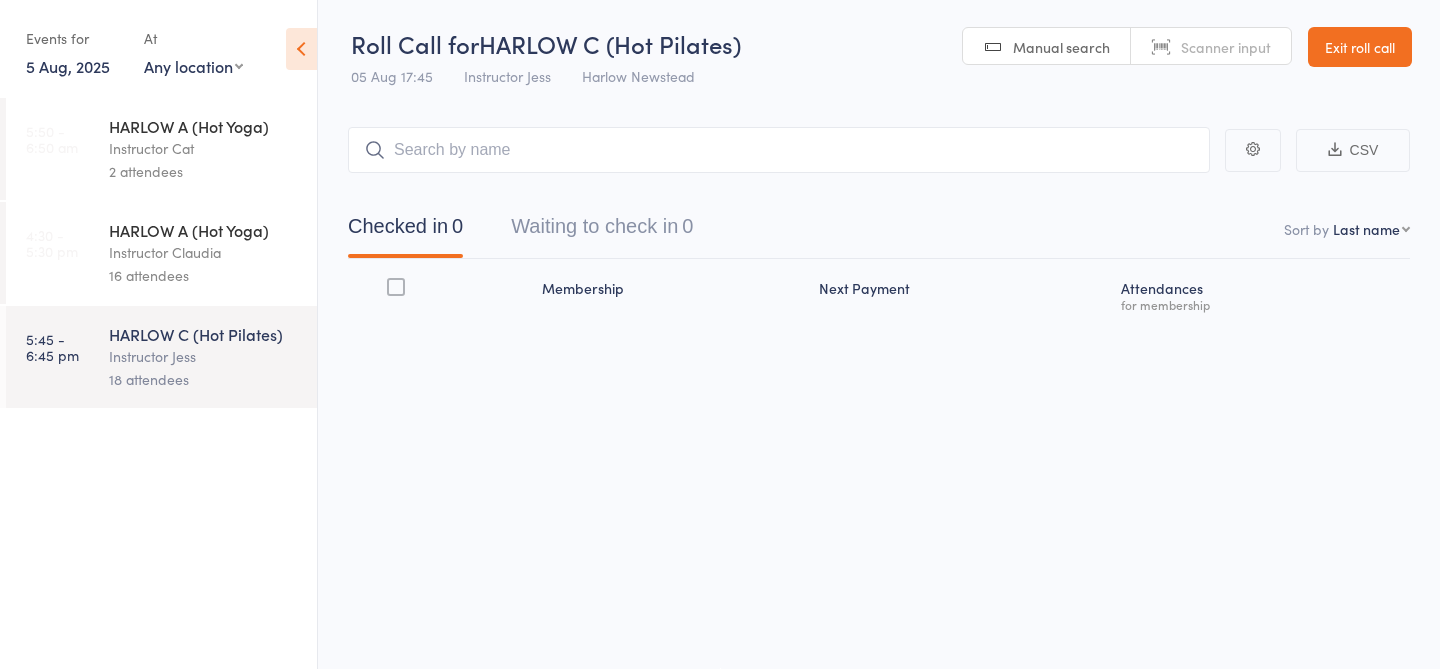 click on "16 attendees" at bounding box center [204, 275] 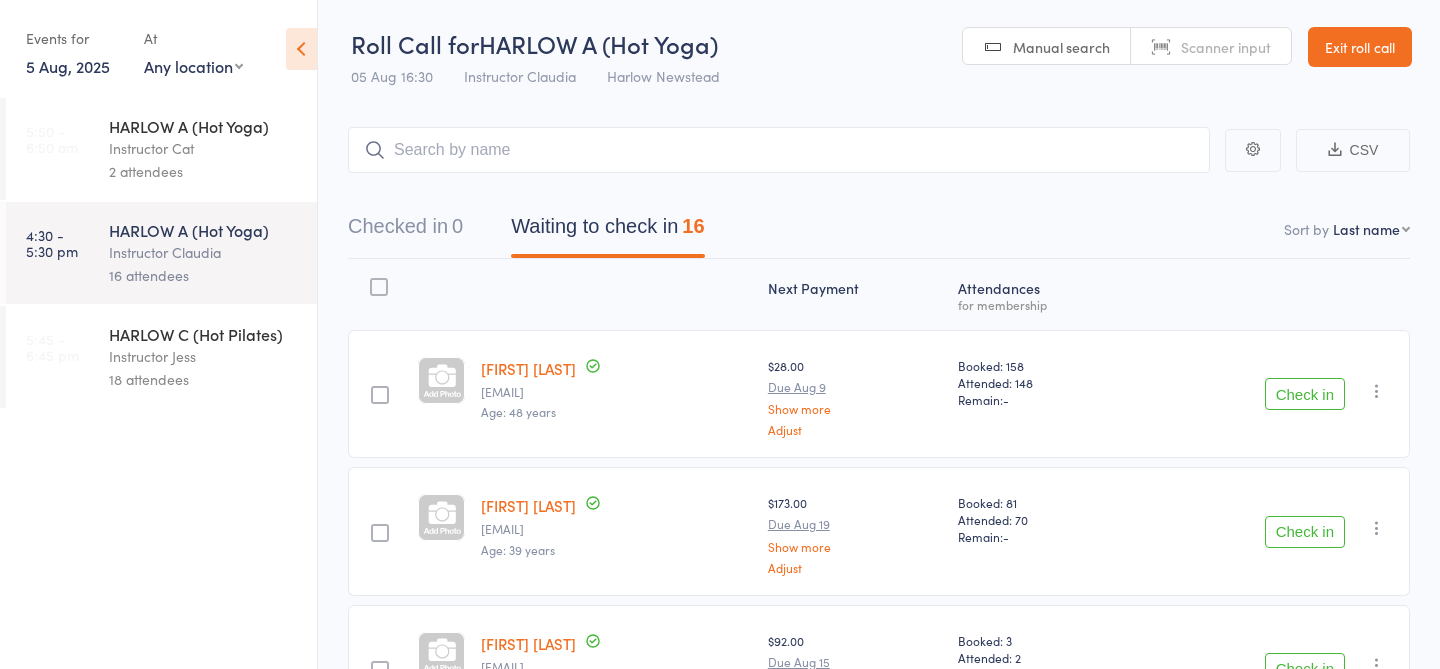 click on "5 Aug, 2025" at bounding box center [68, 66] 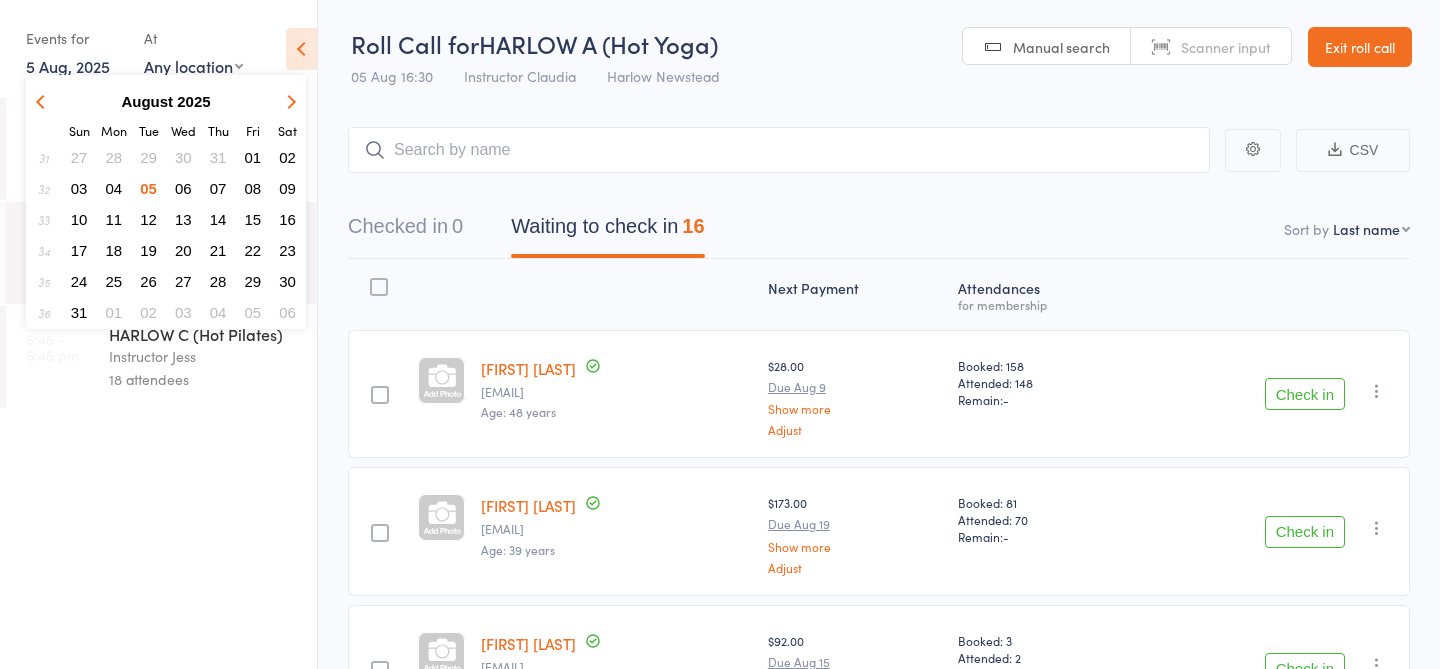 click on "04" at bounding box center (114, 188) 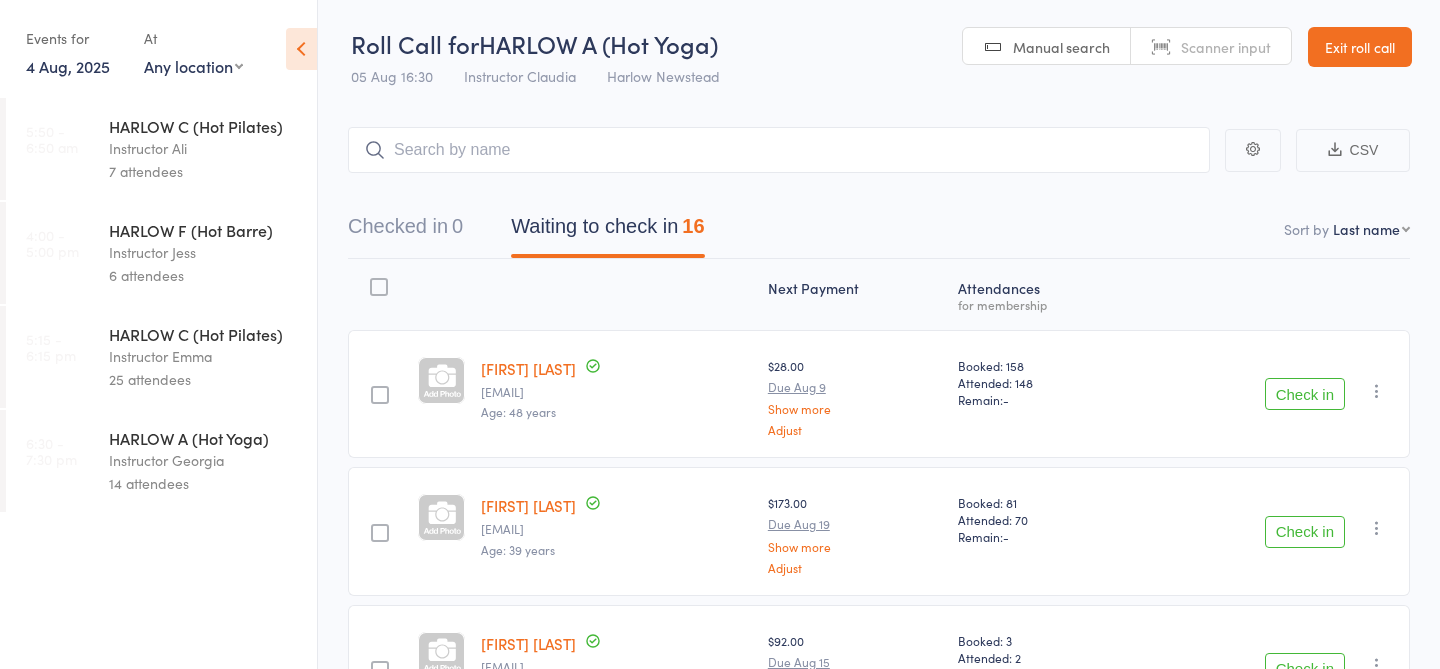 click on "Events for 4 Aug, 2025 D Aug, YYYY
August 2025
Sun Mon Tue Wed Thu Fri Sat
31
27
28
29
30
31
01
02
32
03
04
05
06
07
08
09
33
10
11
12
13
14
15
16
34
17
18
19
20
21
22
23
35
24
25
26
27
28
29
30" at bounding box center [75, 51] 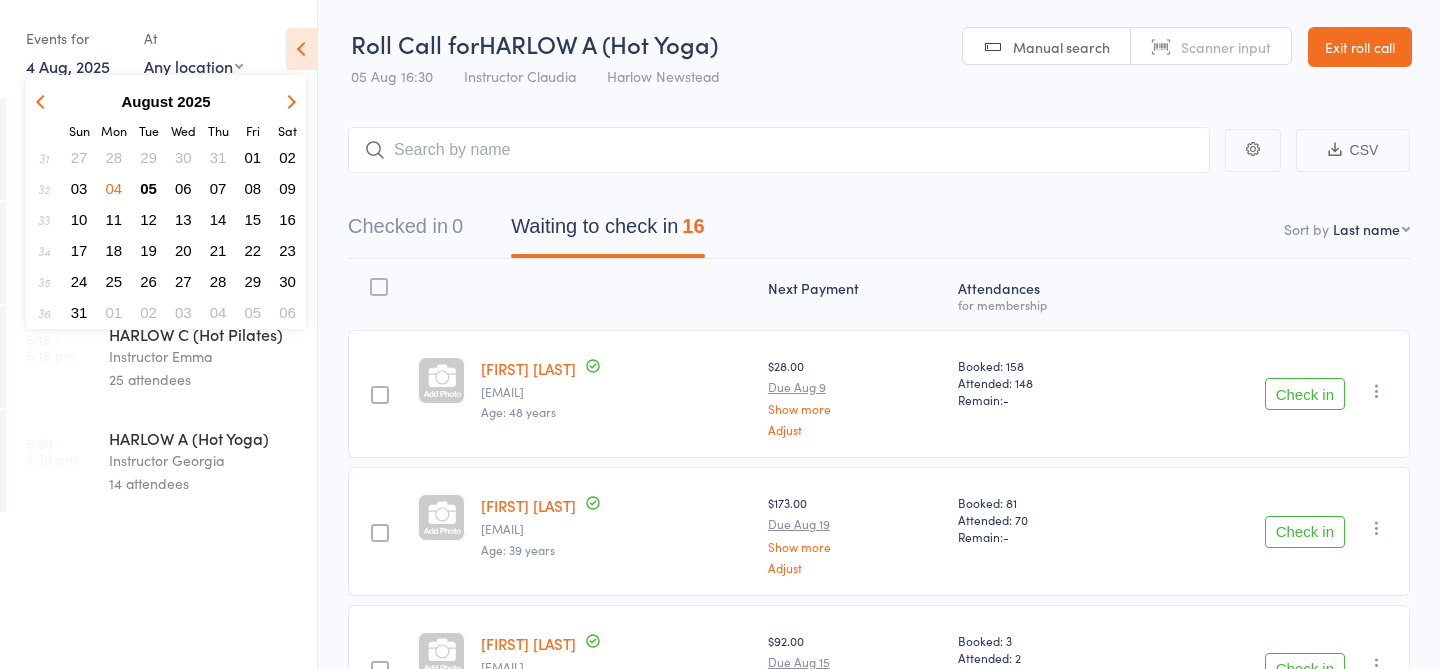 click on "05" at bounding box center (148, 188) 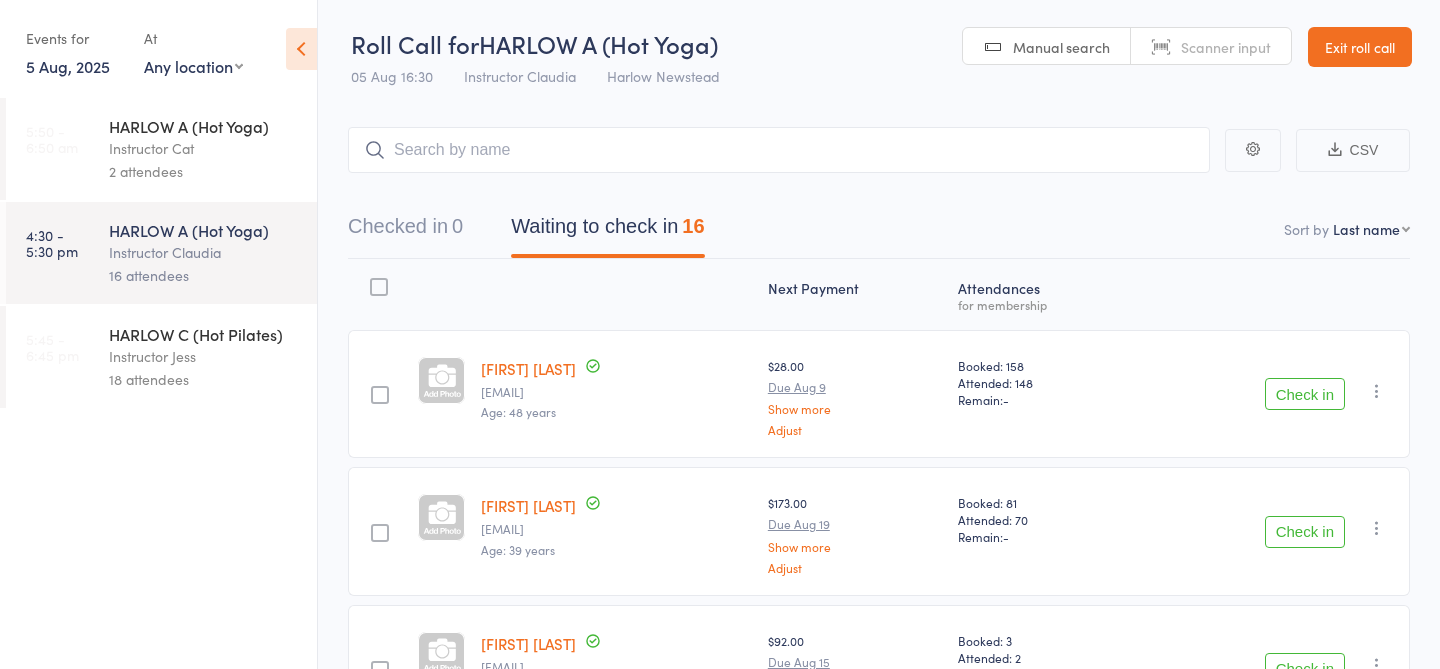 click on "First name Last name Birthday today? Behind on payments? Check in time Next payment date Next payment amount Membership name Membership expires Classes booked Classes attended Classes remaining" at bounding box center [1371, 229] 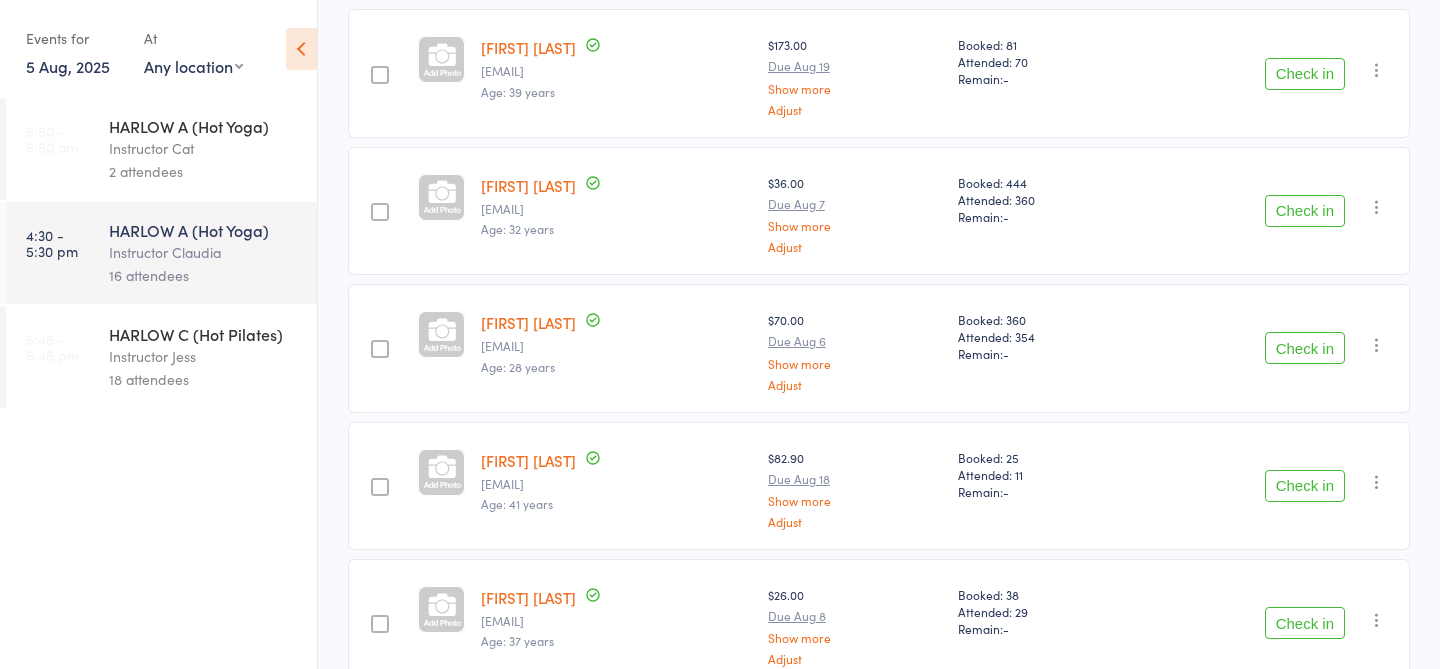 scroll, scrollTop: 0, scrollLeft: 0, axis: both 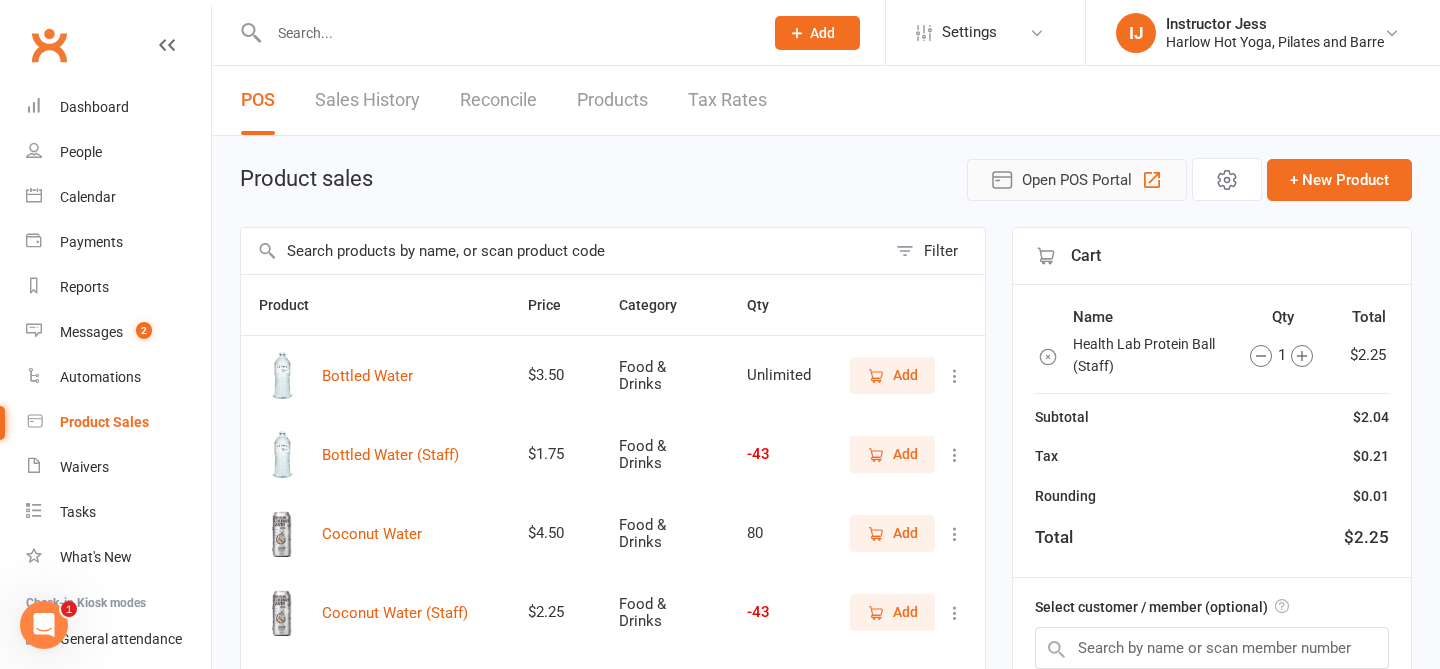 click on "Open POS Portal" at bounding box center [1077, 180] 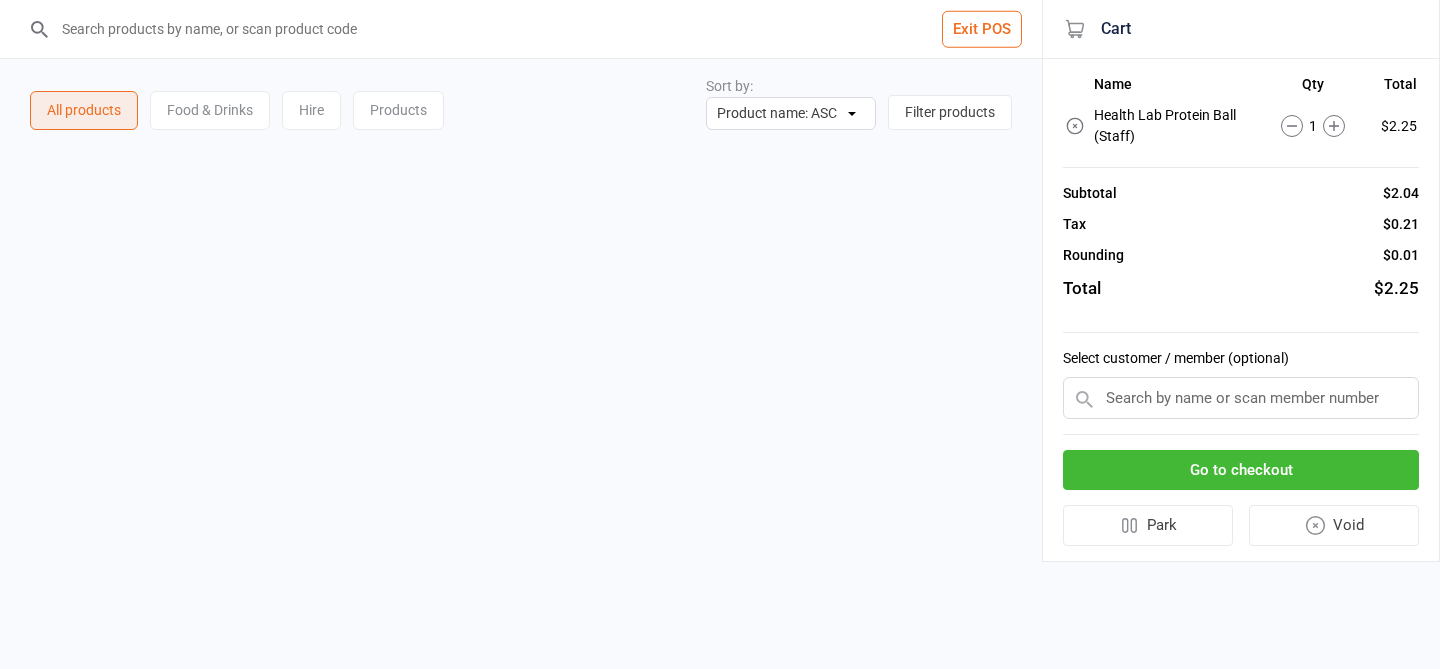 scroll, scrollTop: 0, scrollLeft: 0, axis: both 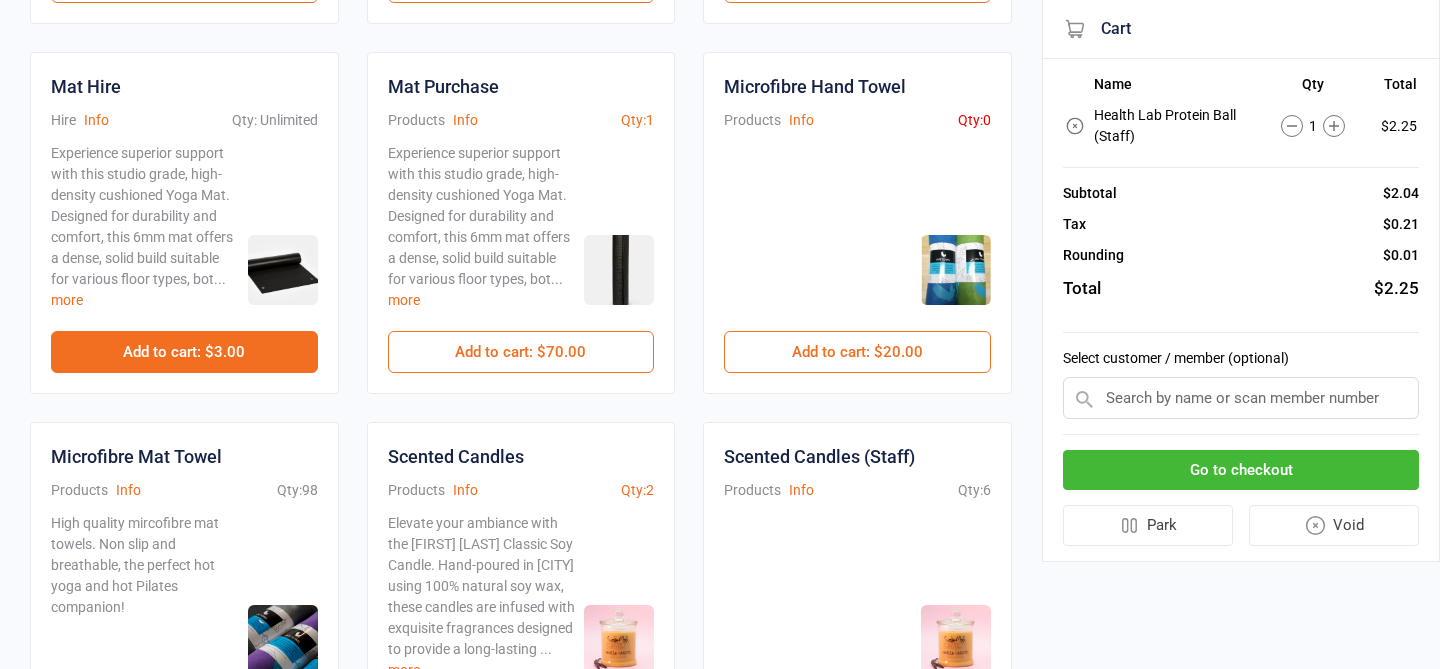 click on "Add to cart :   $3.00" at bounding box center [184, 352] 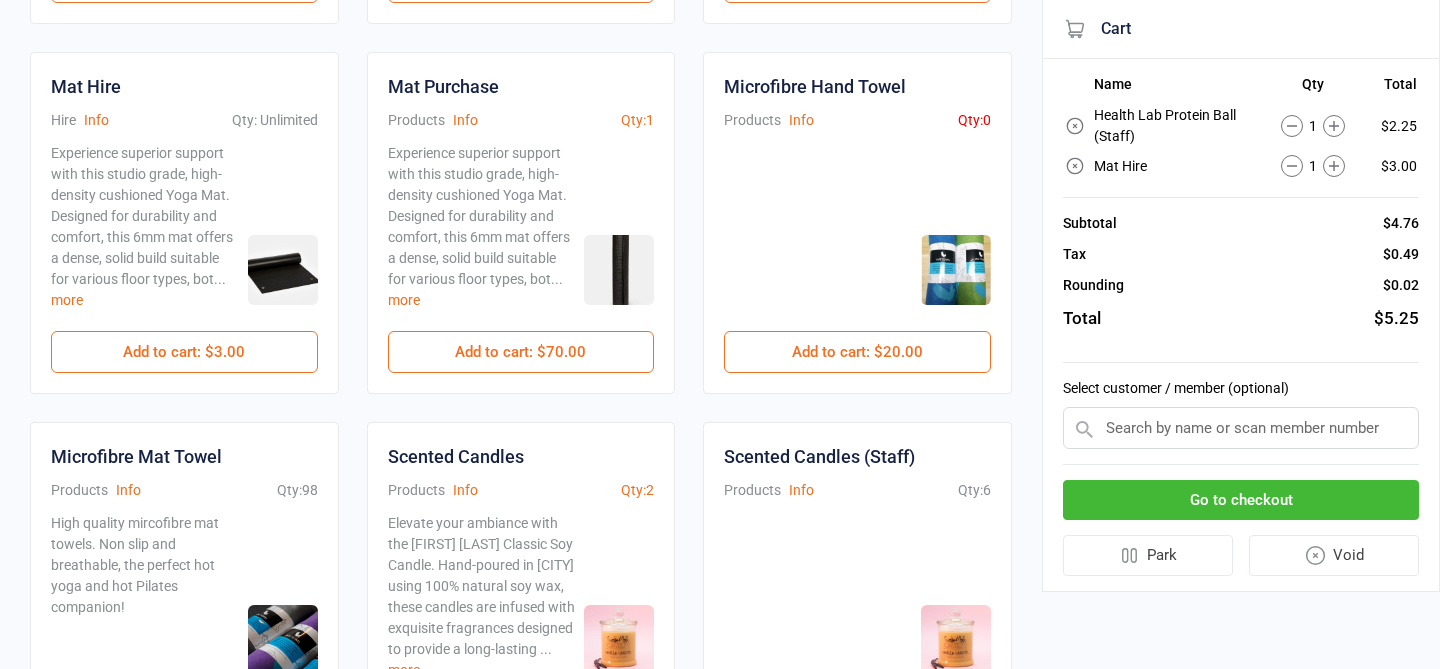 click on "Go to checkout" at bounding box center (1241, 500) 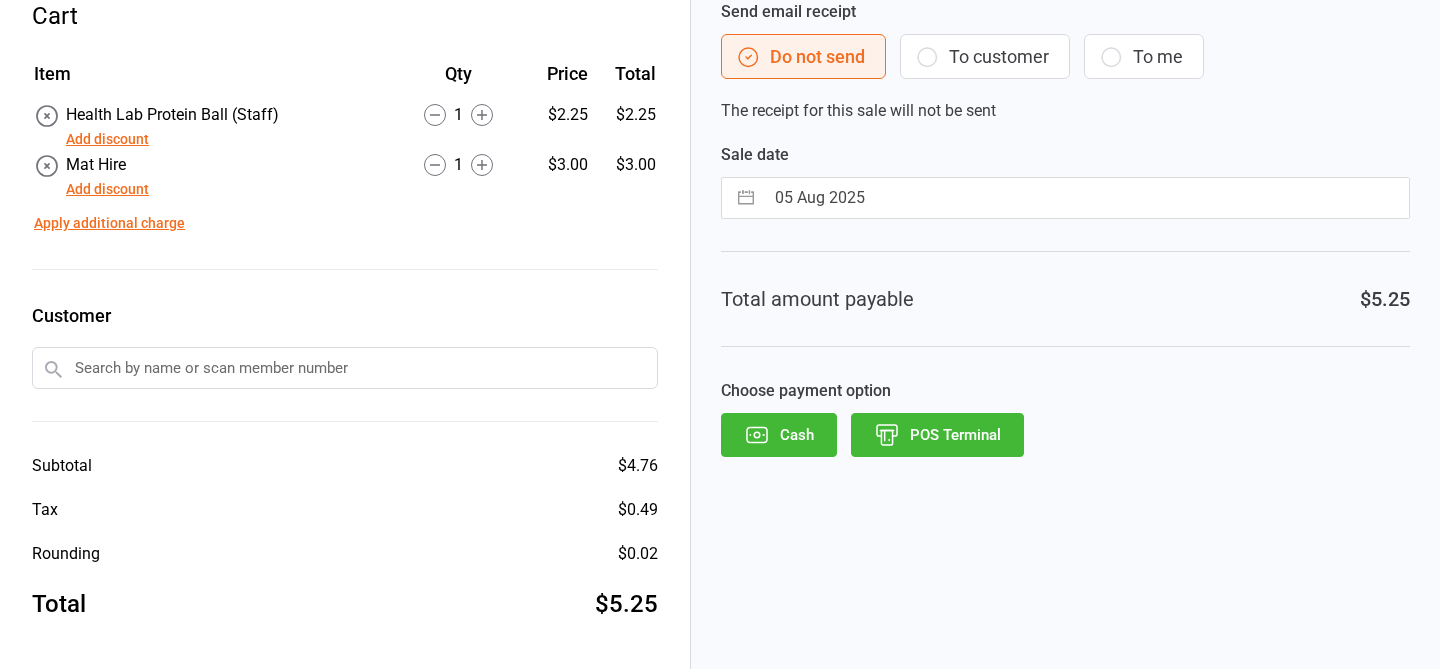 scroll, scrollTop: 0, scrollLeft: 0, axis: both 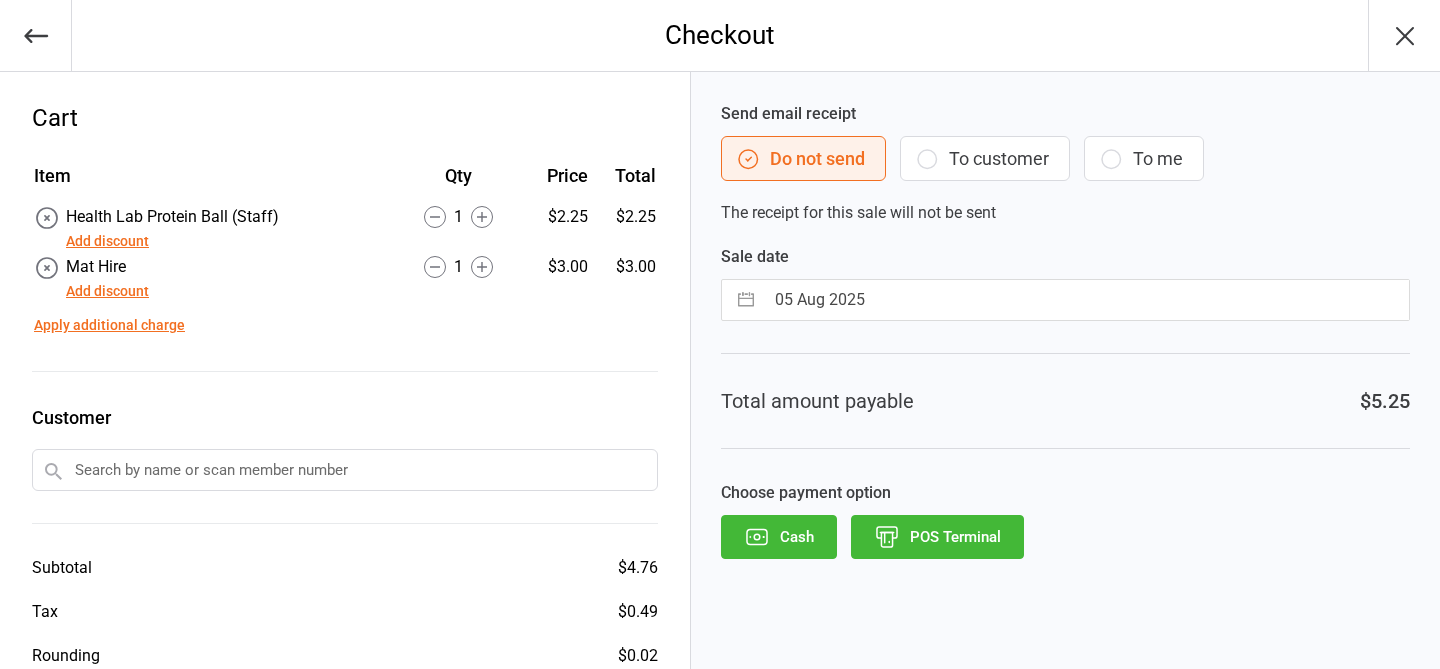 click 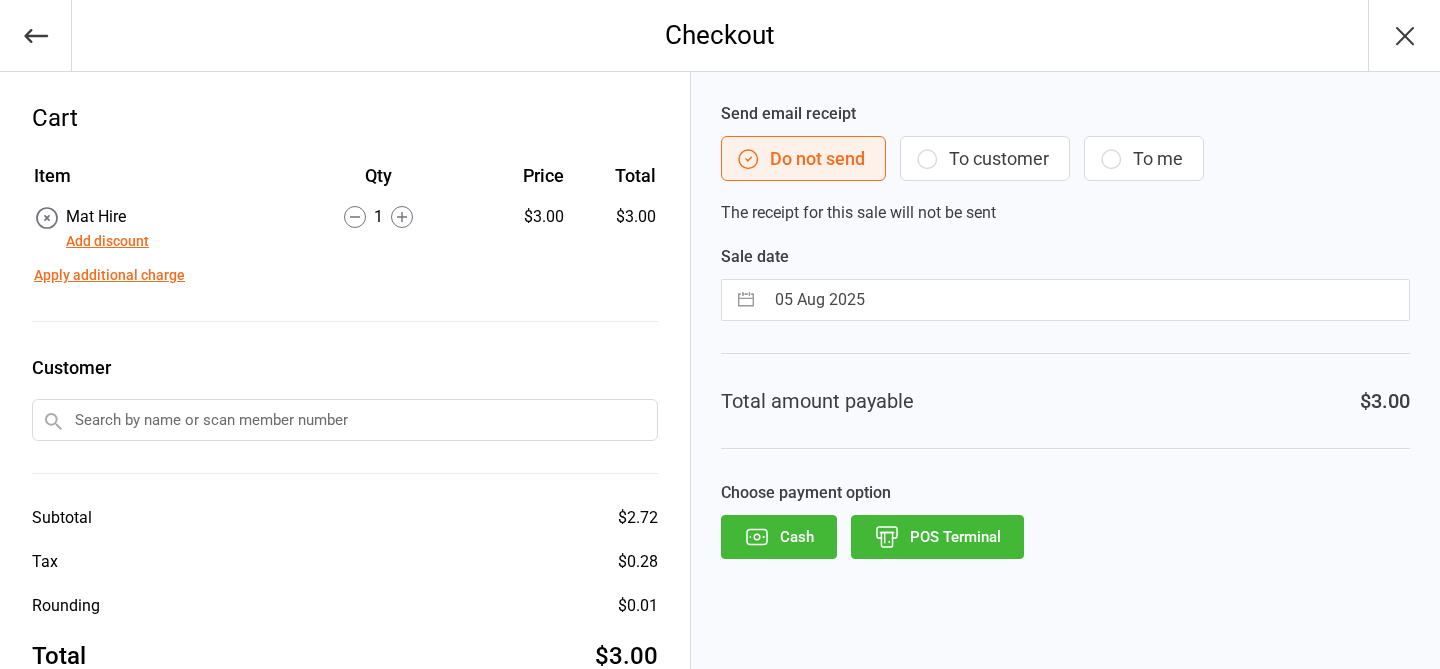 click on "POS Terminal" at bounding box center (937, 537) 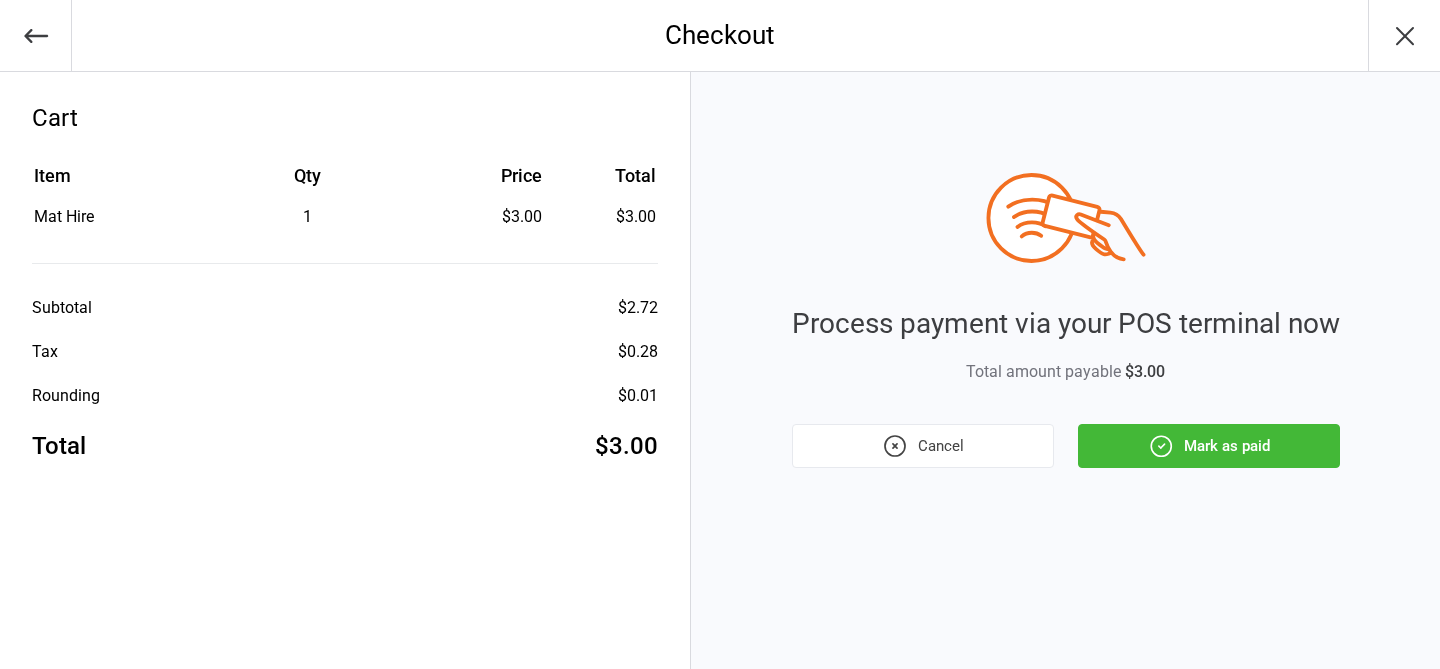 click on "Mark as paid" at bounding box center [1209, 446] 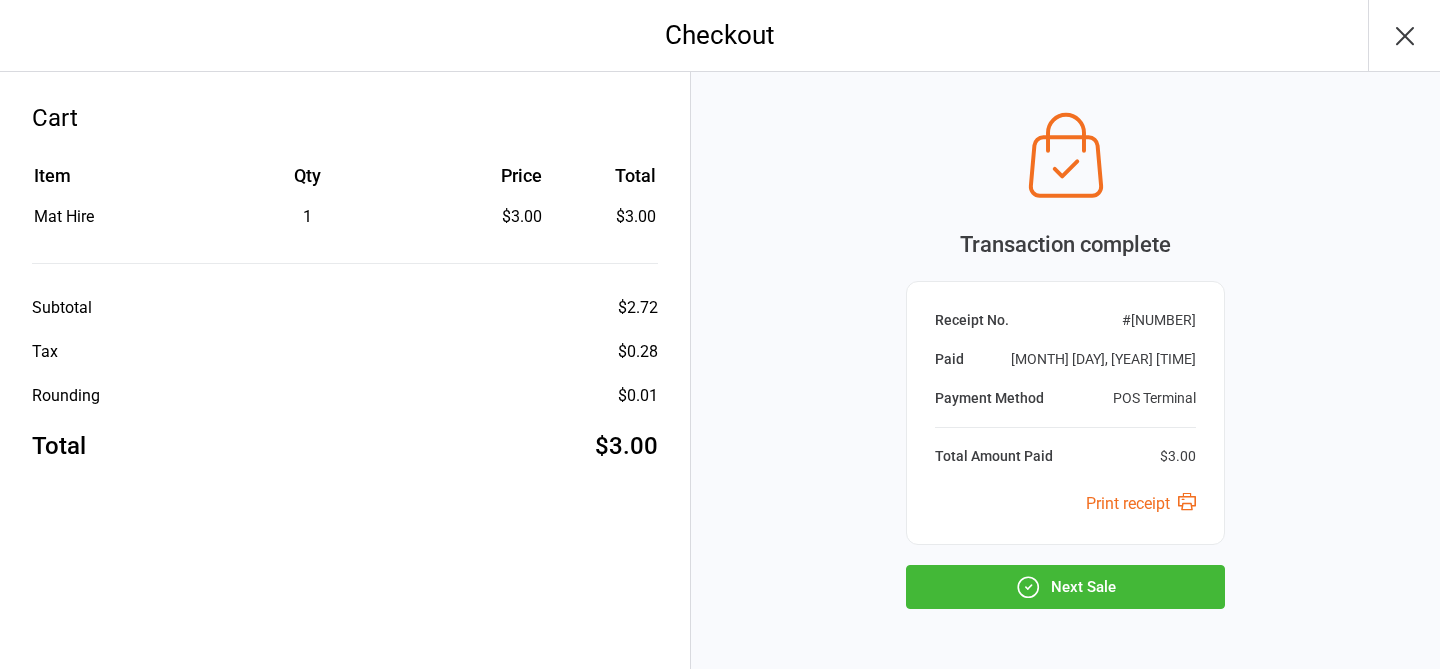 click 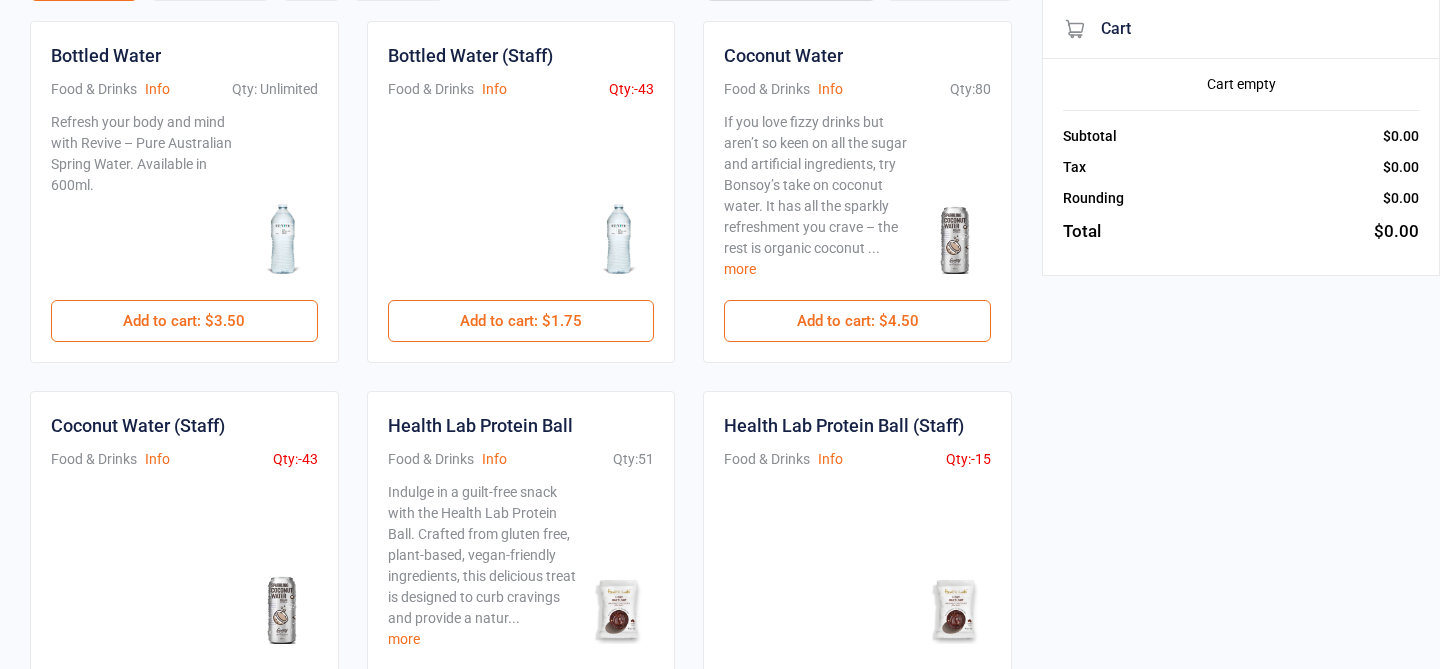scroll, scrollTop: 141, scrollLeft: 0, axis: vertical 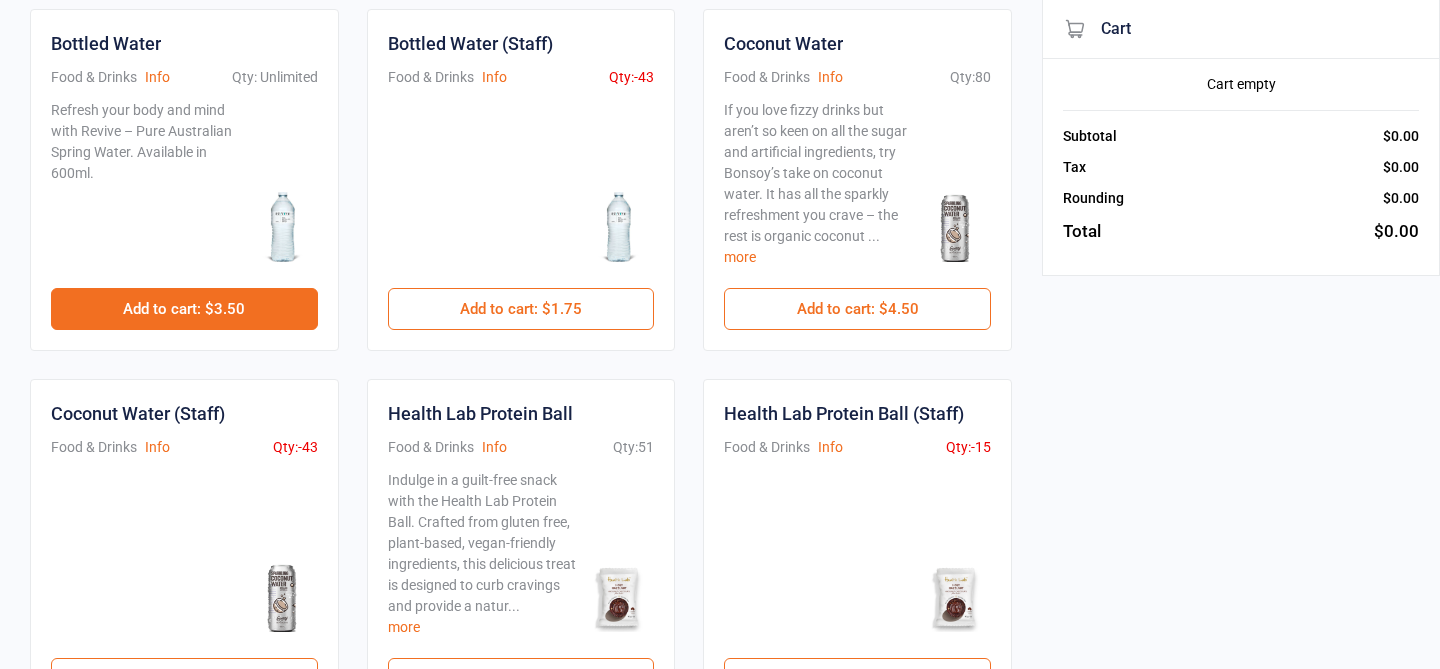 click on "Add to cart :   $3.50" at bounding box center [184, 309] 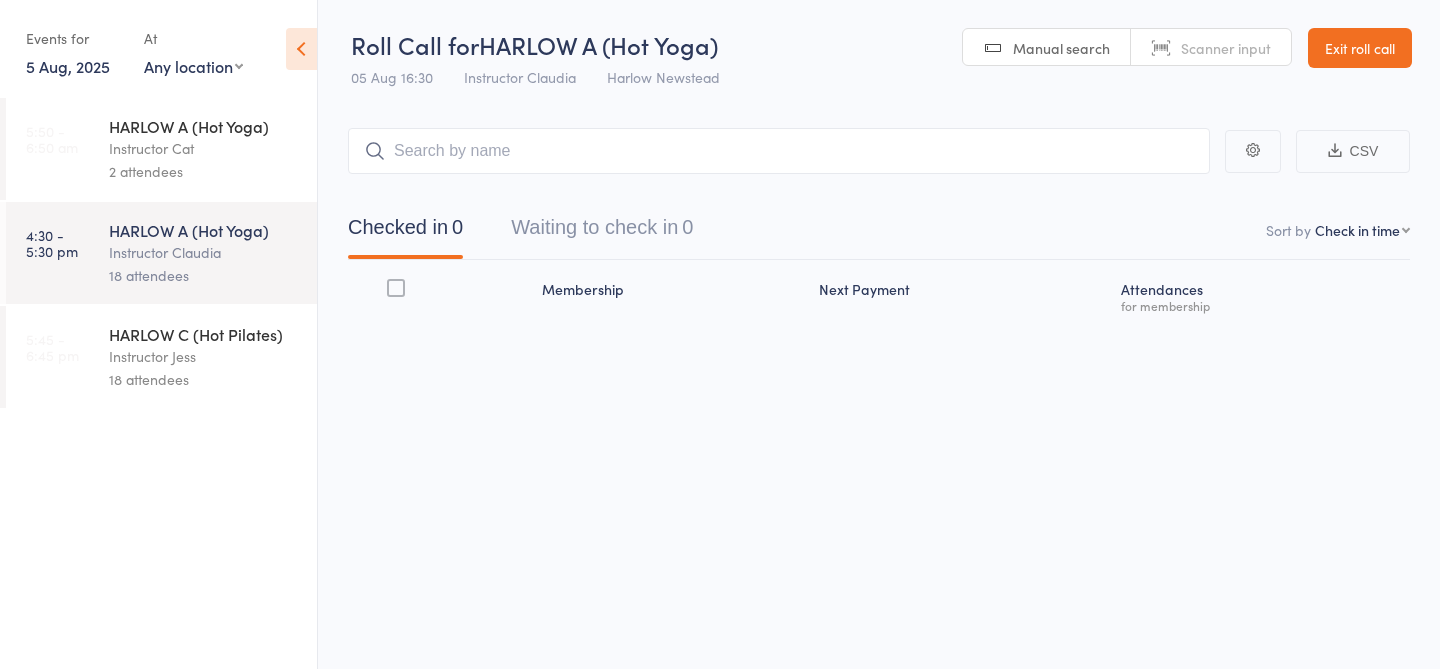 scroll, scrollTop: 0, scrollLeft: 0, axis: both 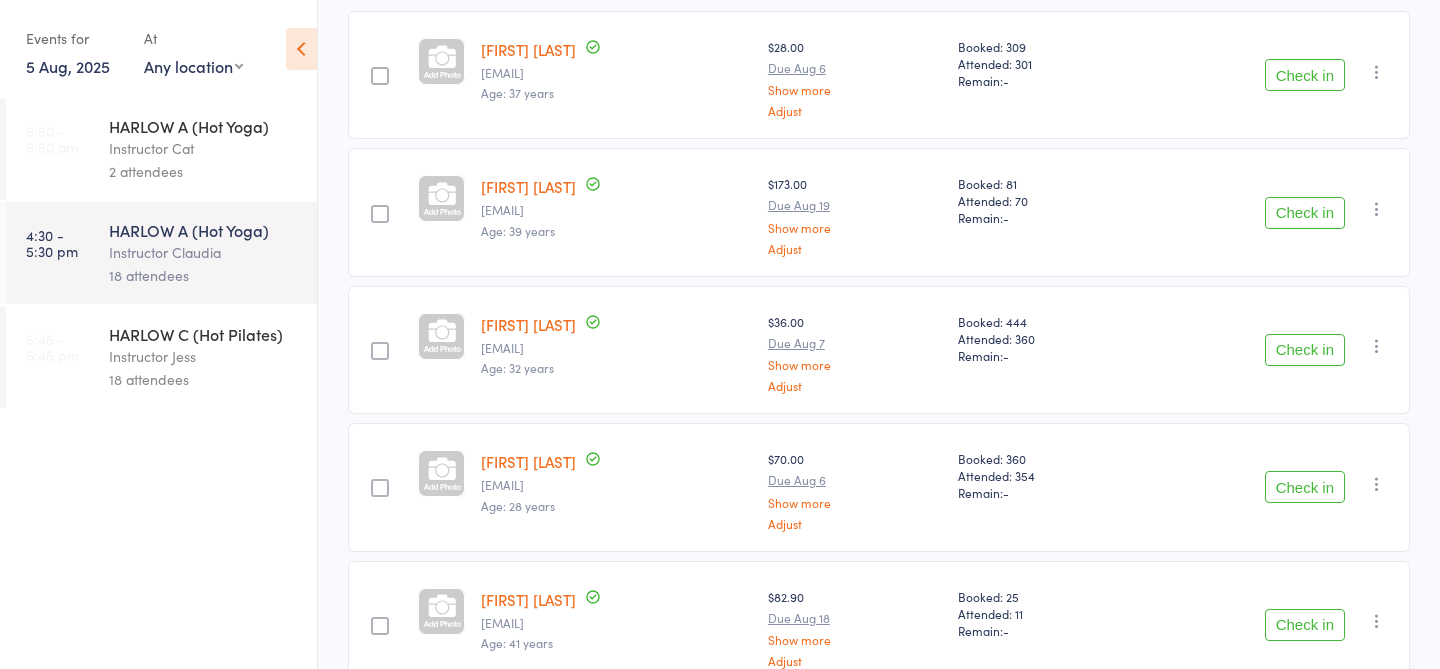 click on "Age: 28 years" at bounding box center [616, 506] 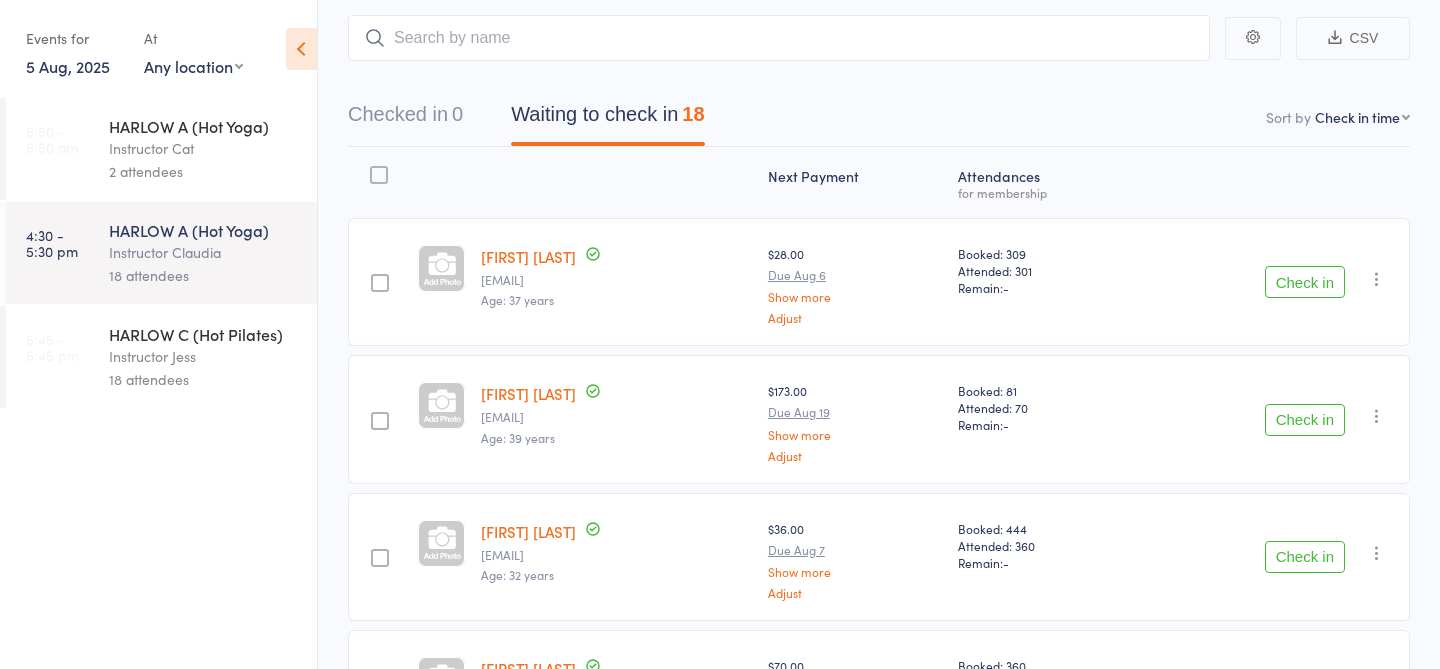 scroll, scrollTop: 0, scrollLeft: 0, axis: both 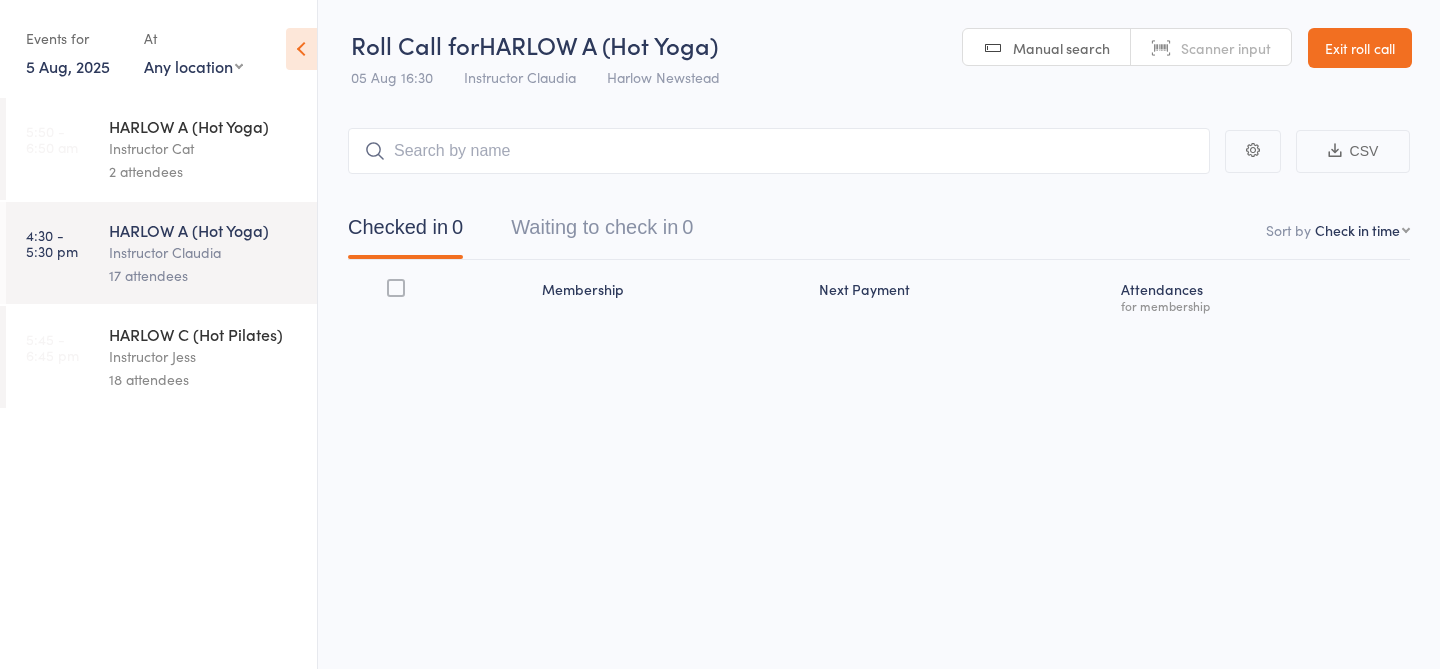 click on "Roll Call for HARLOW A (Hot Yoga) 05 Aug 16:30 Instructor [FIRST] [LAST] Newstead Manual search Scanner input Exit roll call Events for 5 Aug, 2025 5 Aug, 2025
August 2025
Sun Mon Tue Wed Thu Fri Sat
31
27
28
29
30
31
01
02
32
03
04
05
06
07
08
09
33
10
11
12
13
14
15
16
34
17
18
19
20
21
22
23
35
24
25" at bounding box center [720, 334] 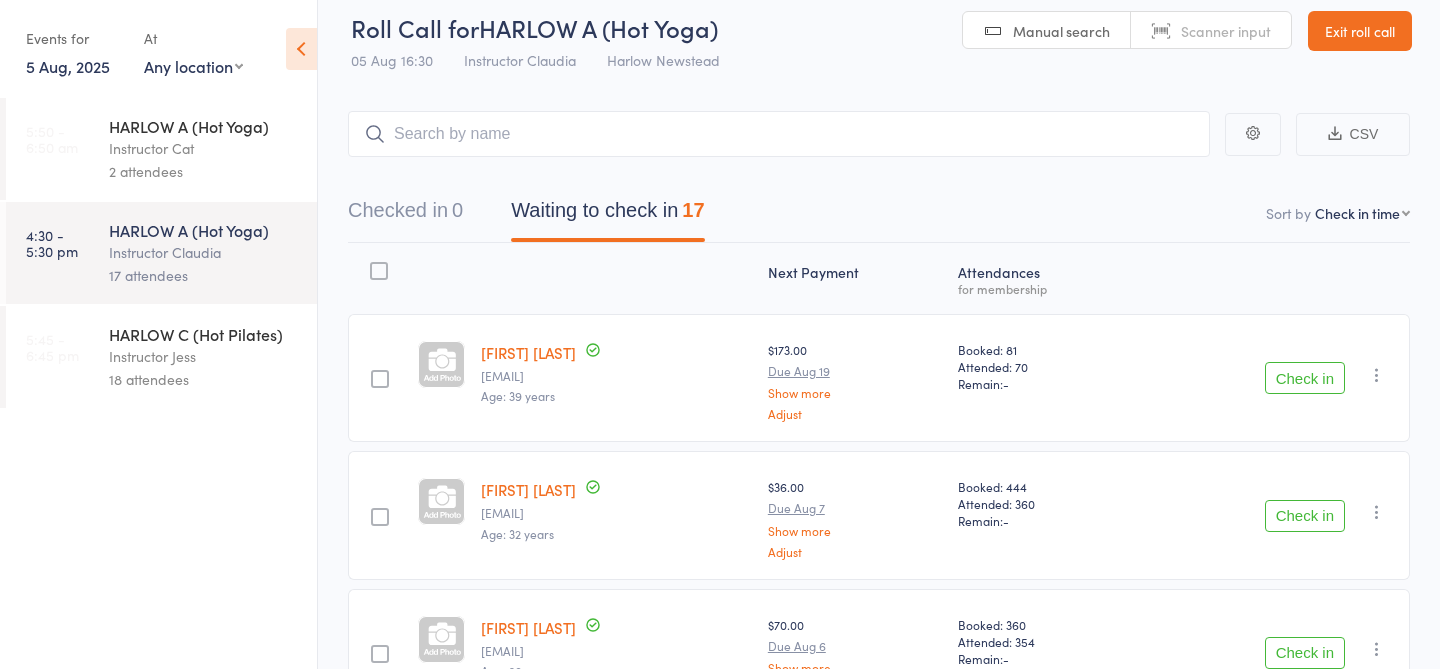 scroll, scrollTop: 0, scrollLeft: 0, axis: both 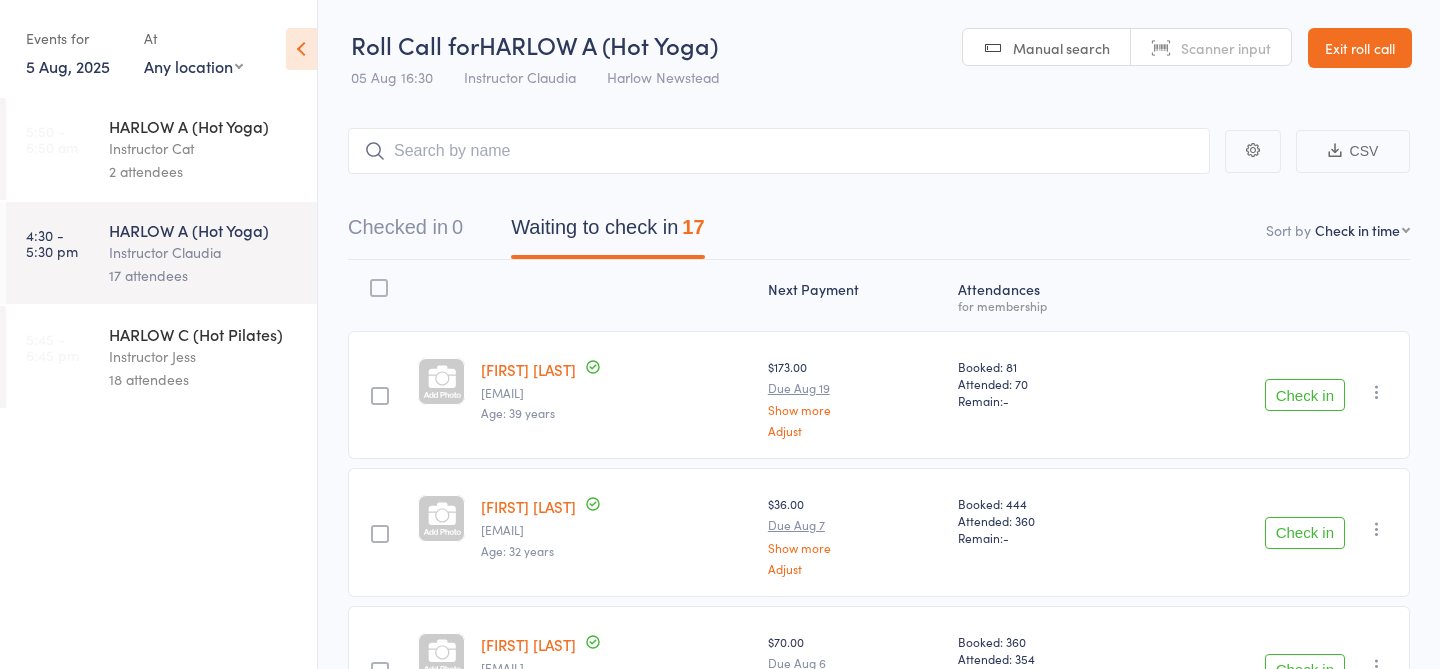 click on "2 attendees" at bounding box center (204, 171) 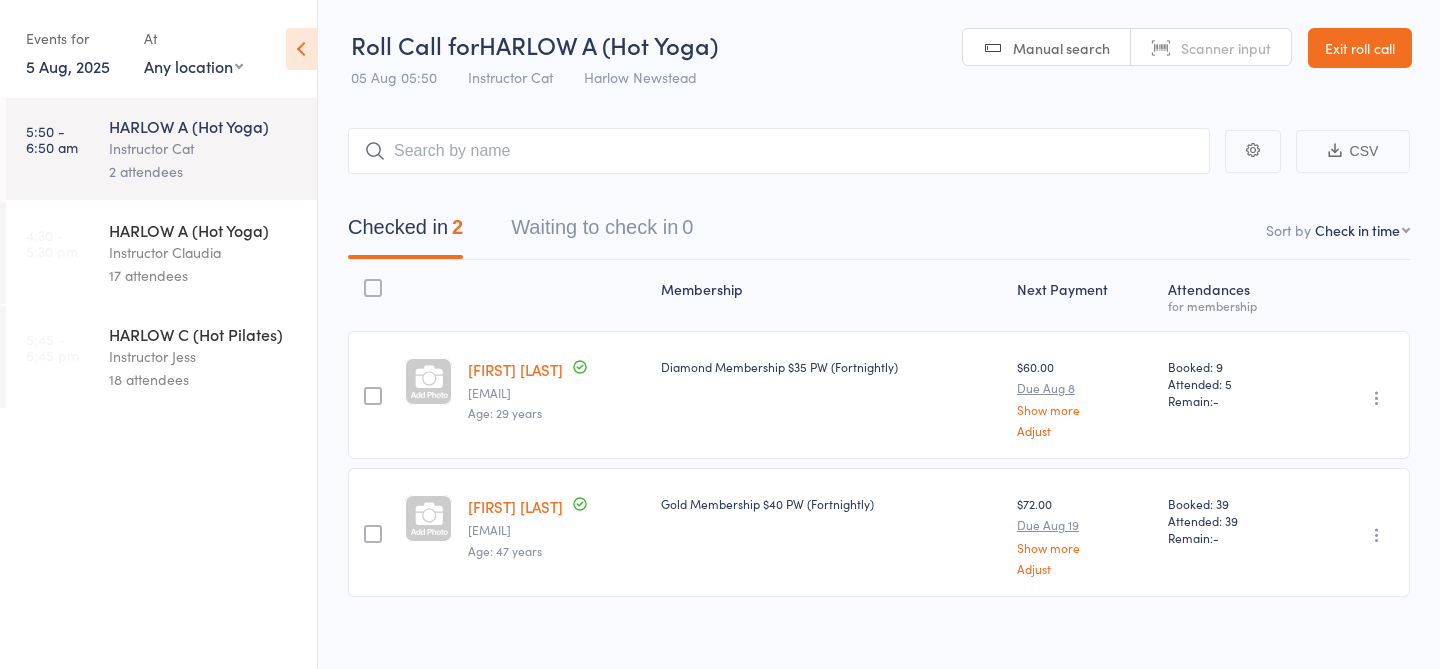 click on "5 Aug, 2025" at bounding box center [68, 66] 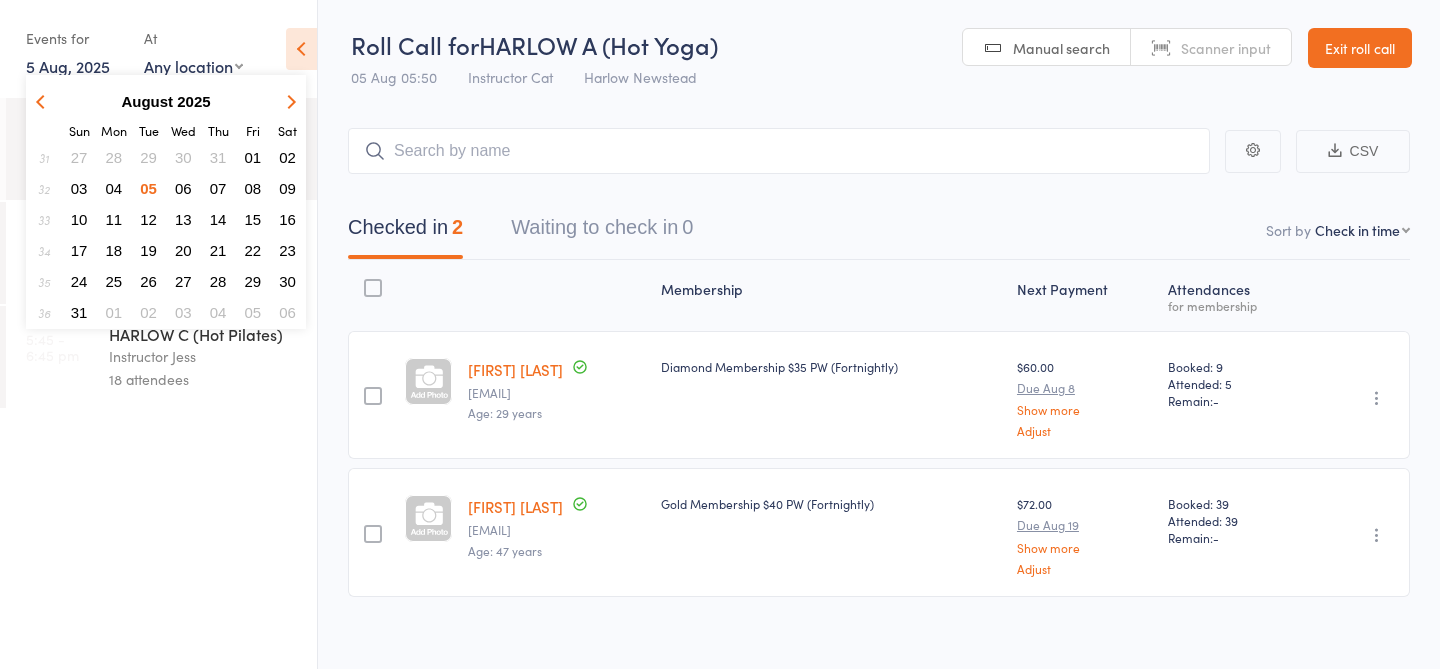 click on "06" at bounding box center (183, 188) 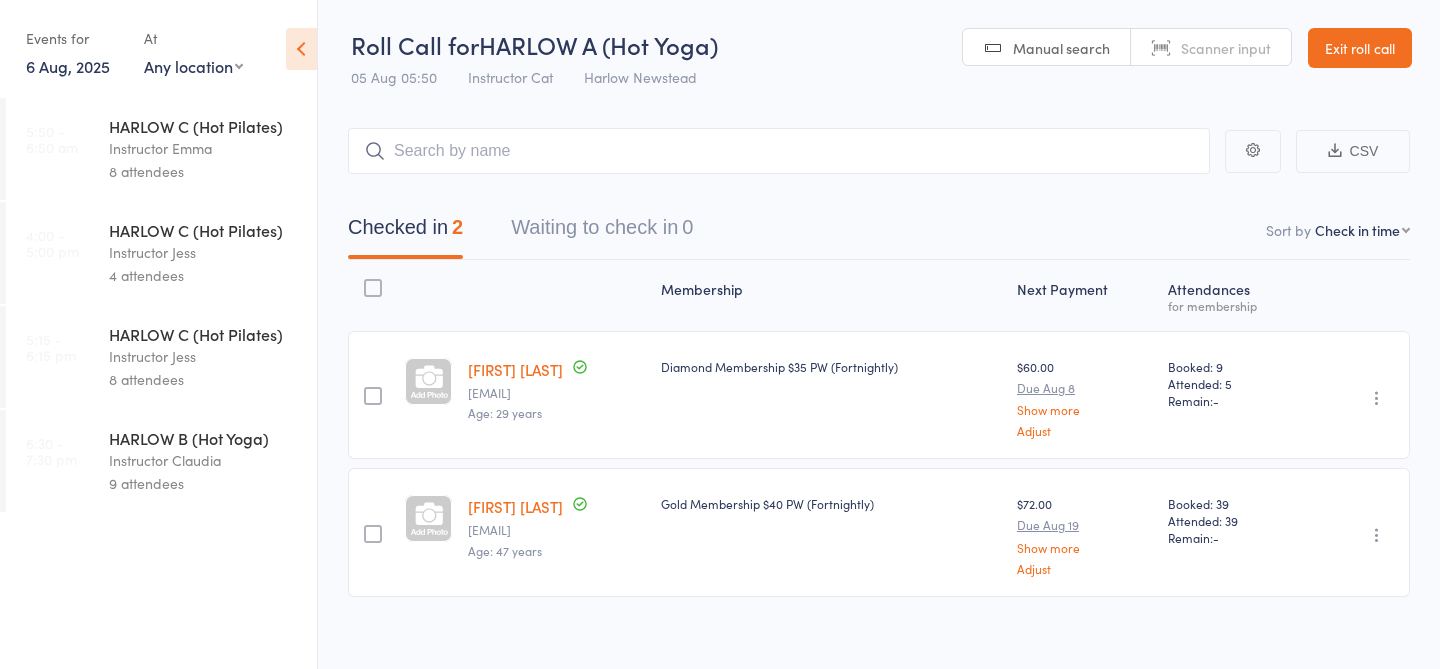 click on "6 Aug, 2025" at bounding box center (68, 66) 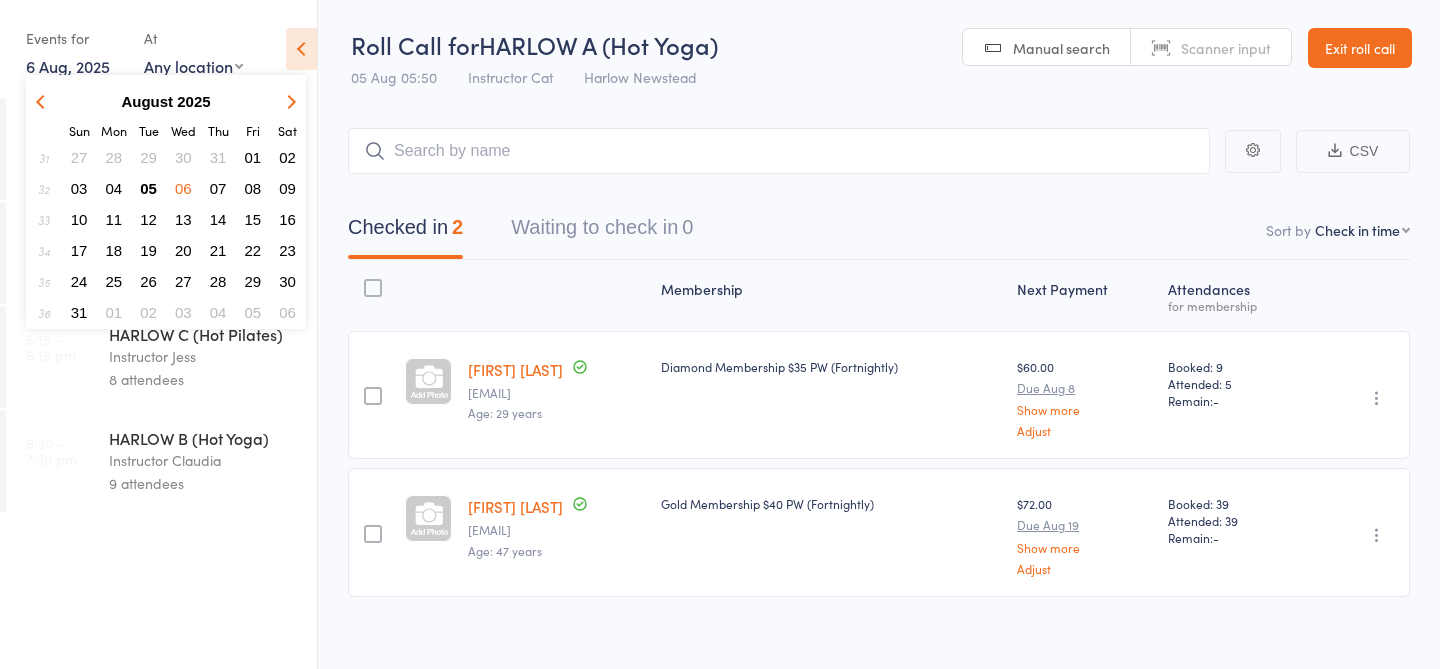 click on "05" at bounding box center (148, 188) 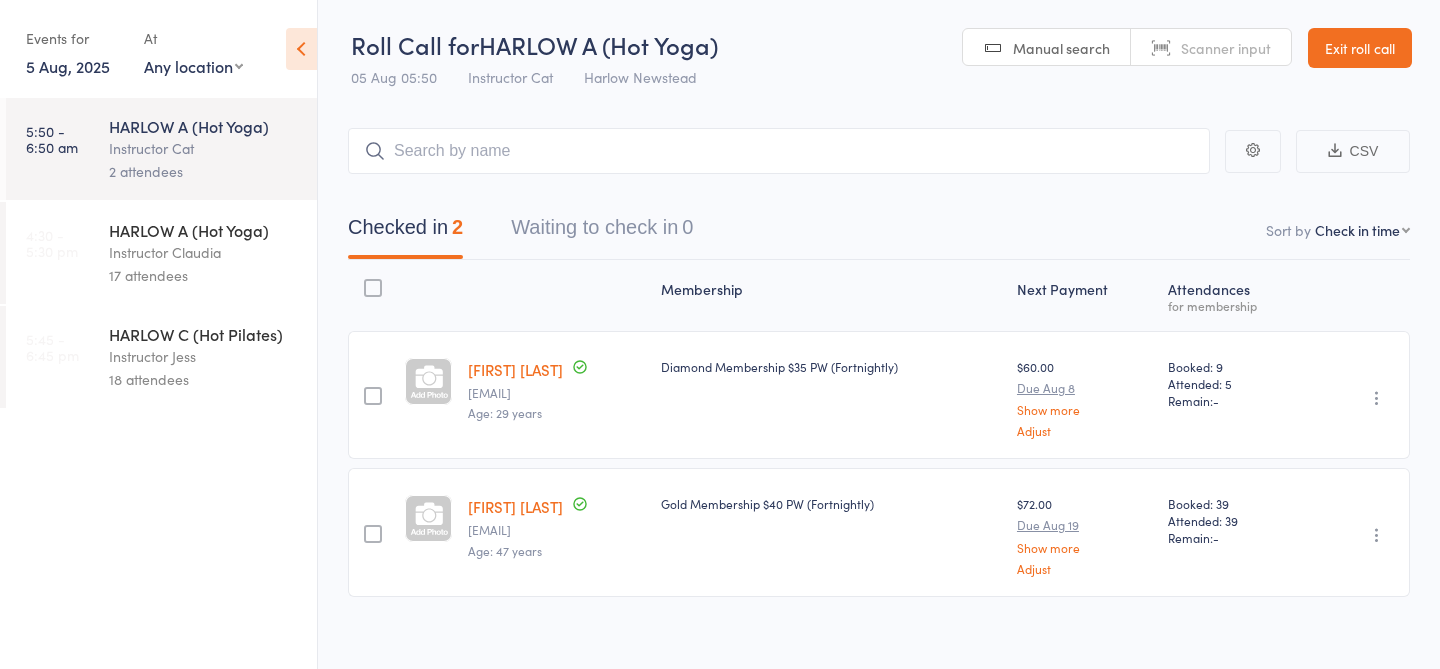 click on "Instructor Jess" at bounding box center (204, 356) 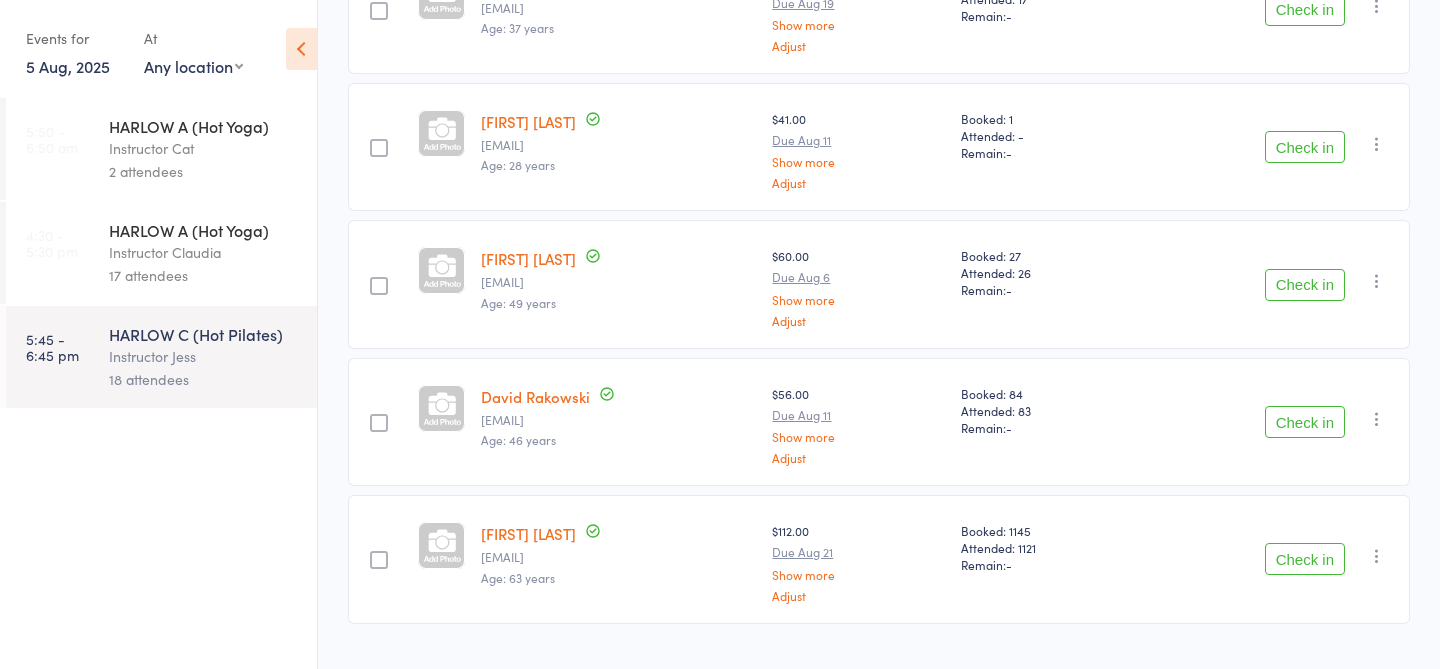 scroll, scrollTop: 2177, scrollLeft: 0, axis: vertical 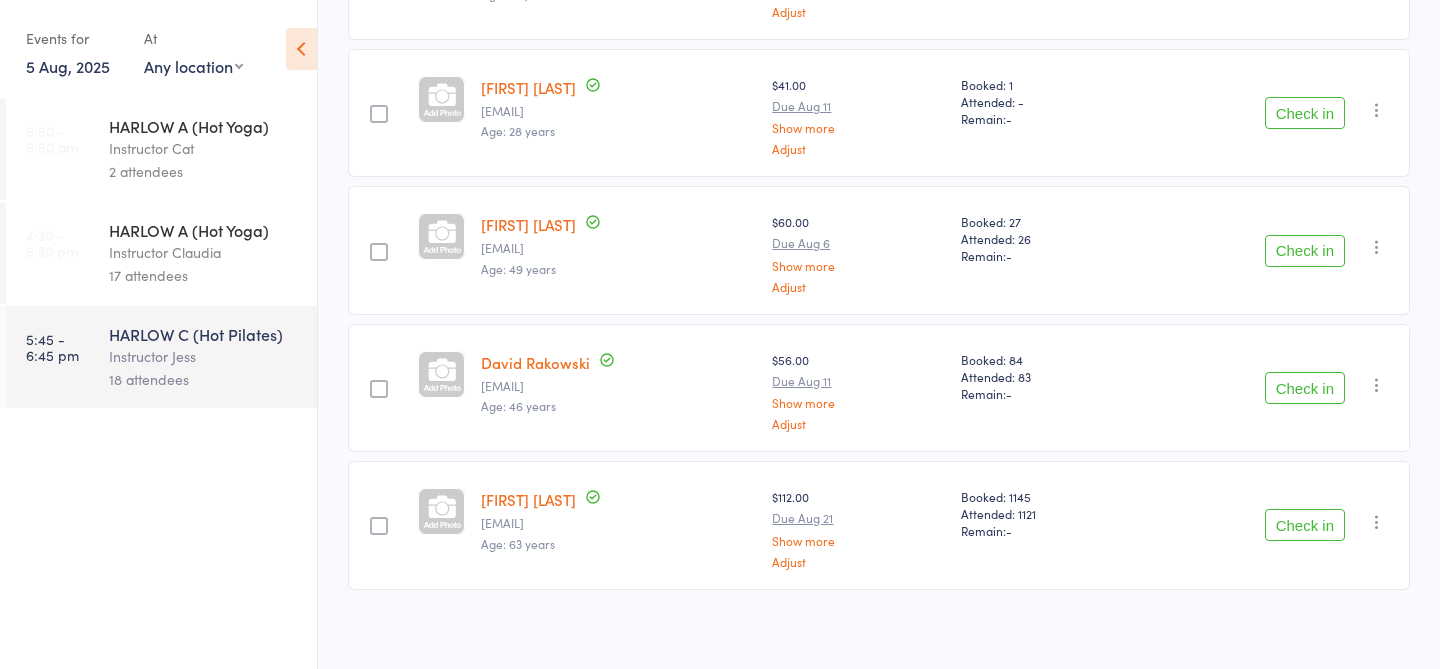 click on "Instructor Claudia" at bounding box center [204, 252] 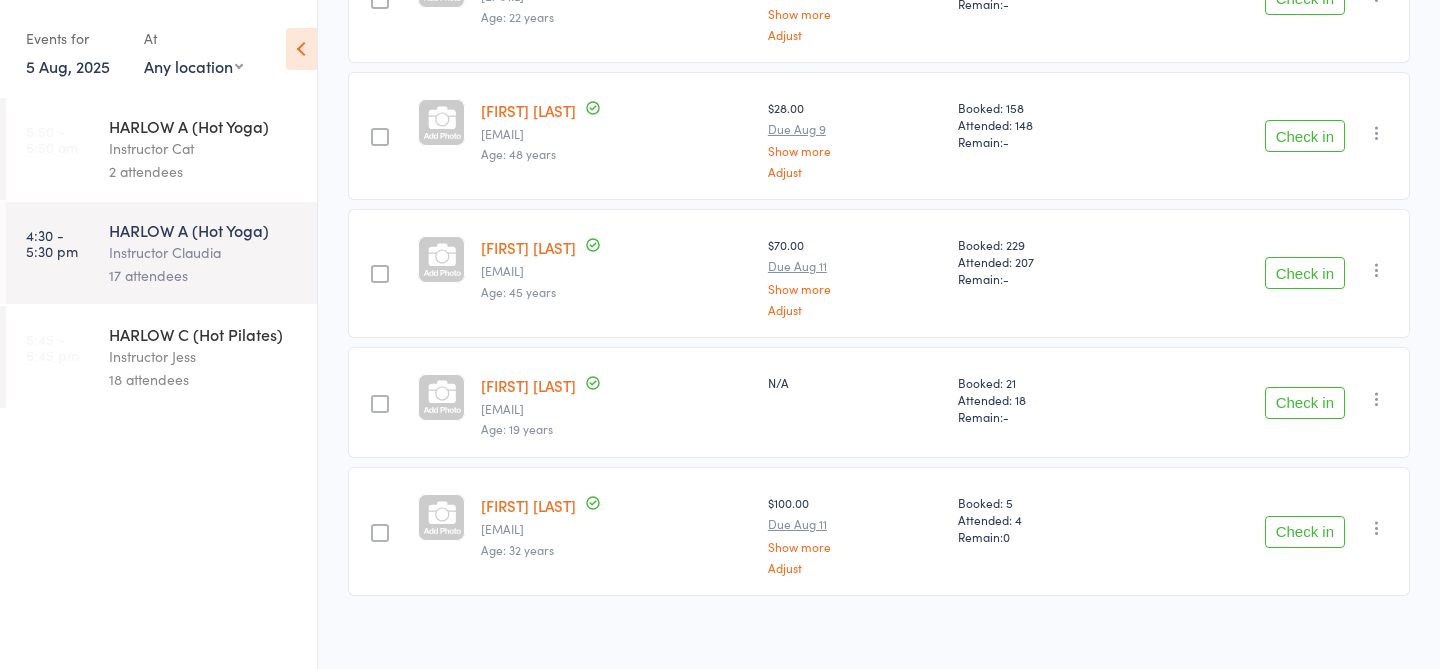 scroll, scrollTop: 2021, scrollLeft: 0, axis: vertical 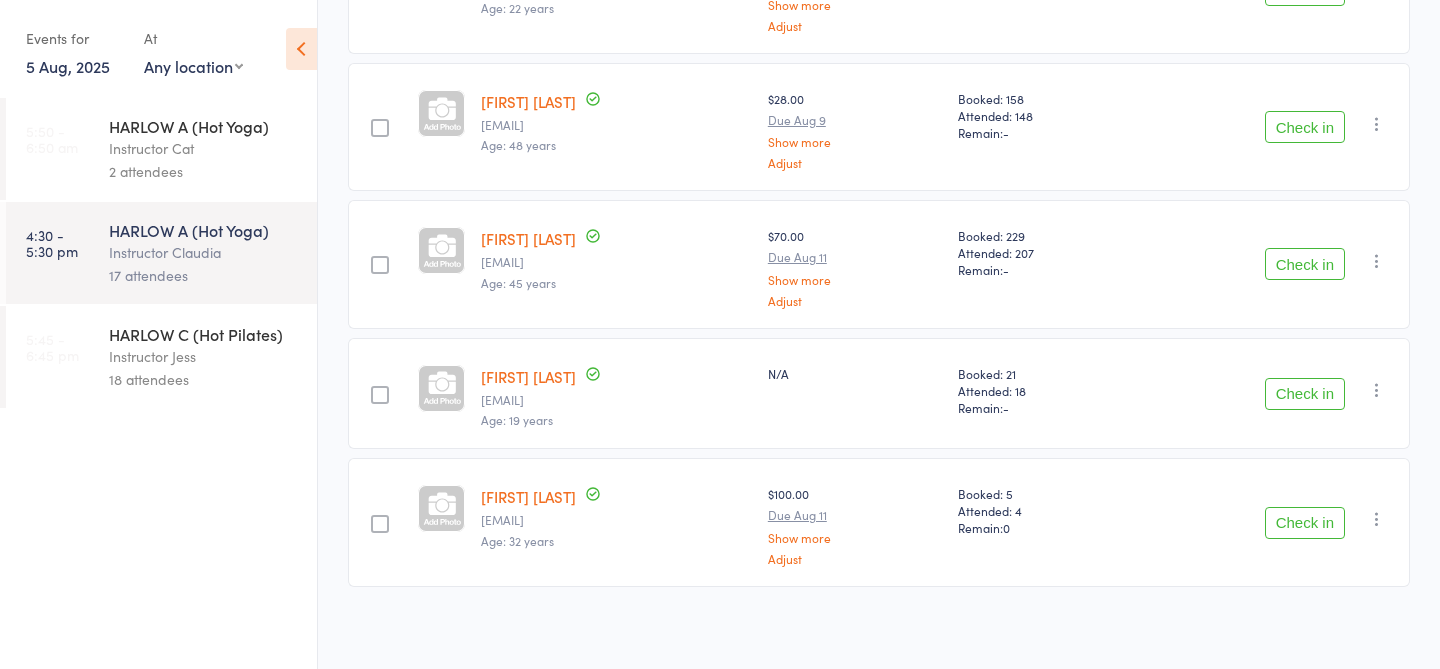 click on "HARLOW C (Hot Pilates)" at bounding box center (204, 334) 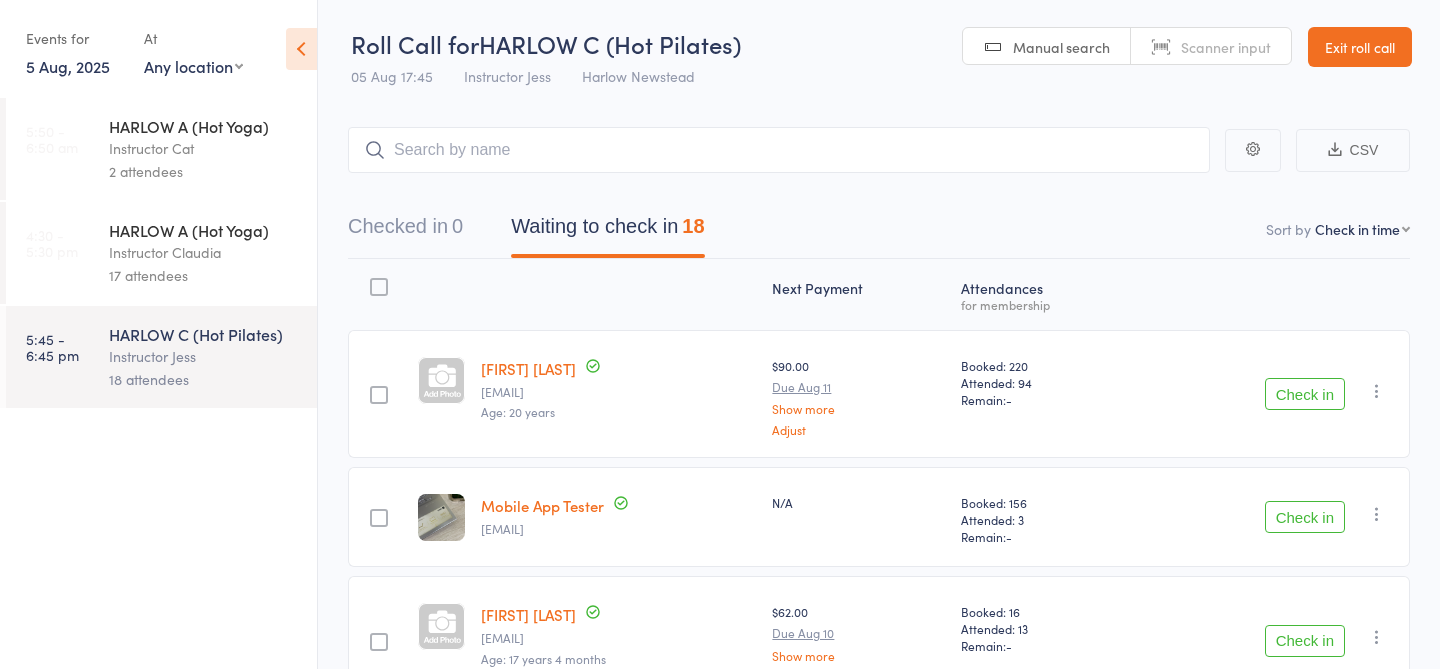click at bounding box center [1377, 514] 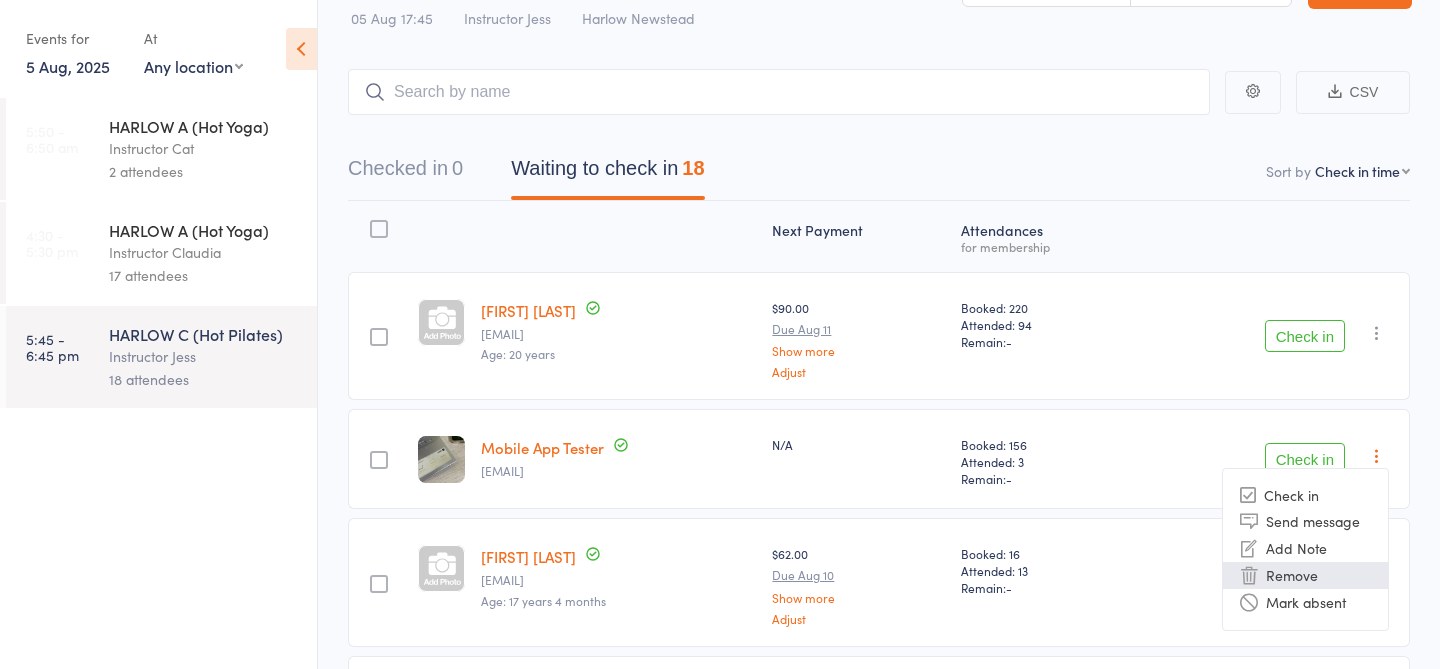 scroll, scrollTop: 68, scrollLeft: 0, axis: vertical 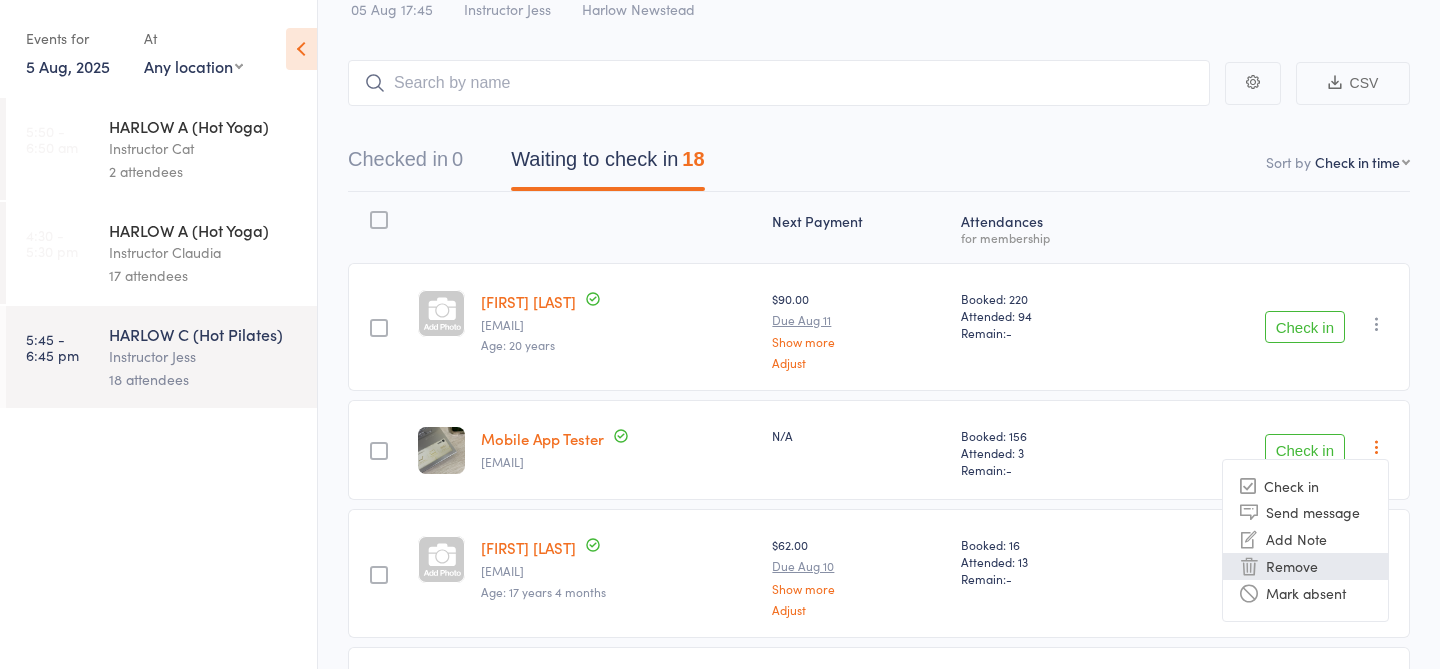 click on "Remove" at bounding box center (1305, 566) 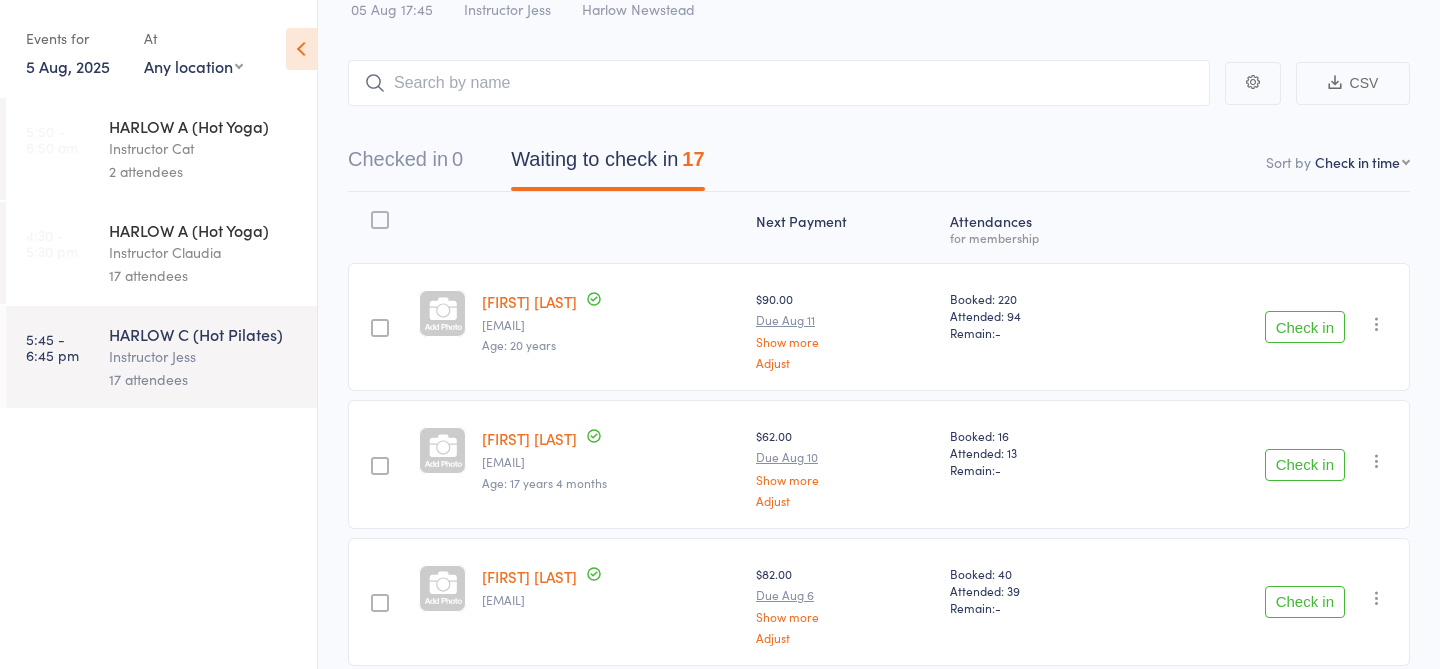 click on "17 attendees" at bounding box center [204, 275] 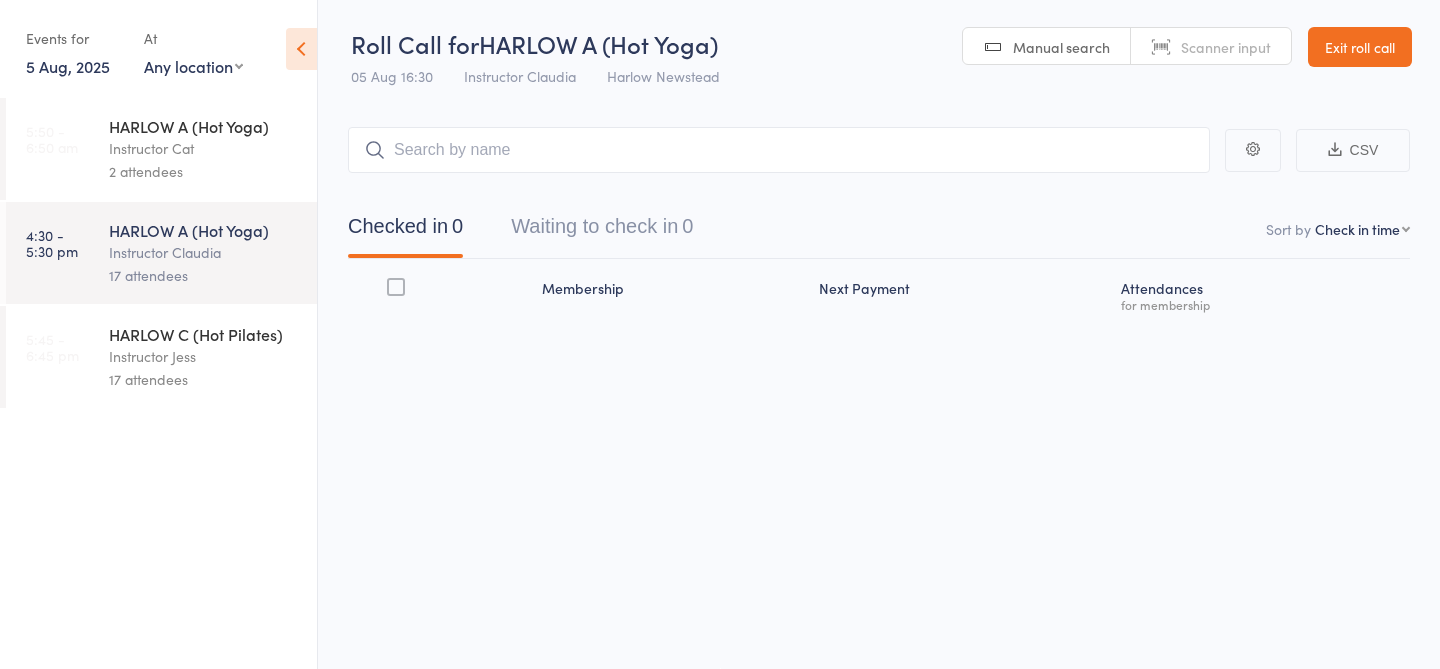click at bounding box center (779, 150) 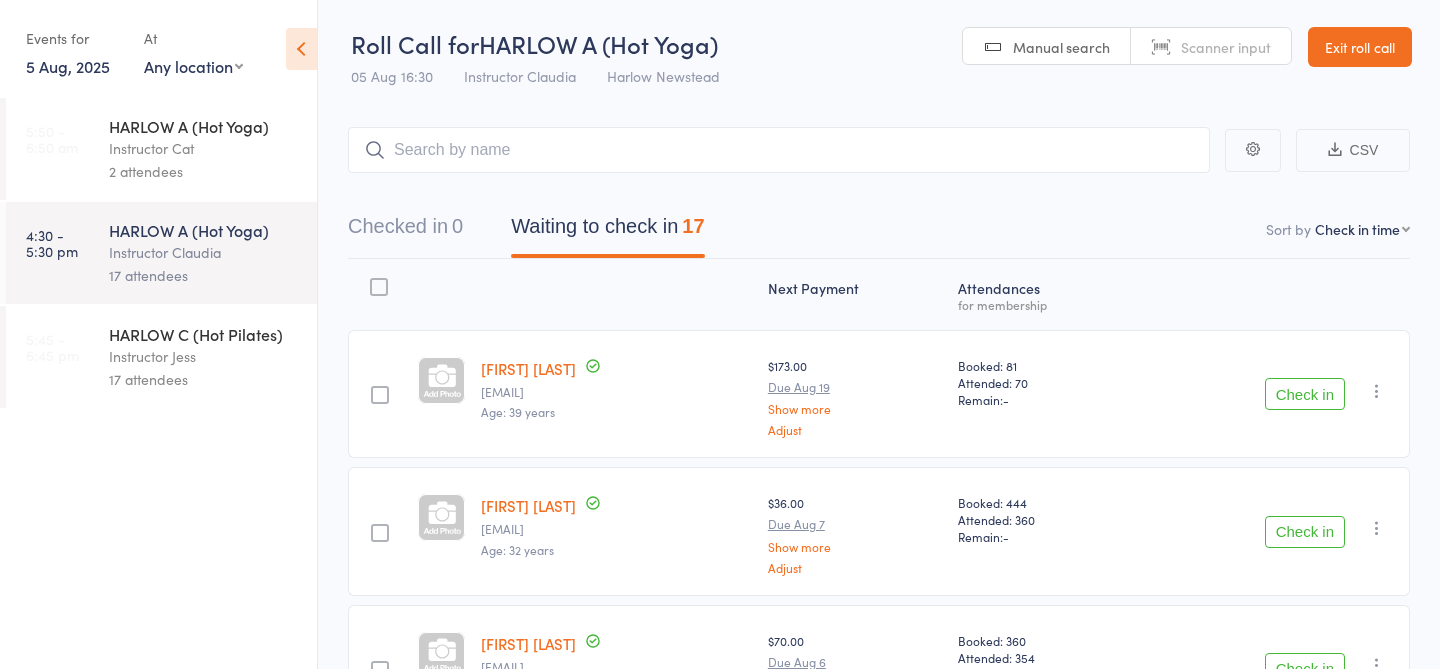 click at bounding box center (779, 150) 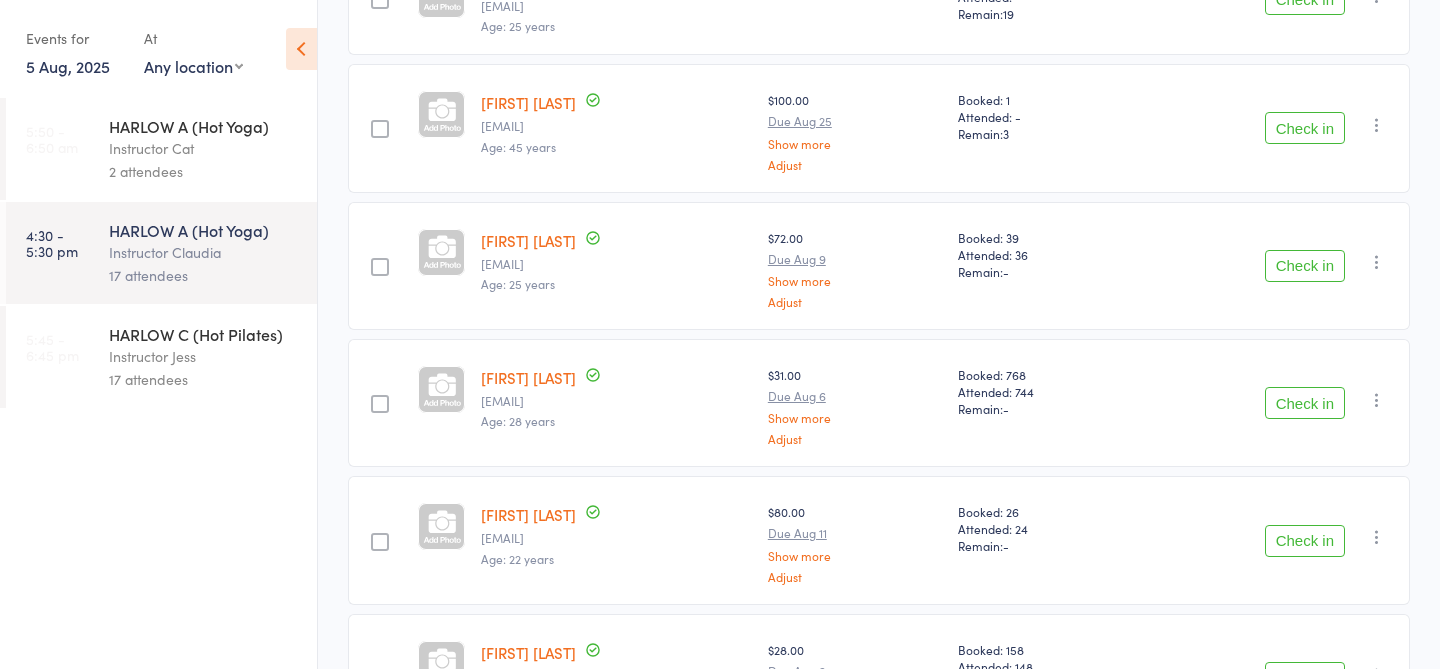 scroll, scrollTop: 1482, scrollLeft: 0, axis: vertical 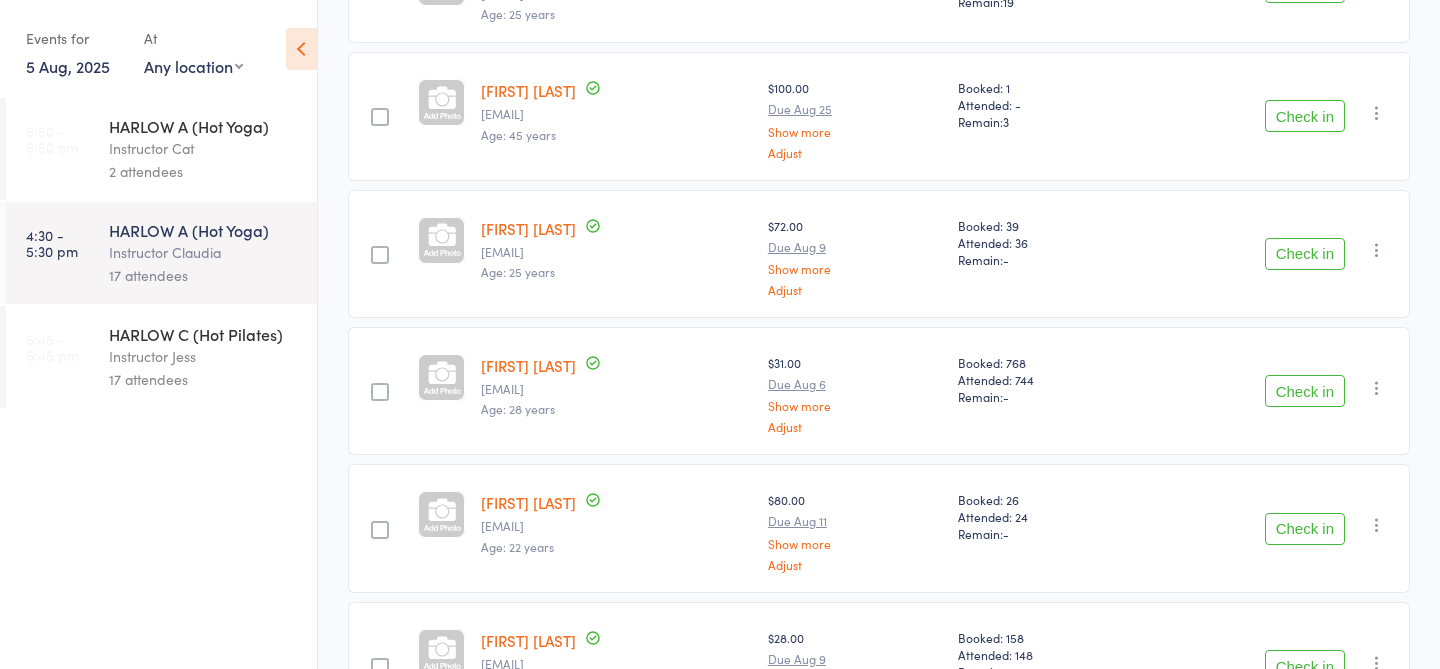 click on "[FIRST] [LAST]    [EMAIL] Age: 28 years" at bounding box center (616, 391) 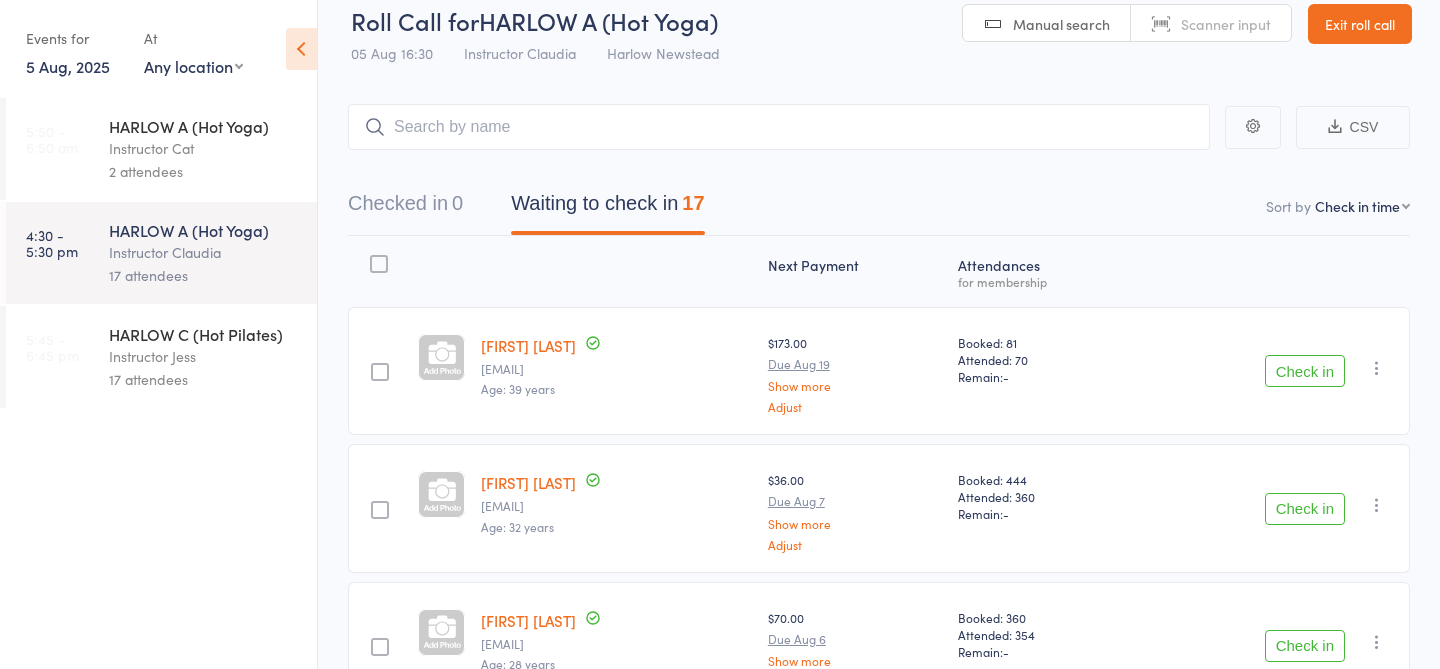 click on "Checked in  0" at bounding box center [405, 208] 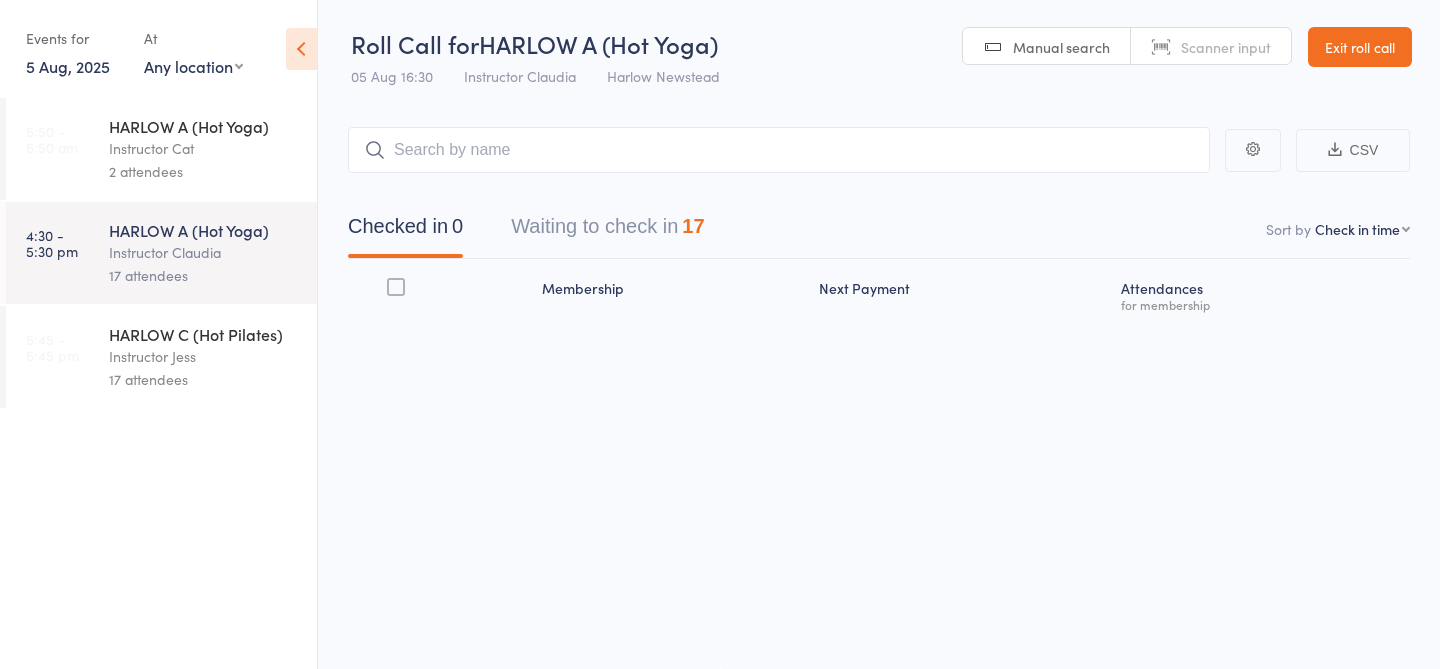 scroll, scrollTop: 1, scrollLeft: 0, axis: vertical 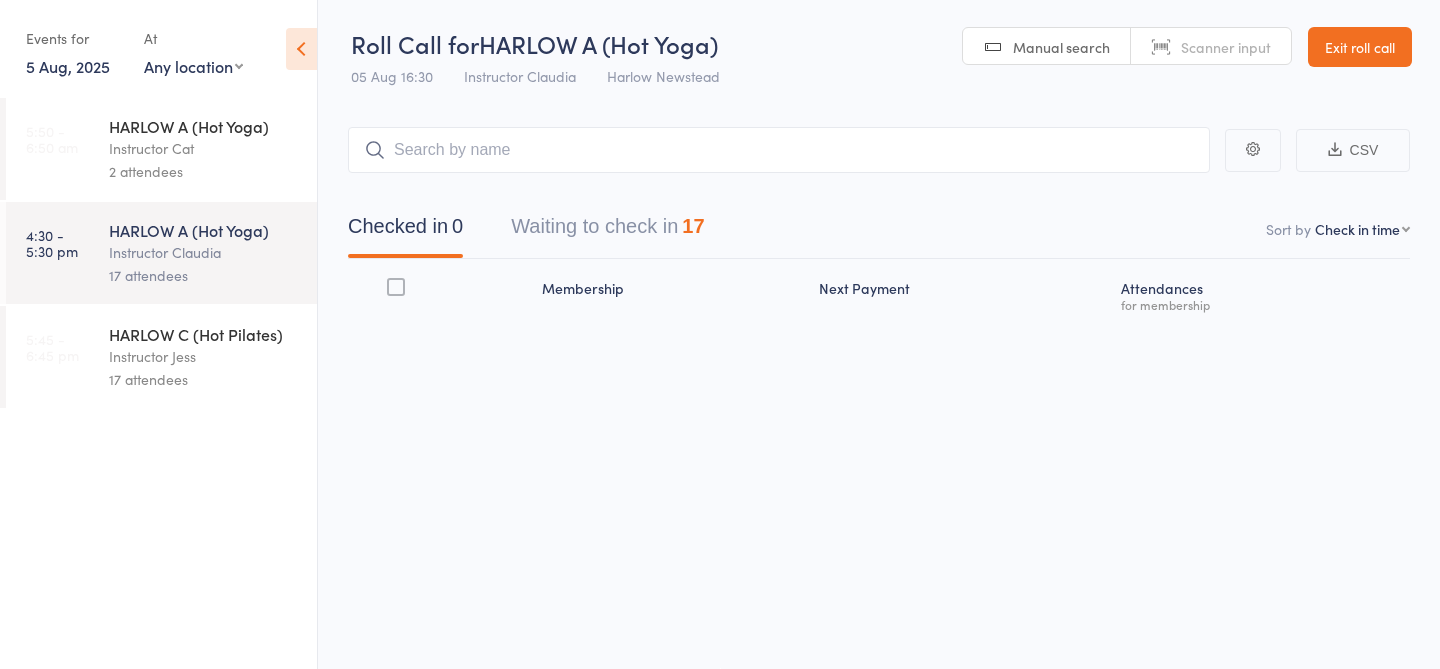 click on "Instructor Jess" at bounding box center [204, 356] 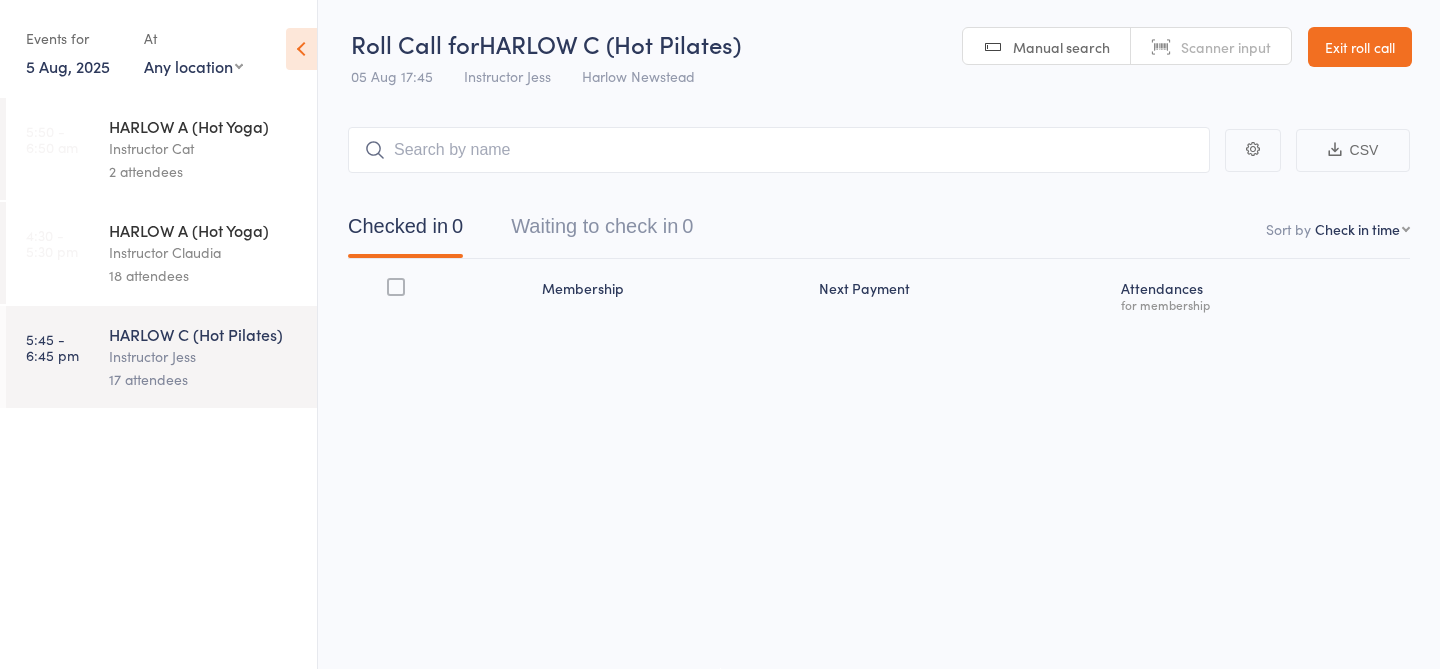 click on "18 attendees" at bounding box center [204, 275] 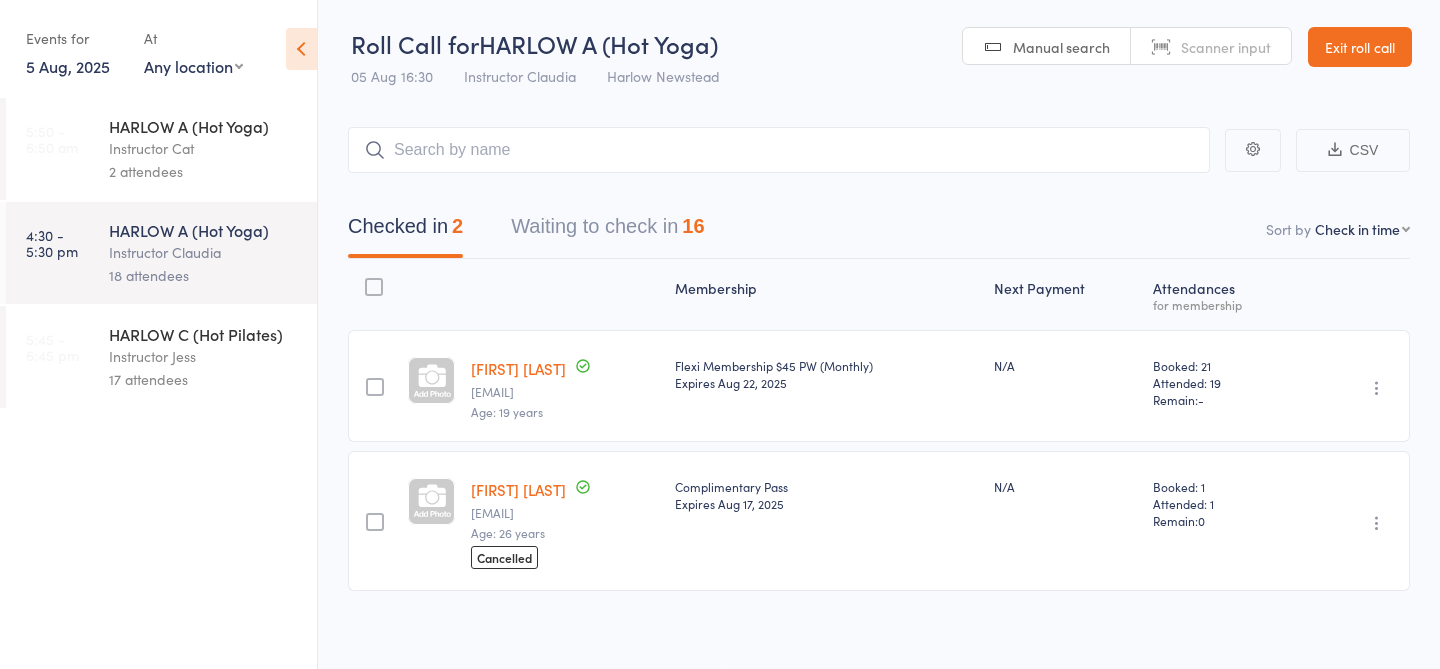 click on "Waiting to check in  16" at bounding box center (607, 231) 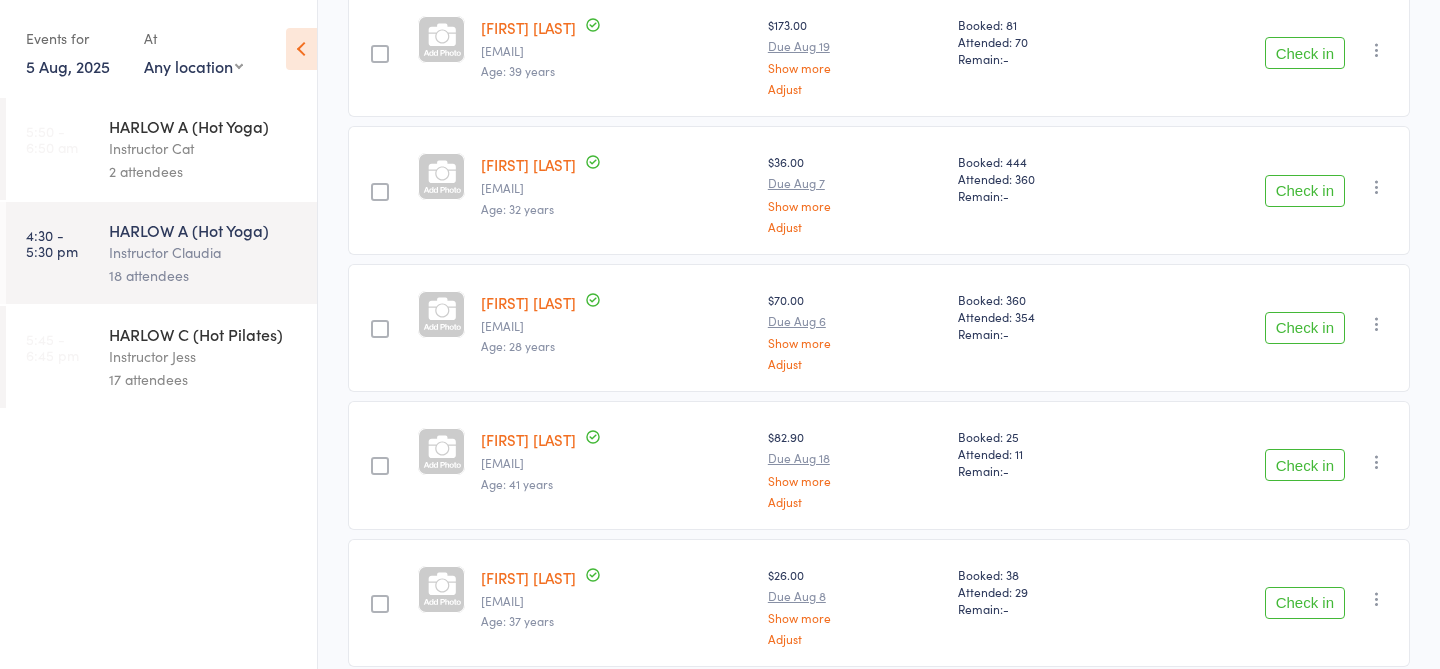 scroll, scrollTop: 0, scrollLeft: 0, axis: both 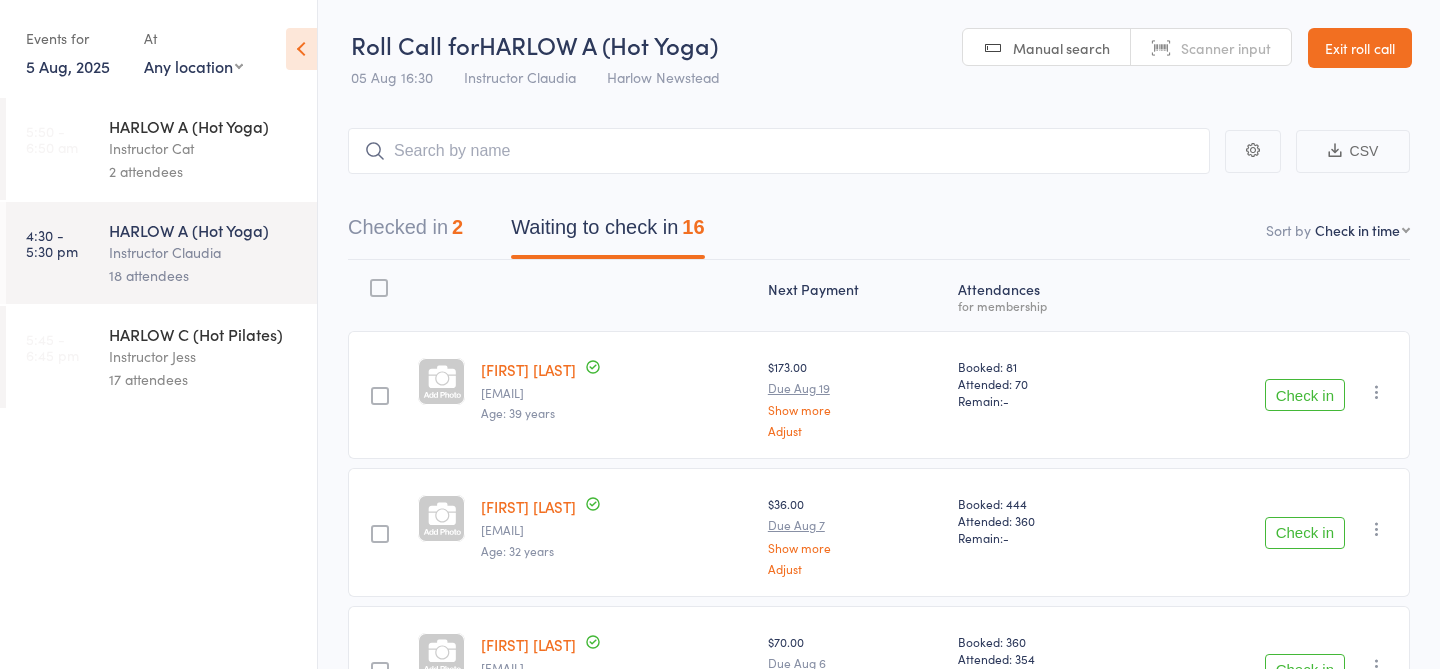 click at bounding box center (779, 151) 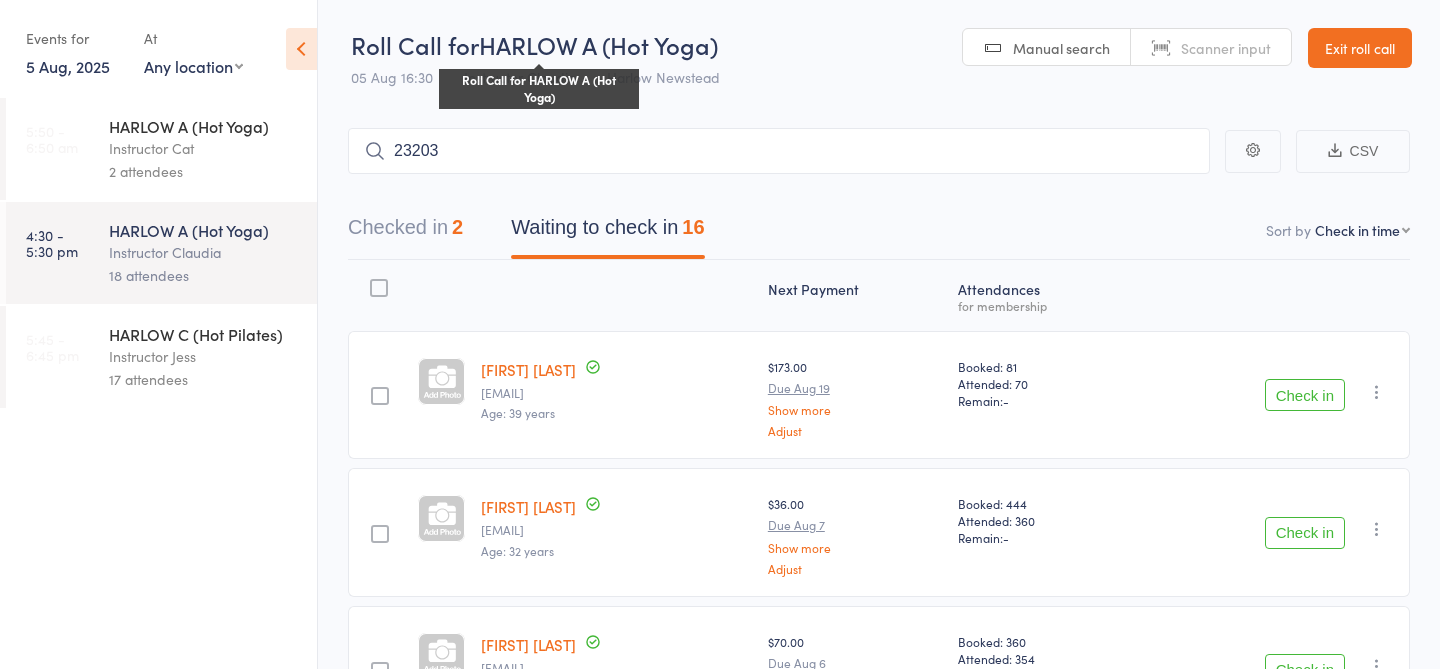 type on "23203" 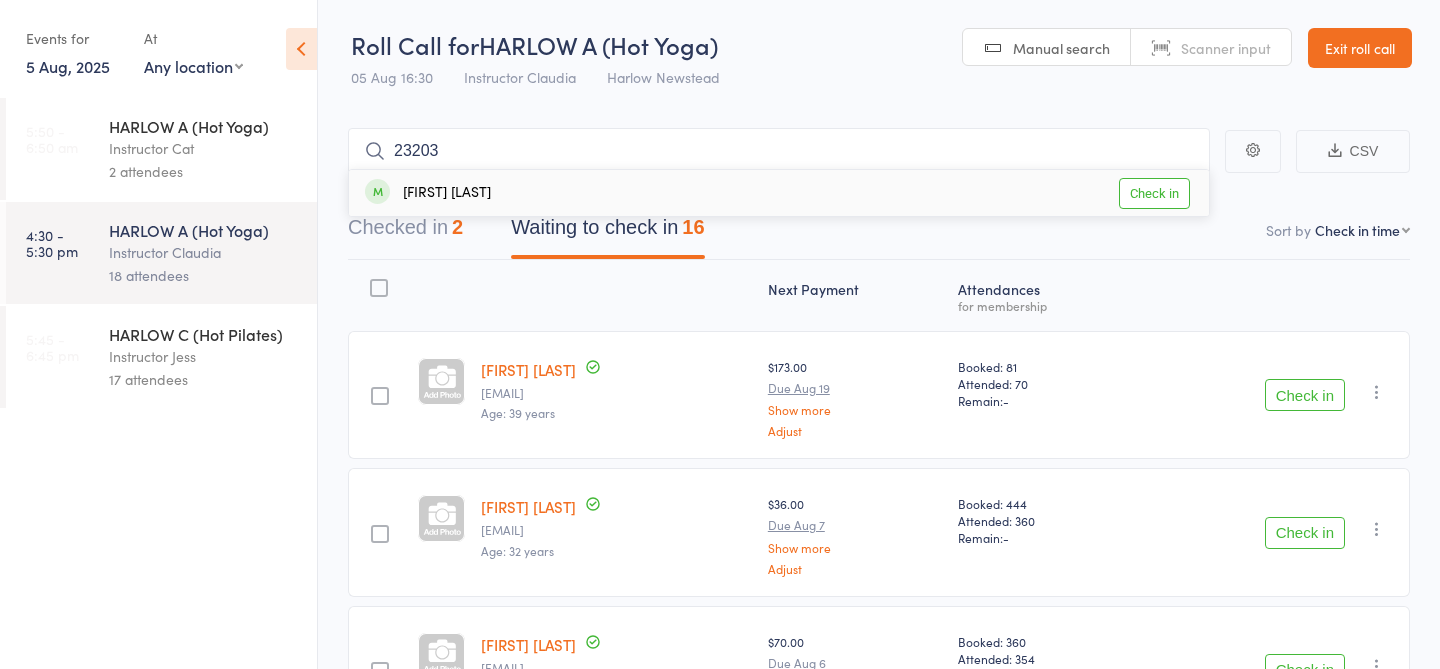 click on "Check in" at bounding box center (1154, 193) 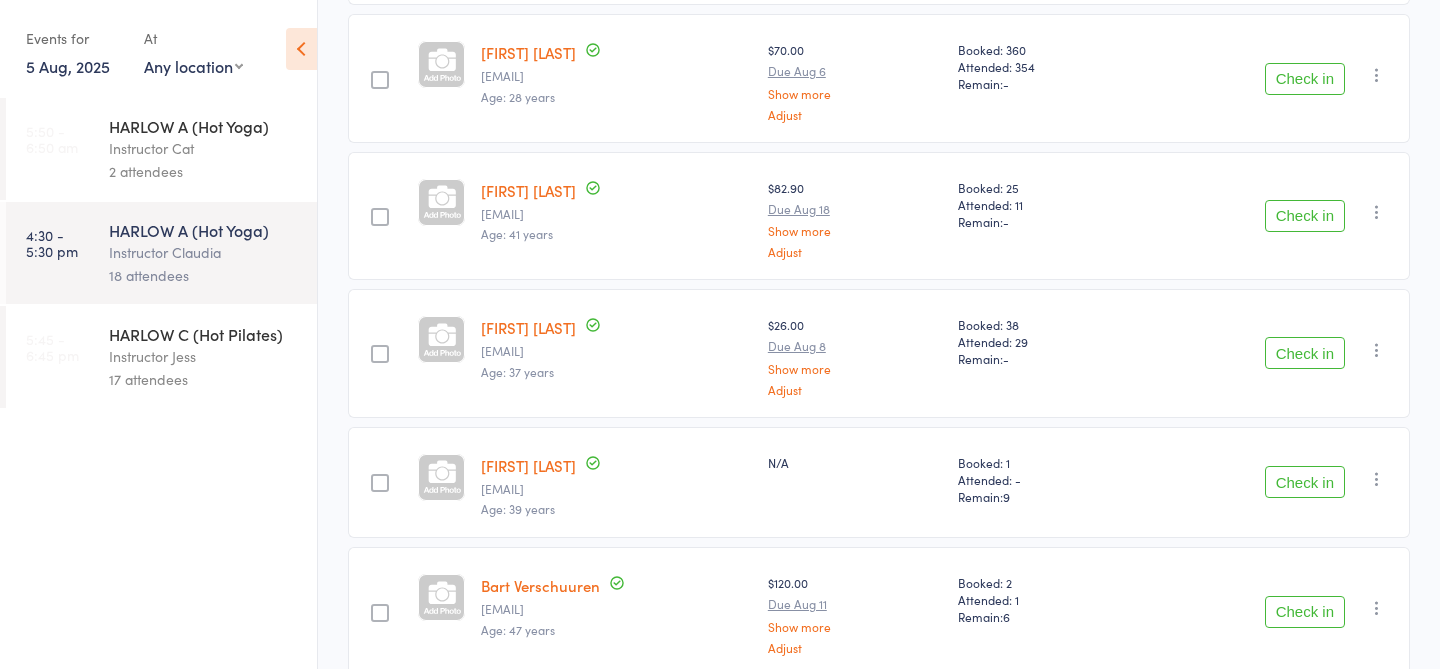 scroll, scrollTop: 0, scrollLeft: 0, axis: both 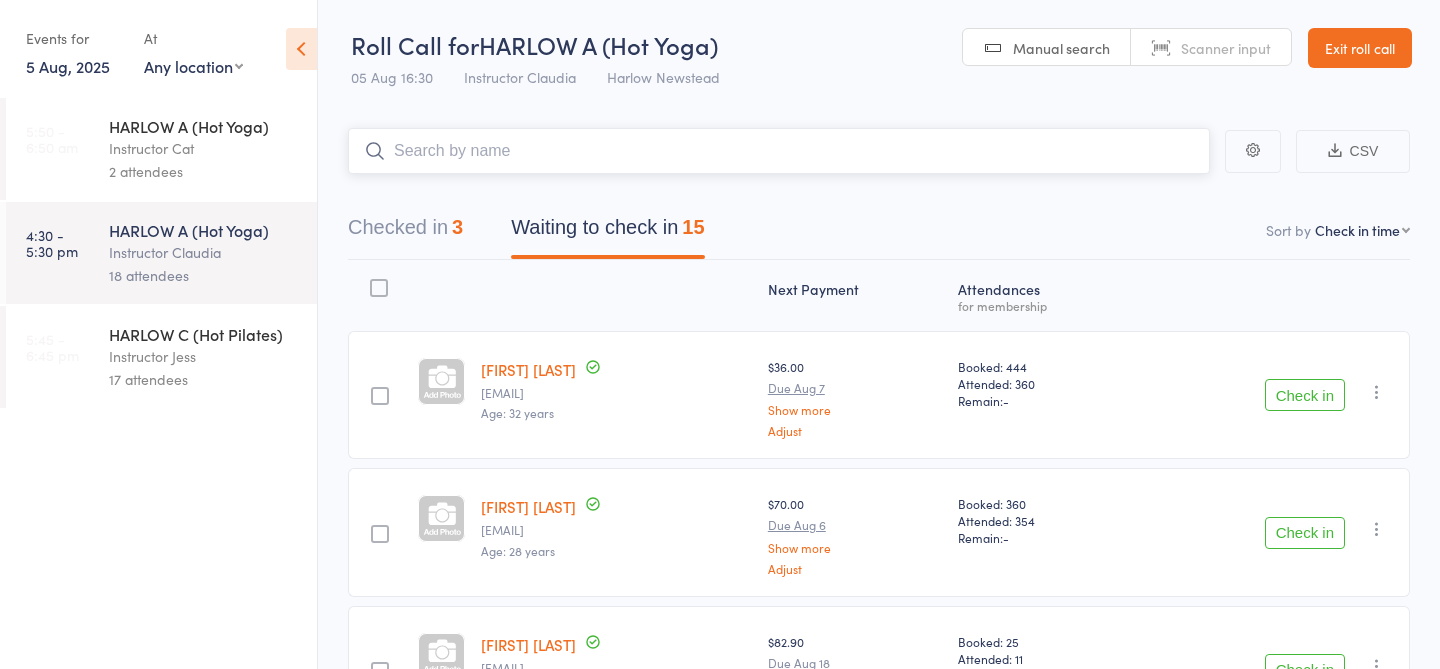 click at bounding box center (779, 151) 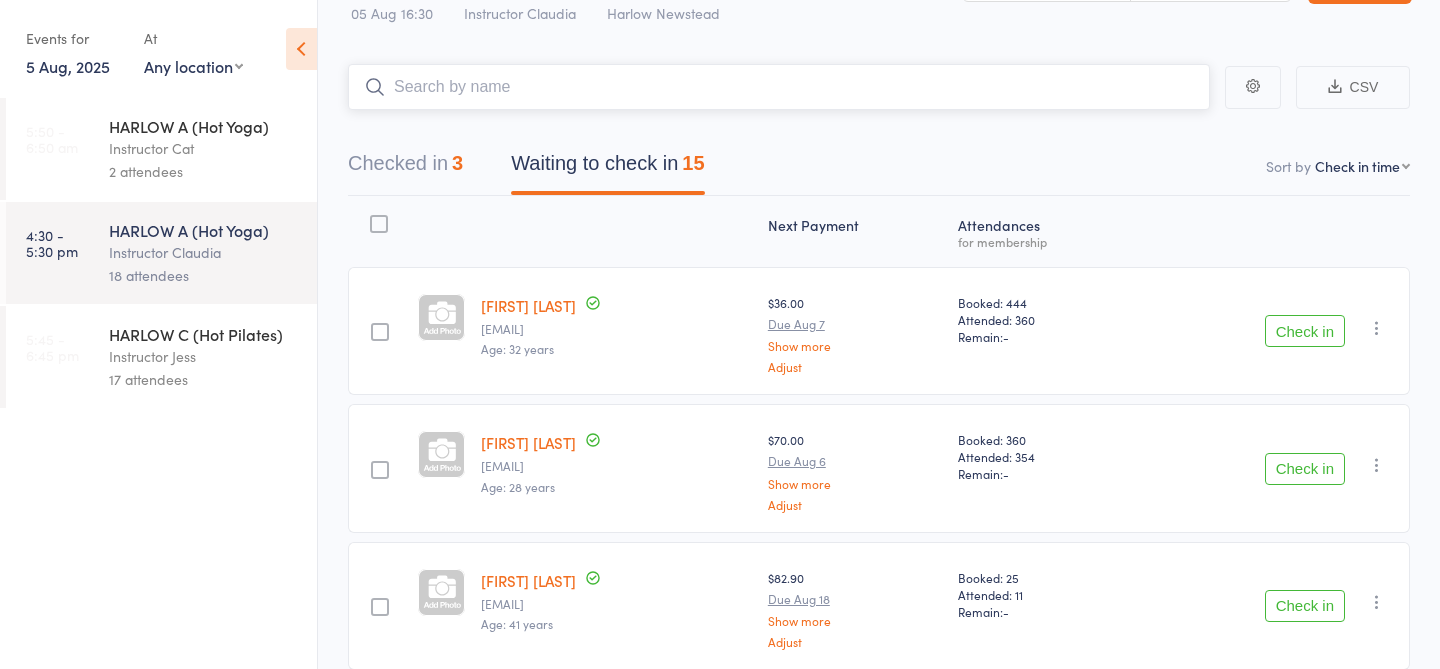 scroll, scrollTop: 0, scrollLeft: 0, axis: both 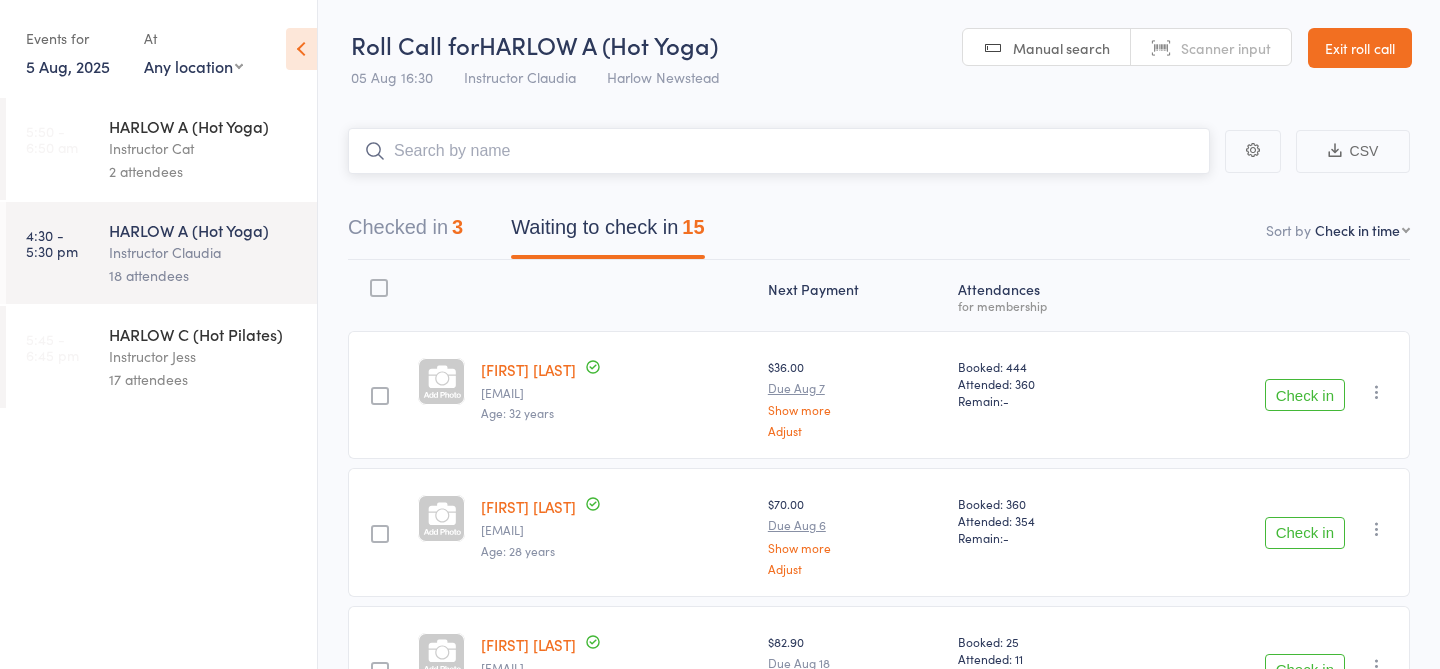 click at bounding box center (779, 151) 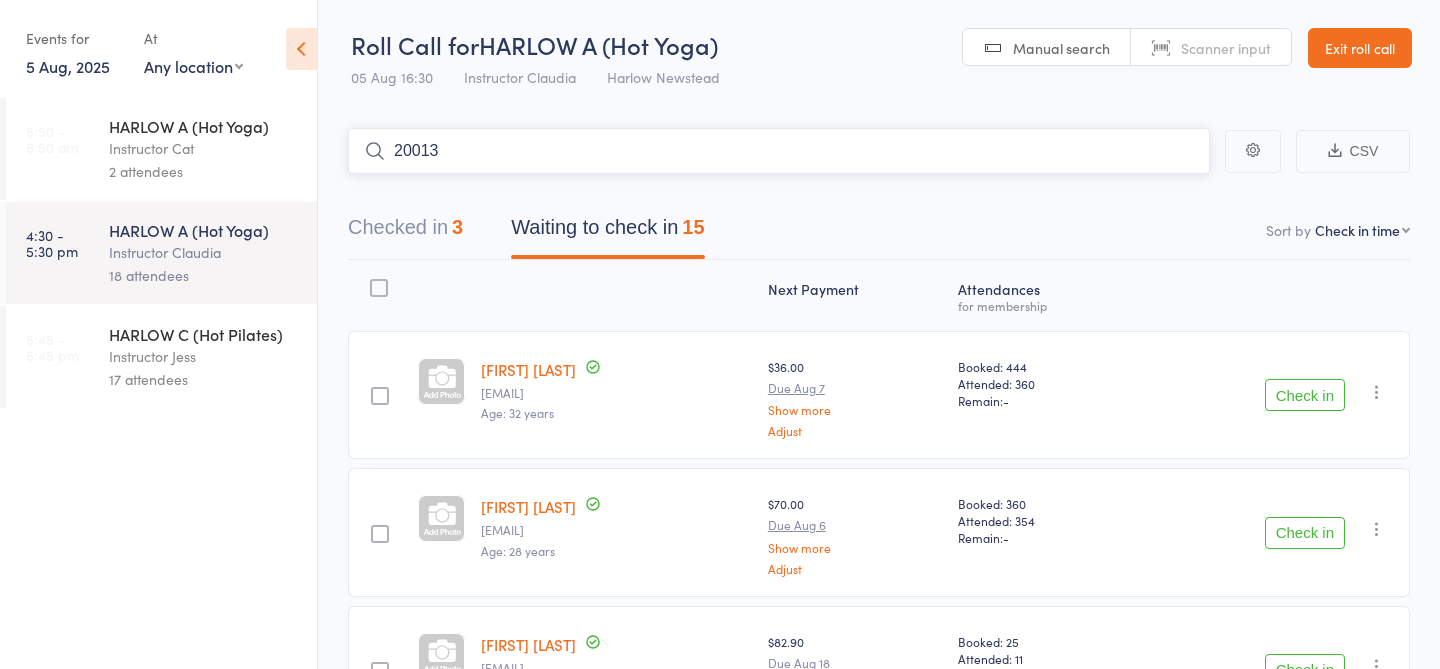 type on "20013" 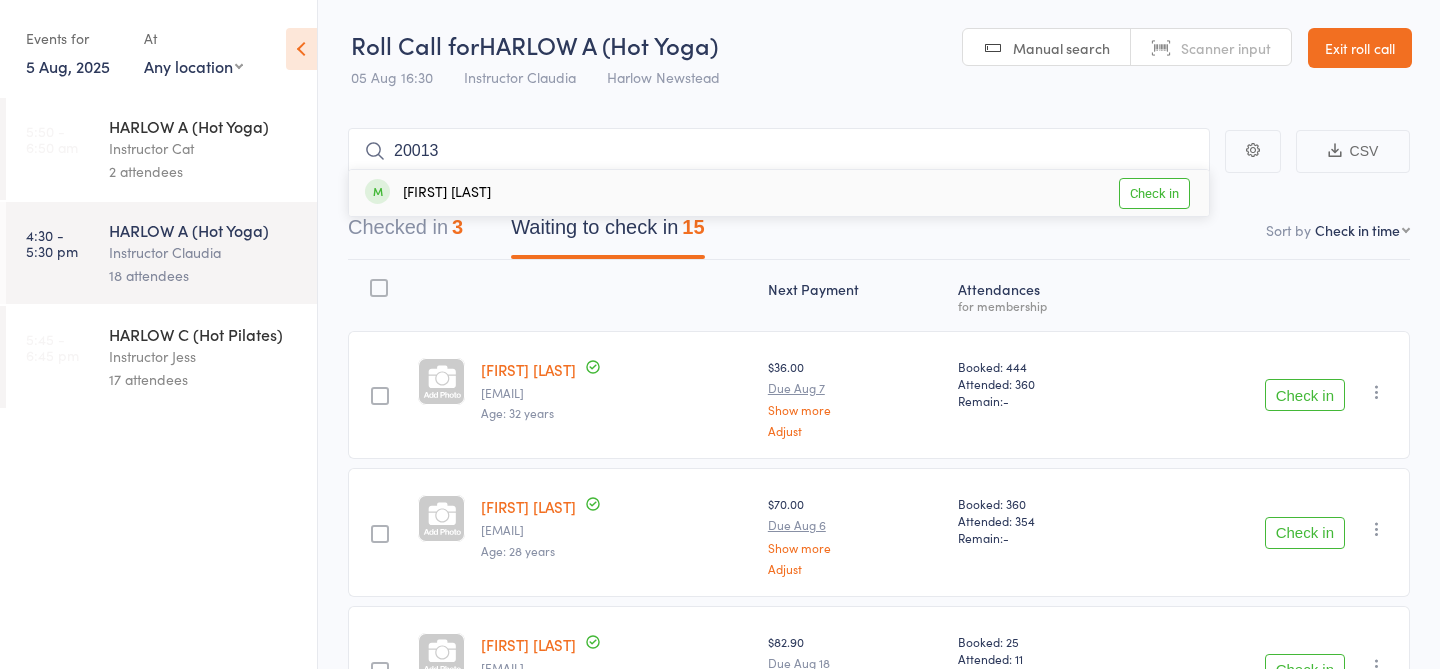 click on "Check in" at bounding box center (1154, 193) 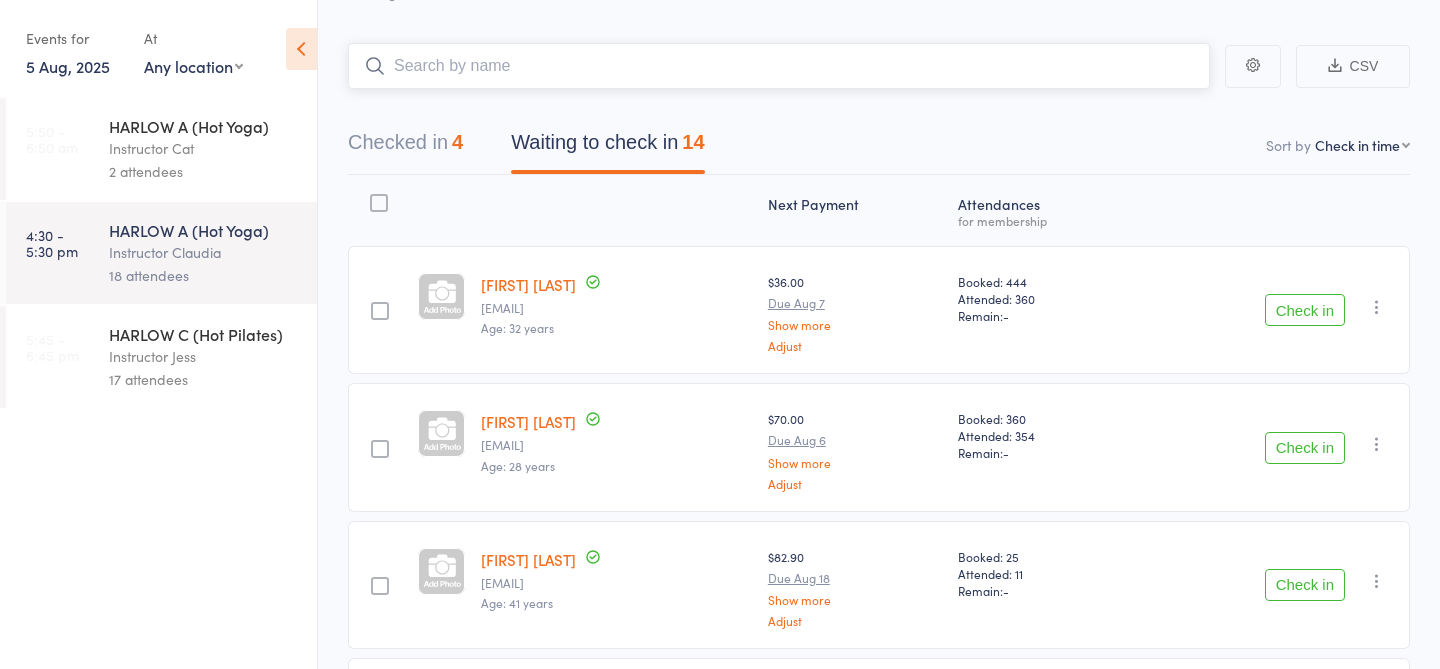scroll, scrollTop: 0, scrollLeft: 0, axis: both 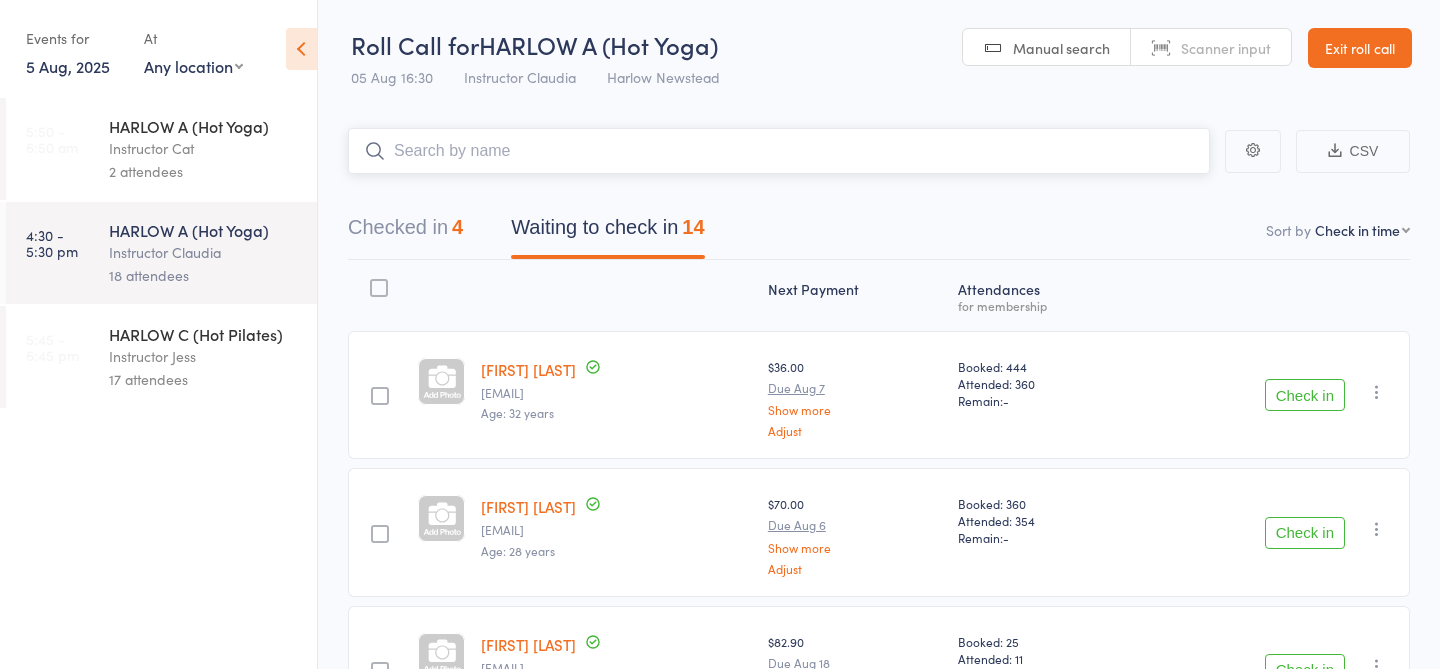 click at bounding box center (779, 151) 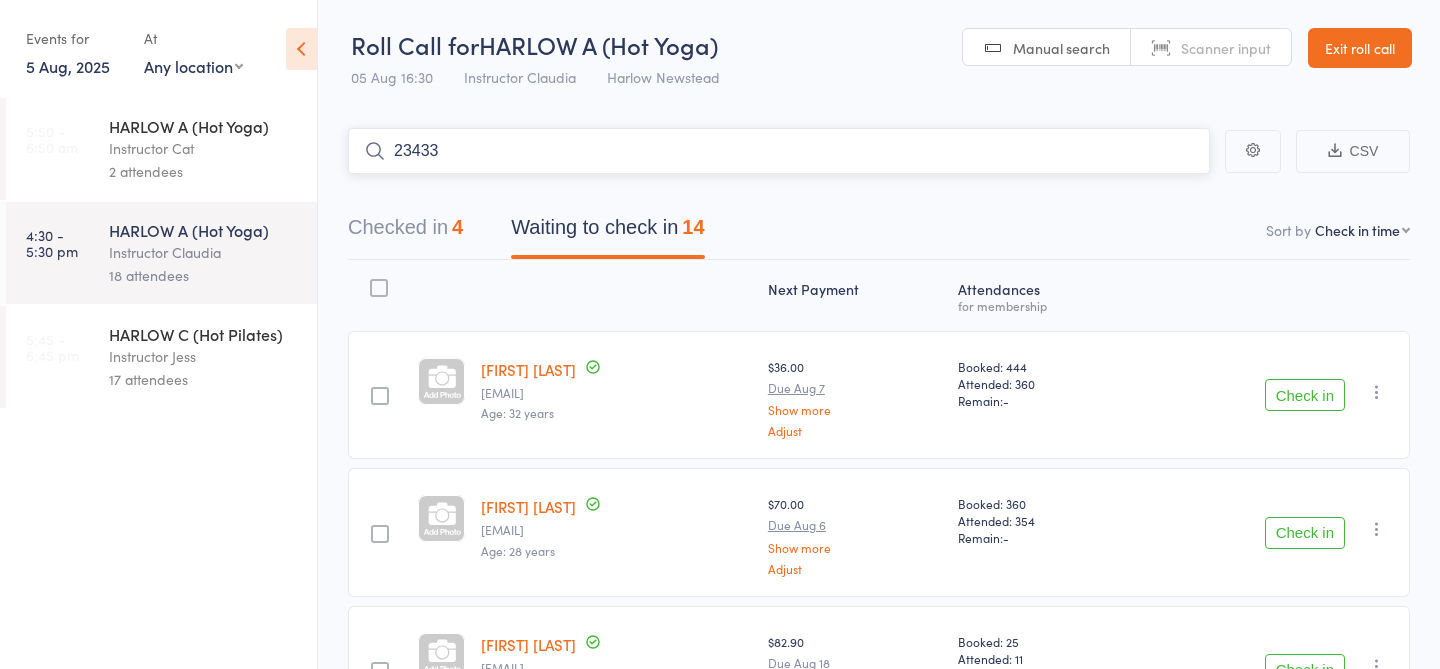 type on "23433" 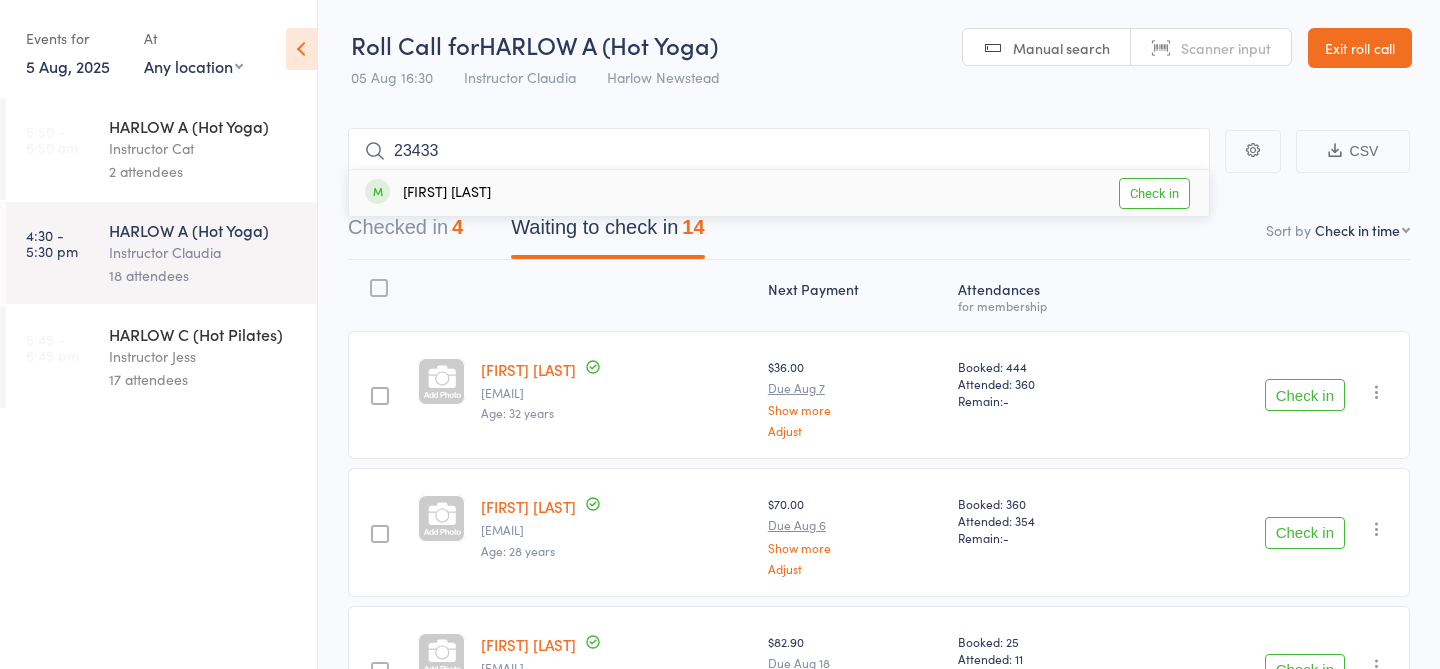 click on "Check in" at bounding box center [1154, 193] 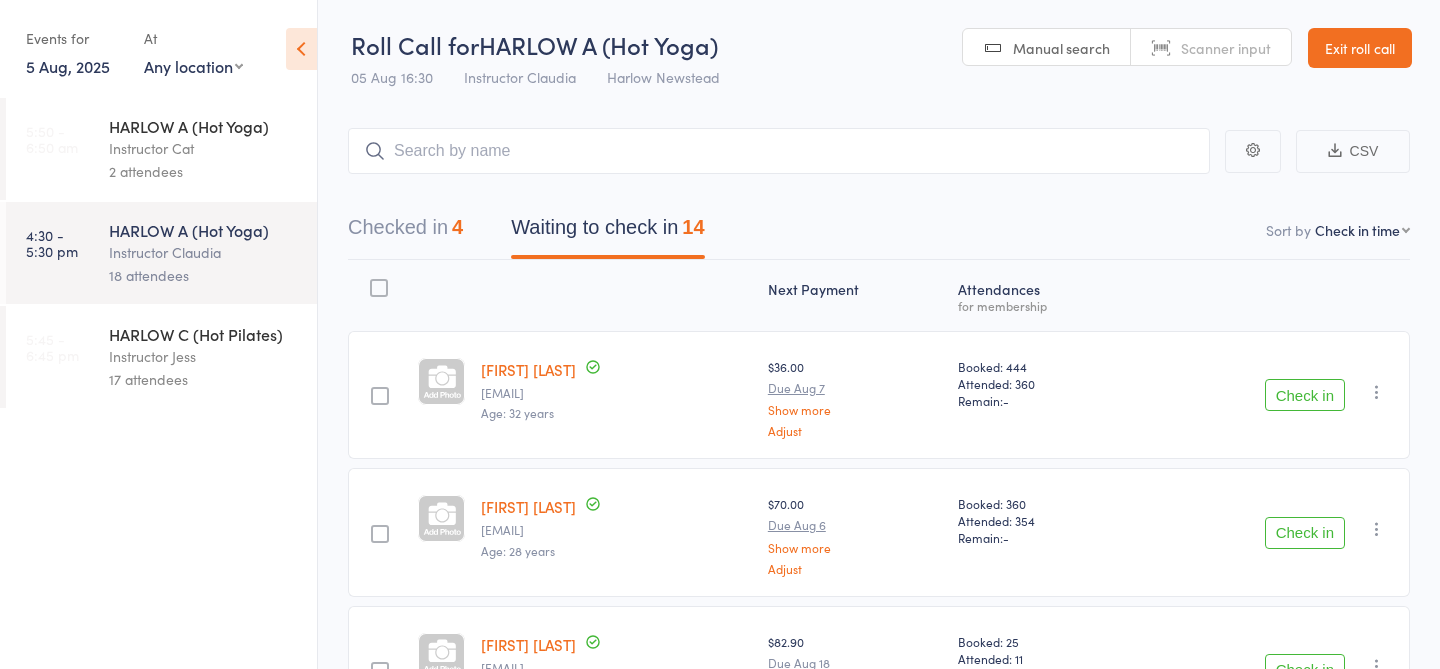 click on "Checked in  4 Waiting to check in  14" at bounding box center (879, 217) 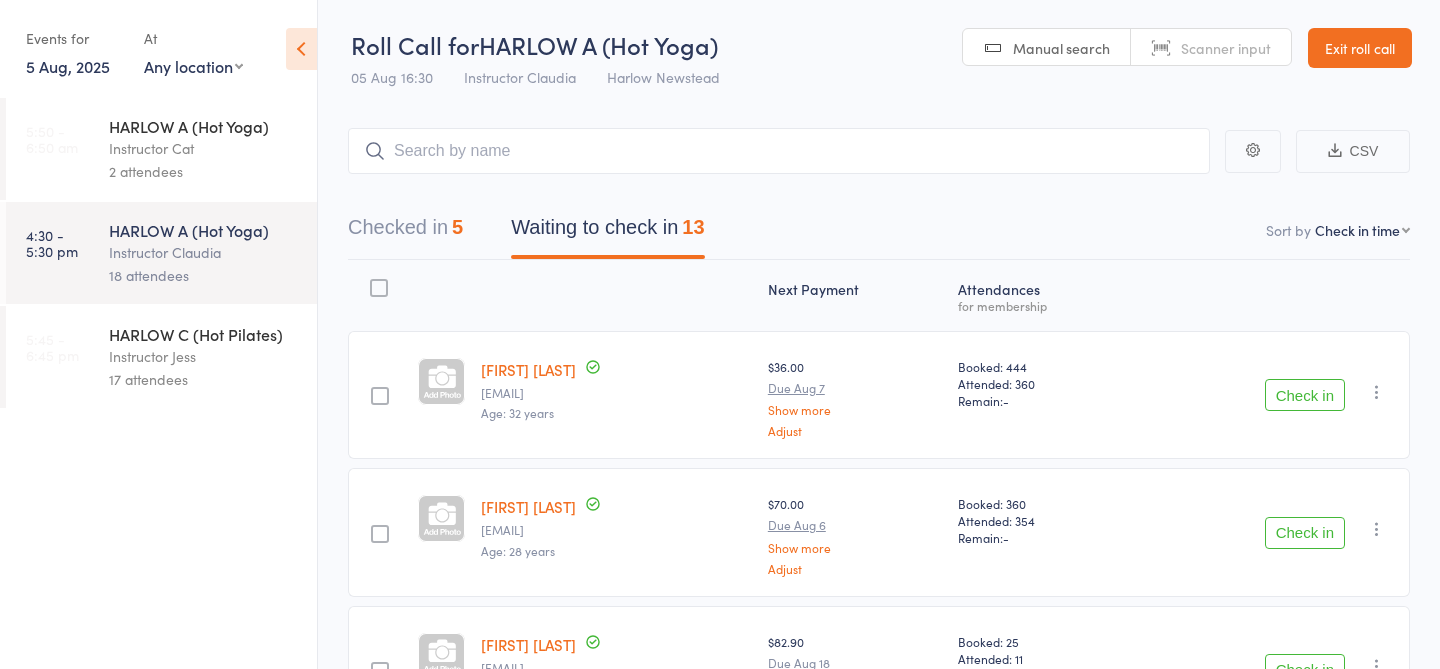 click on "Checked in  5 Waiting to check in  13" at bounding box center [879, 217] 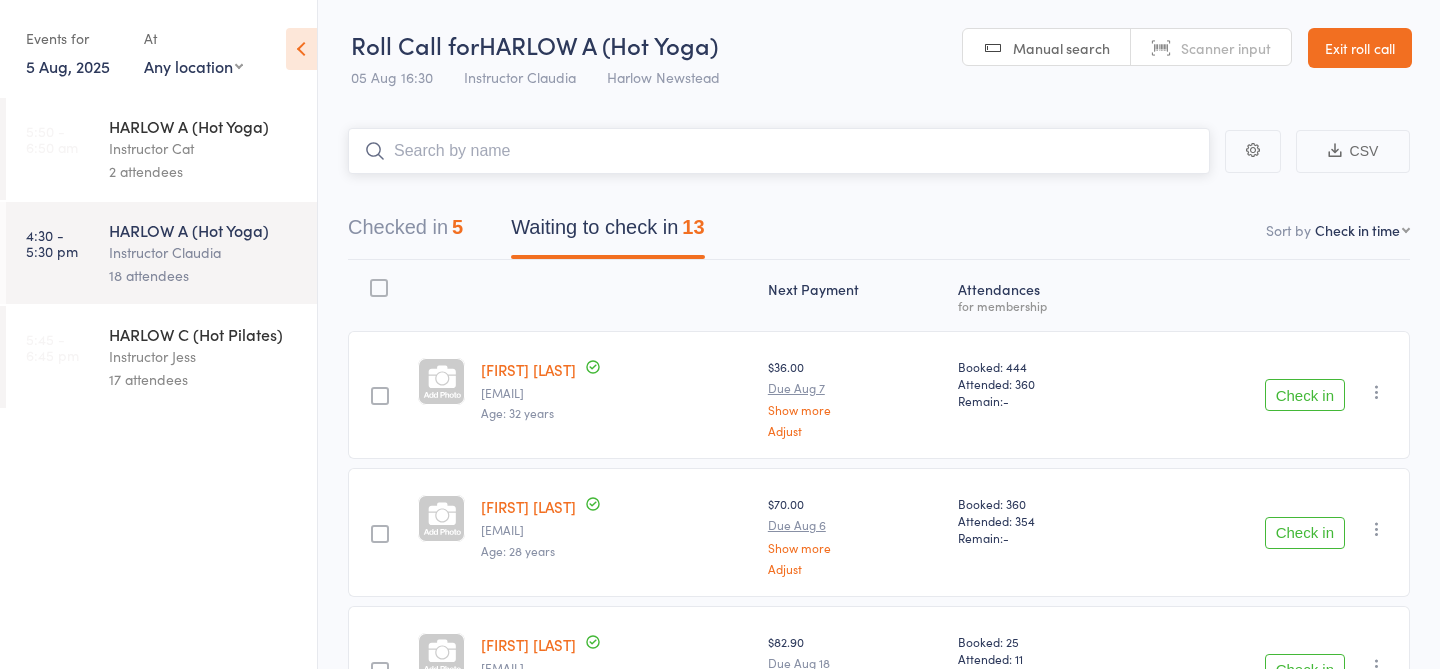 click at bounding box center (779, 151) 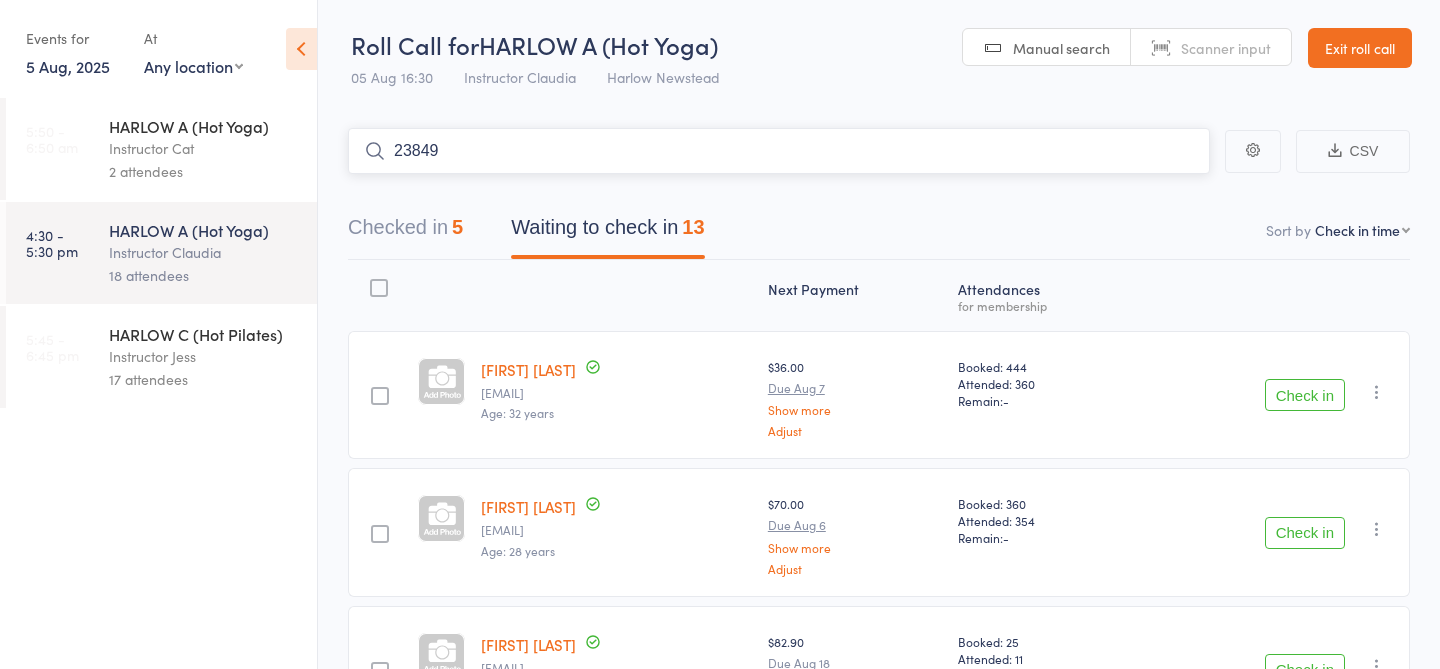 type on "23849" 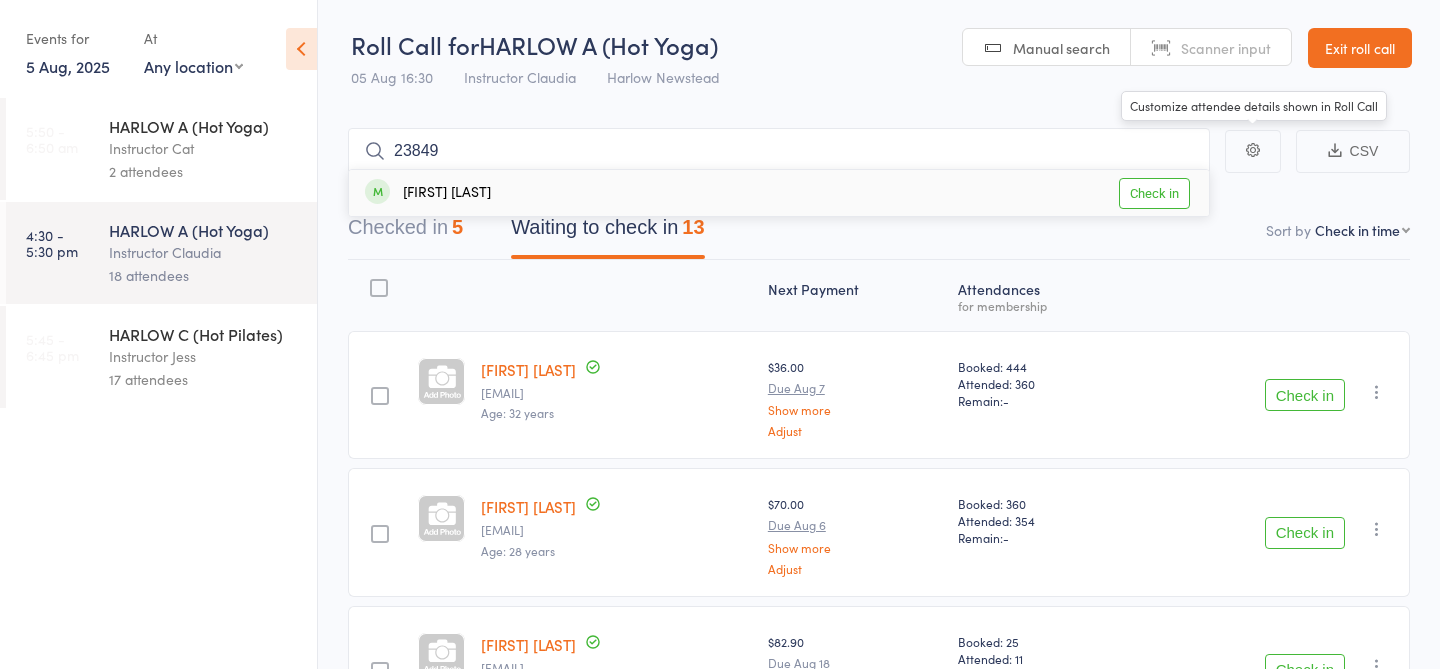 click on "Check in" at bounding box center [1154, 193] 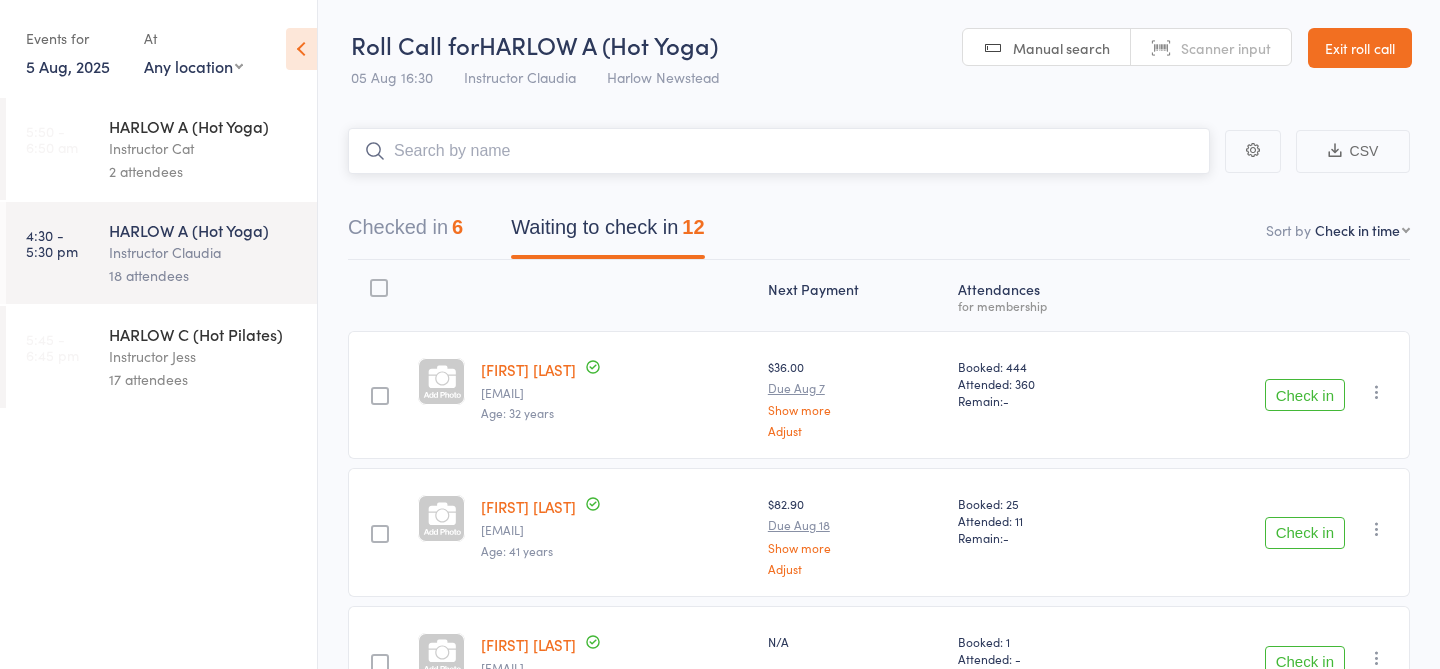click at bounding box center [779, 151] 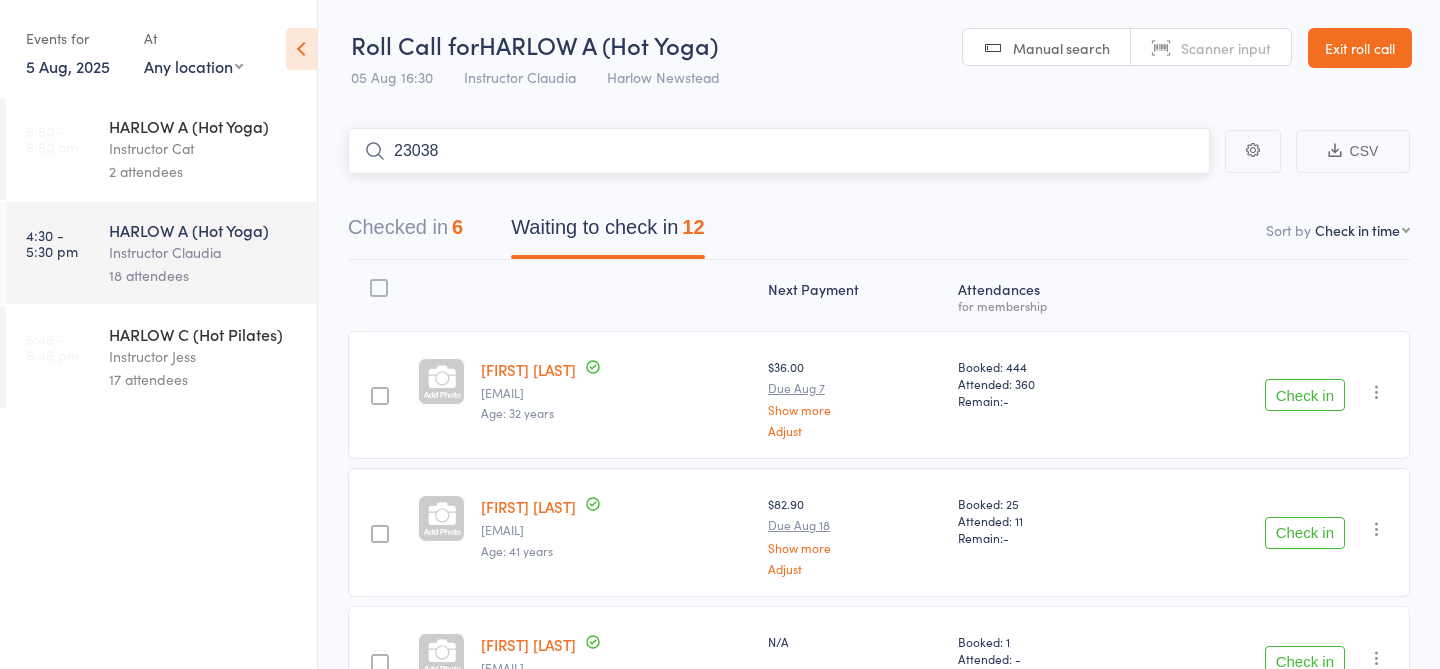 type on "23038" 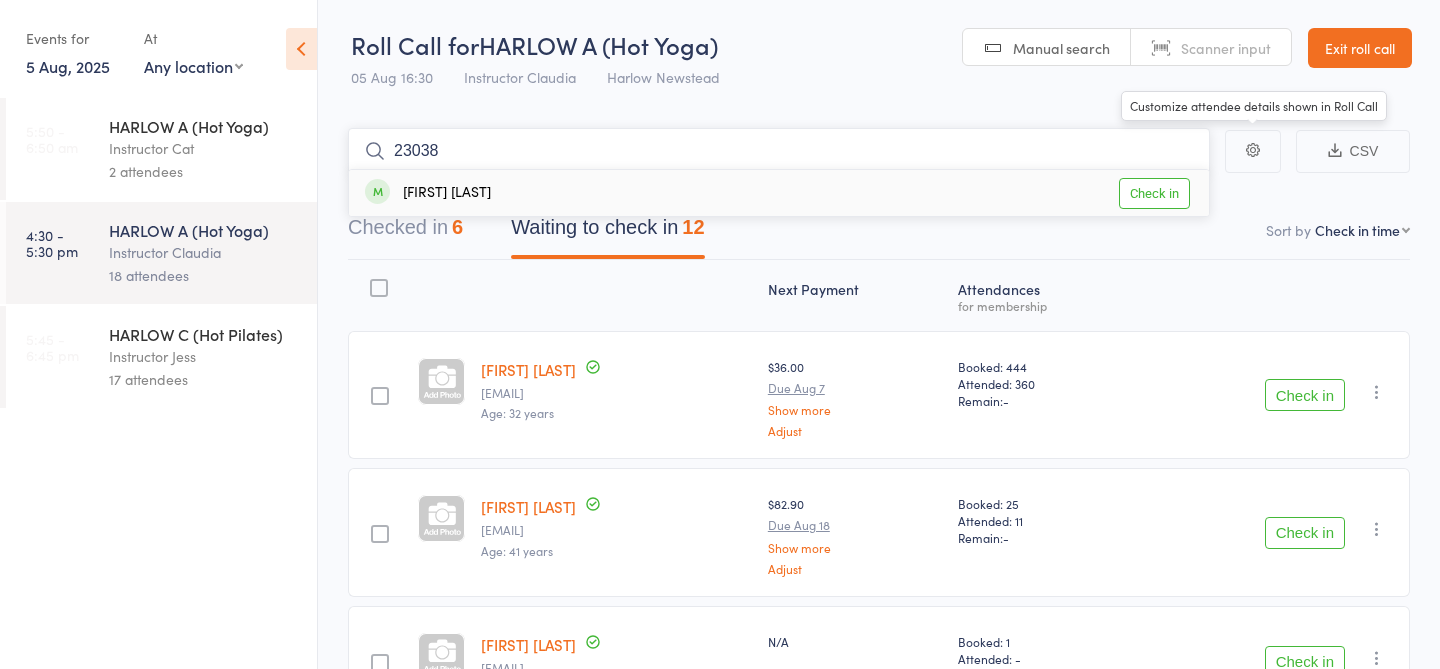 click on "23038" at bounding box center (779, 151) 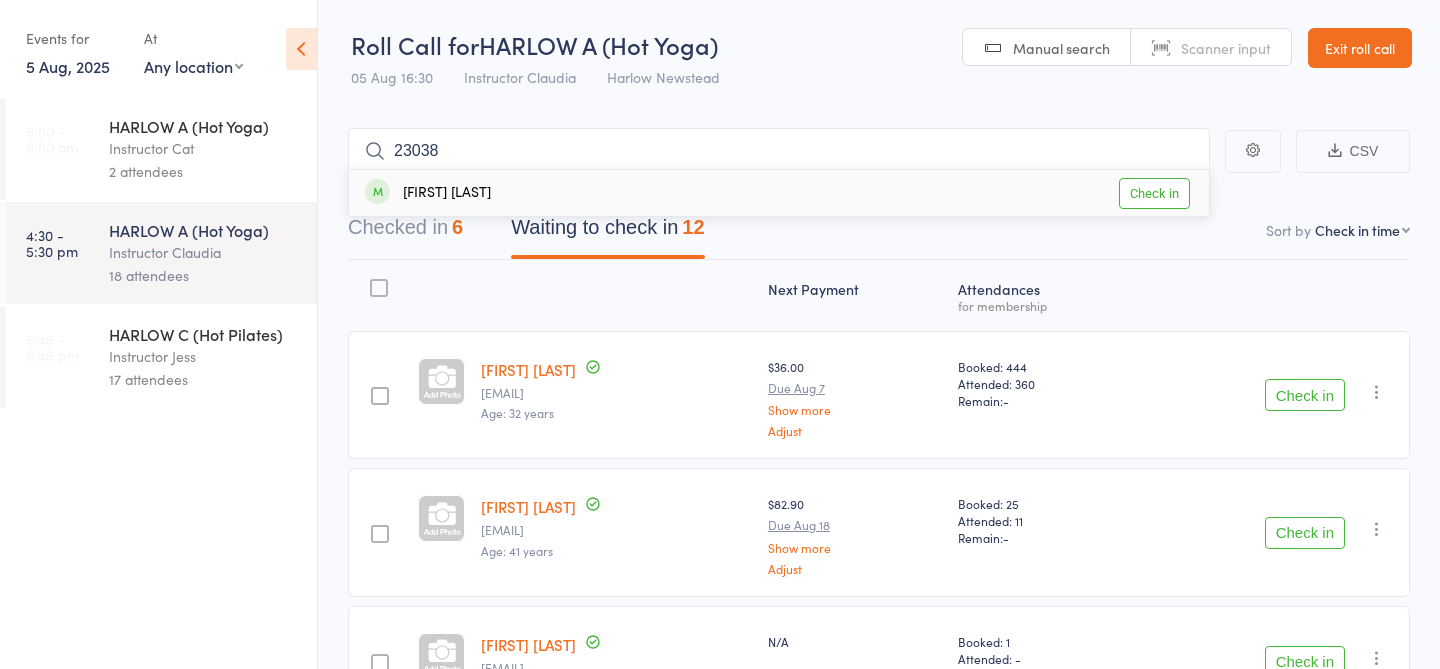 click on "Check in" at bounding box center (1154, 193) 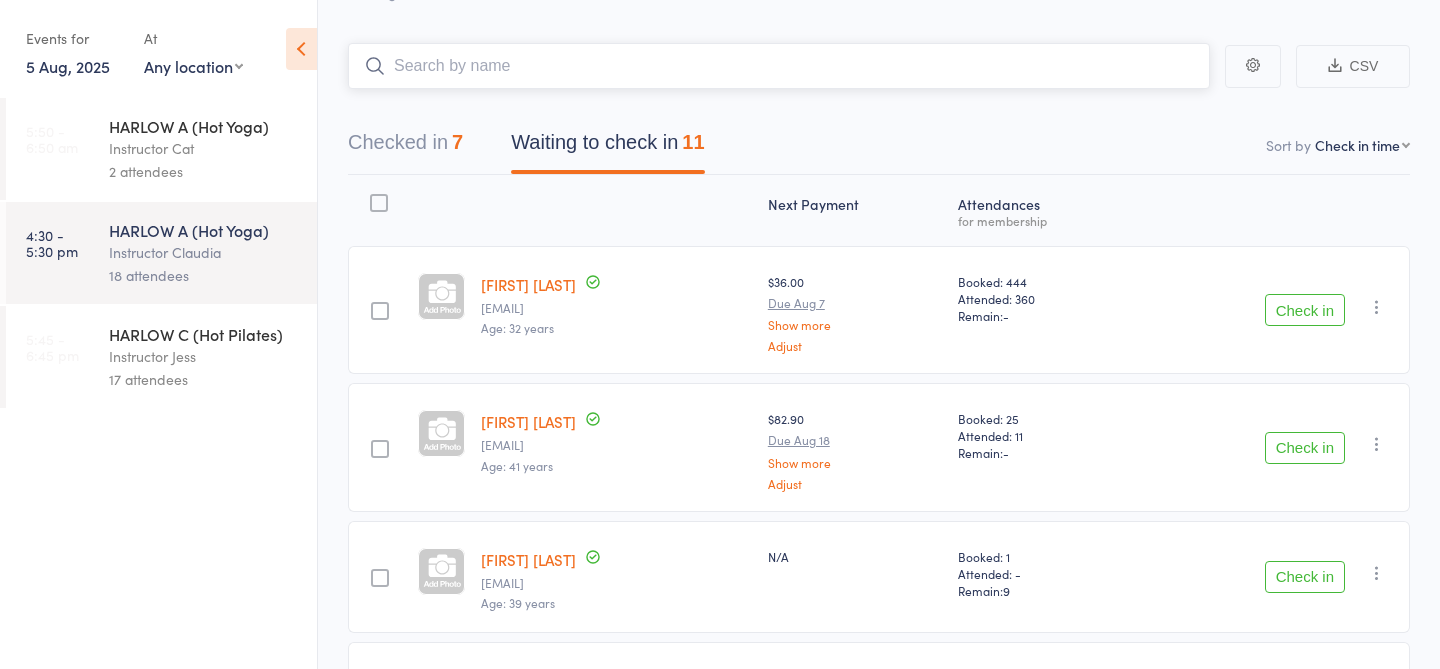 scroll, scrollTop: 0, scrollLeft: 0, axis: both 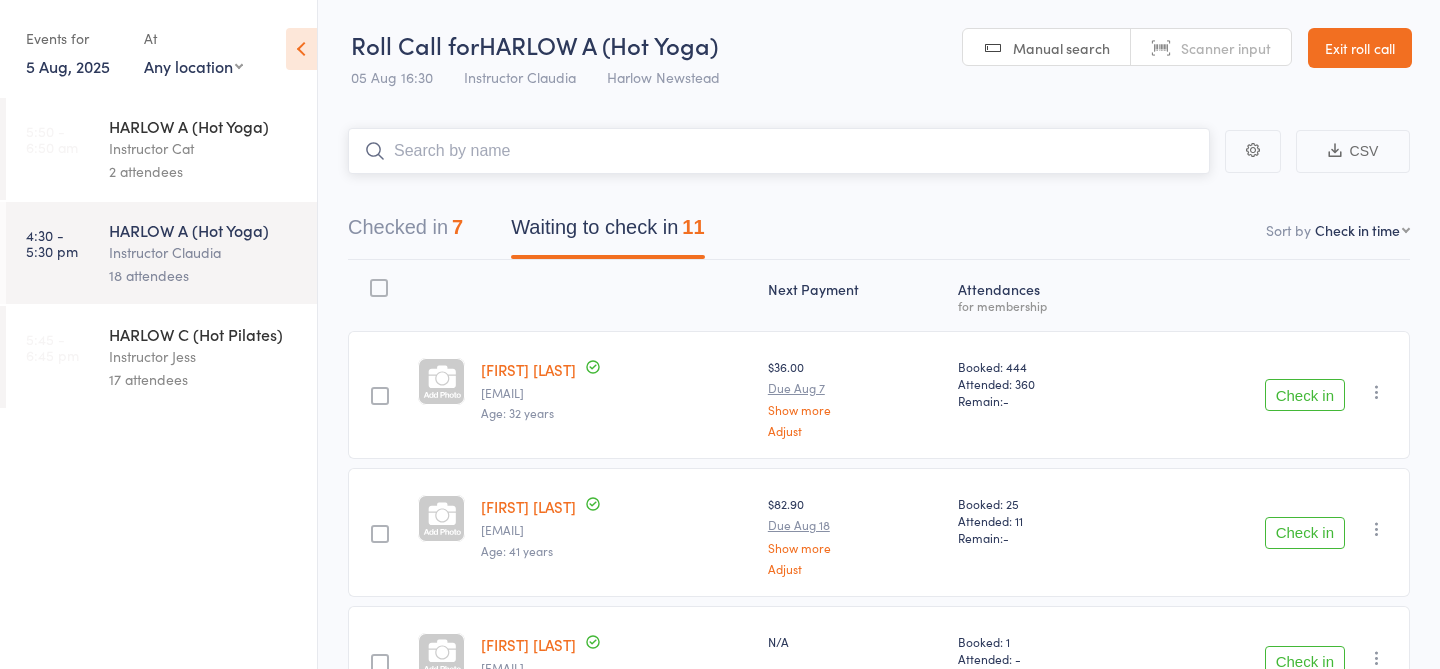 click at bounding box center [779, 151] 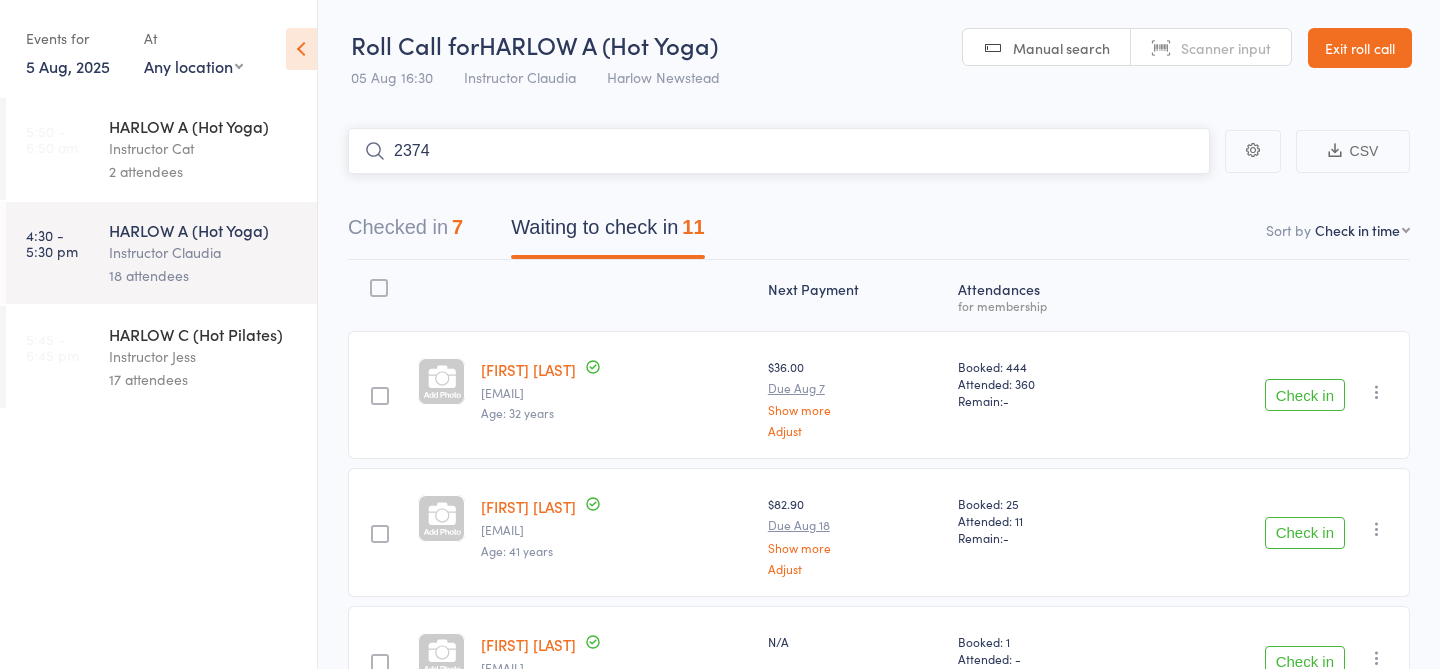 type on "23744" 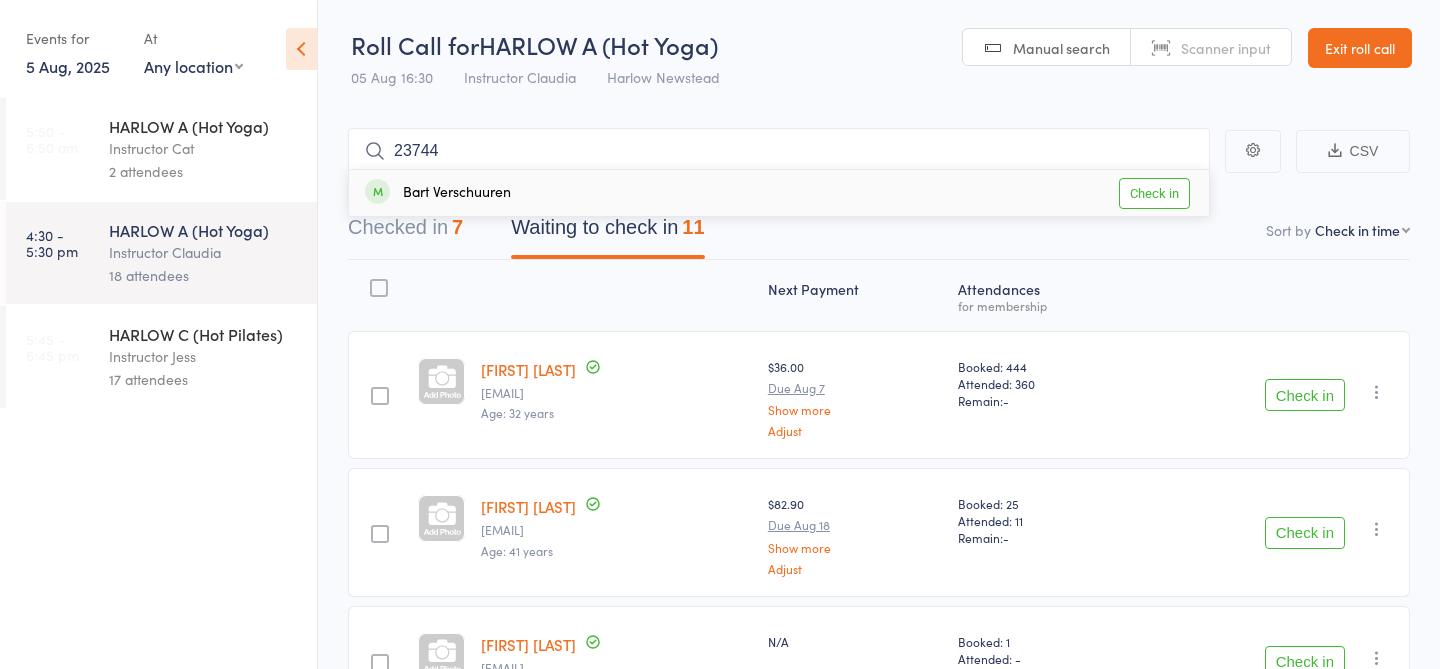 click on "Check in" at bounding box center (1154, 193) 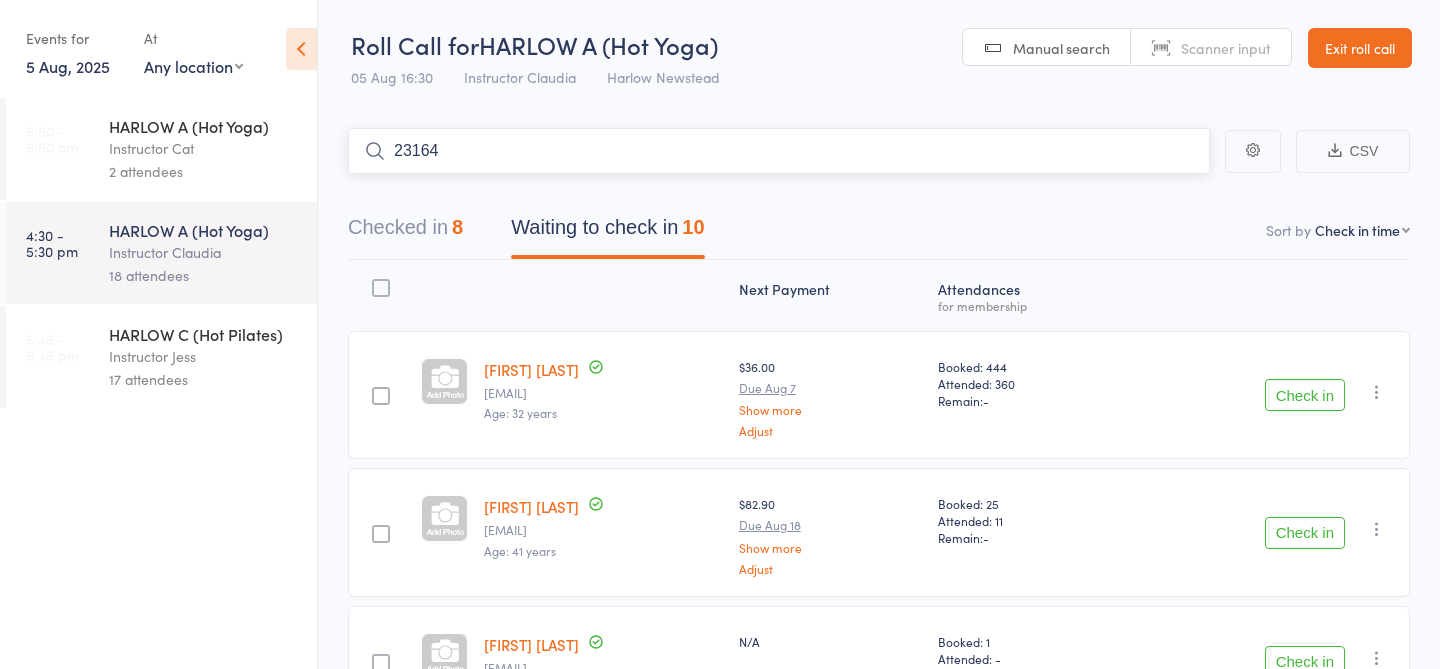 type on "23164" 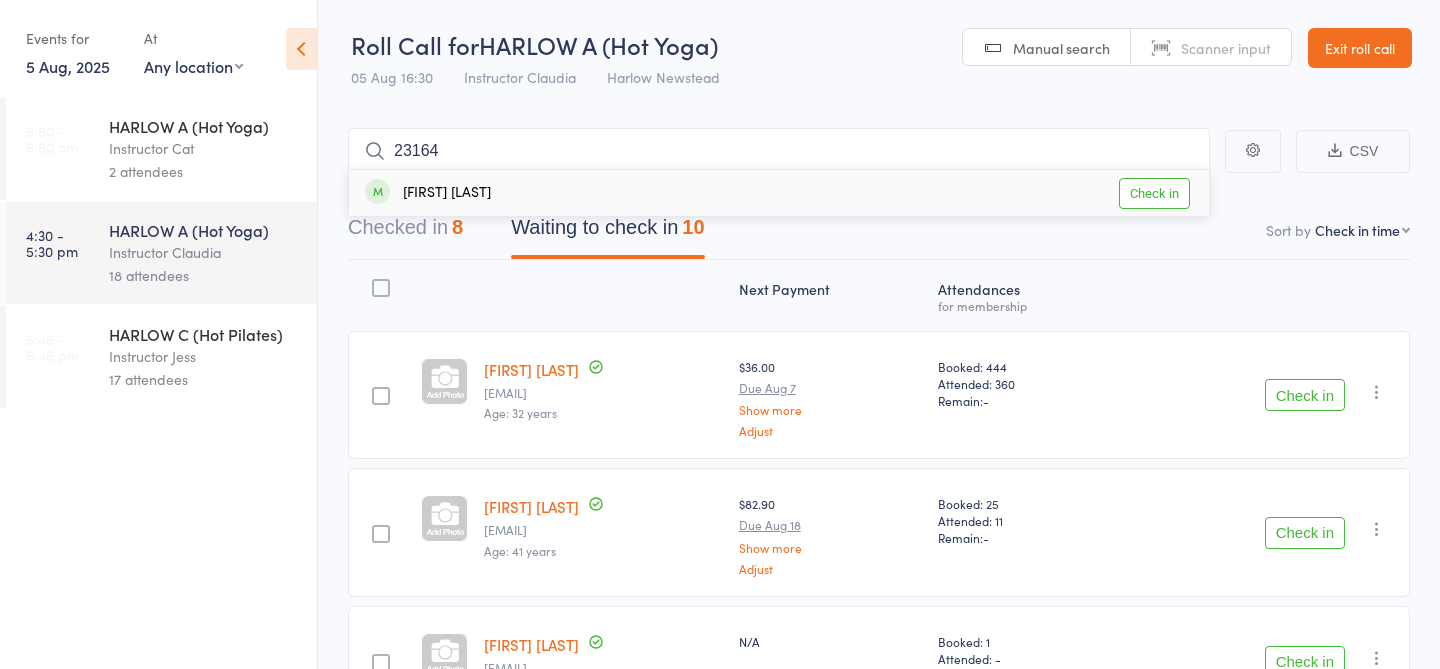 click on "Check in" at bounding box center [1154, 193] 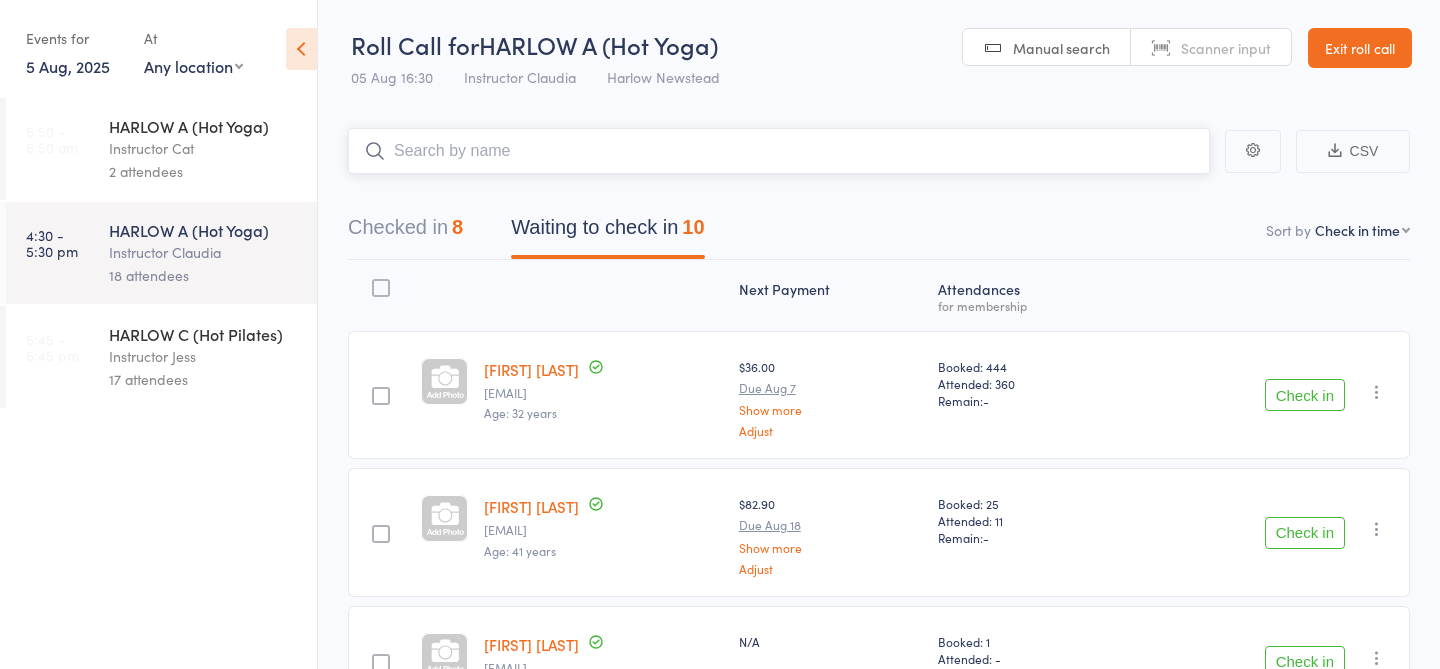 click at bounding box center [779, 151] 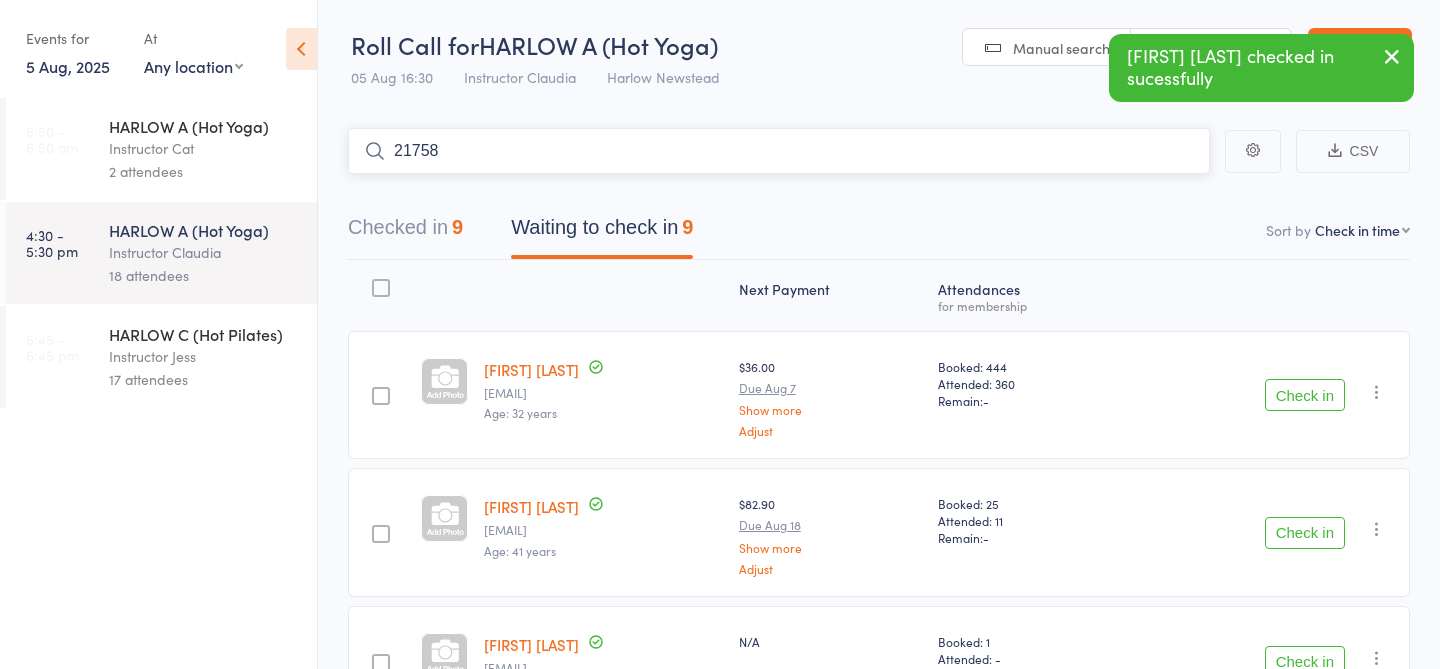 type on "21758" 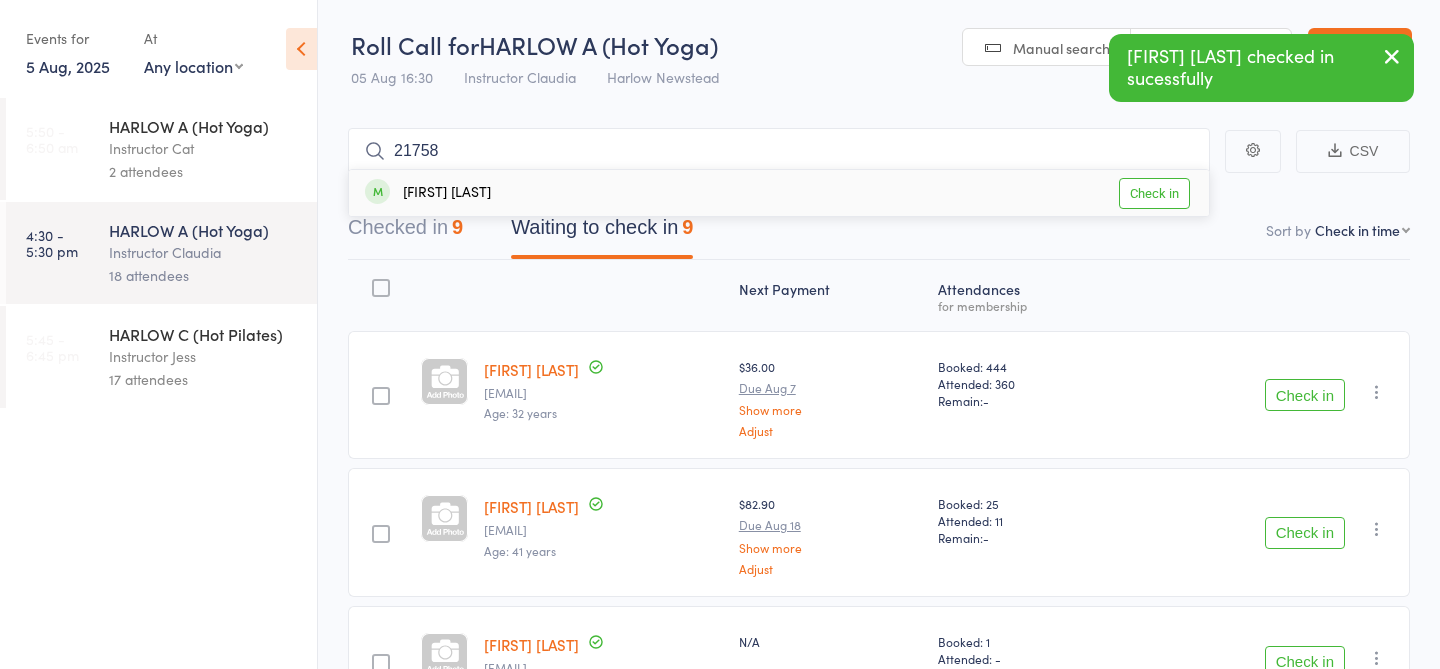 click on "Check in" at bounding box center [1154, 193] 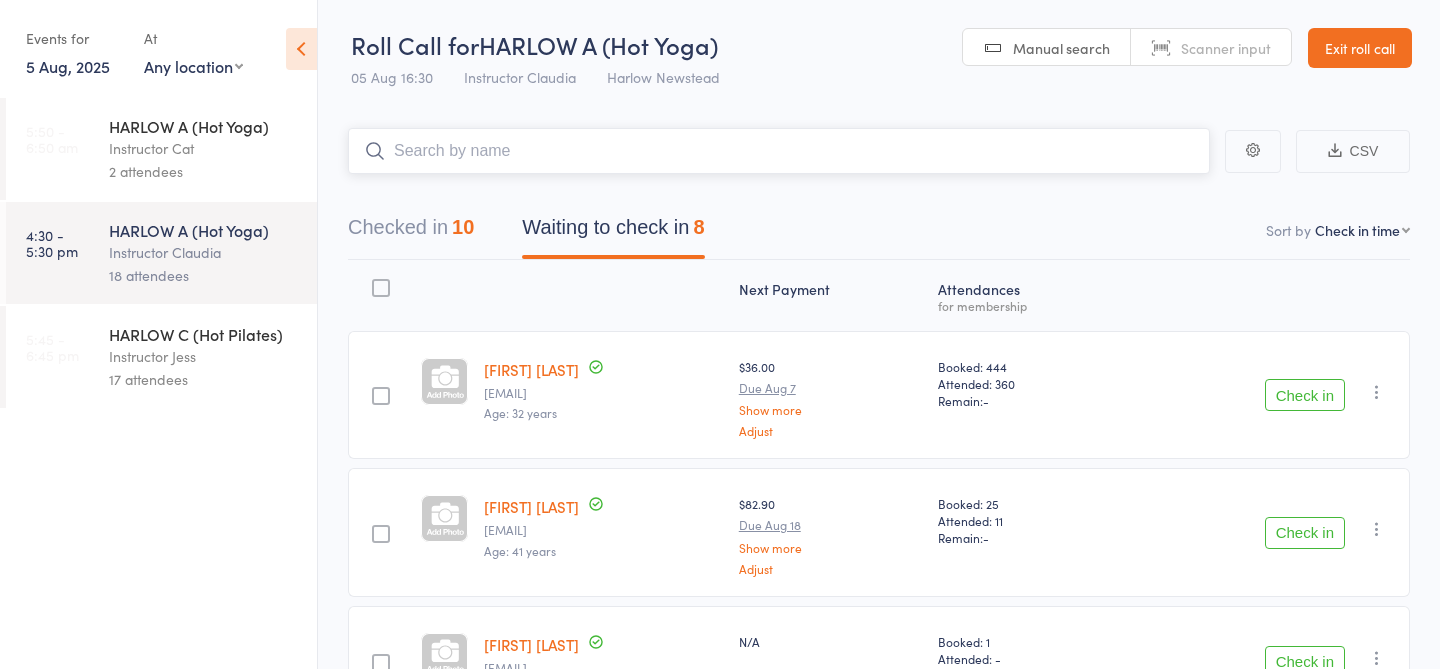 click at bounding box center [779, 151] 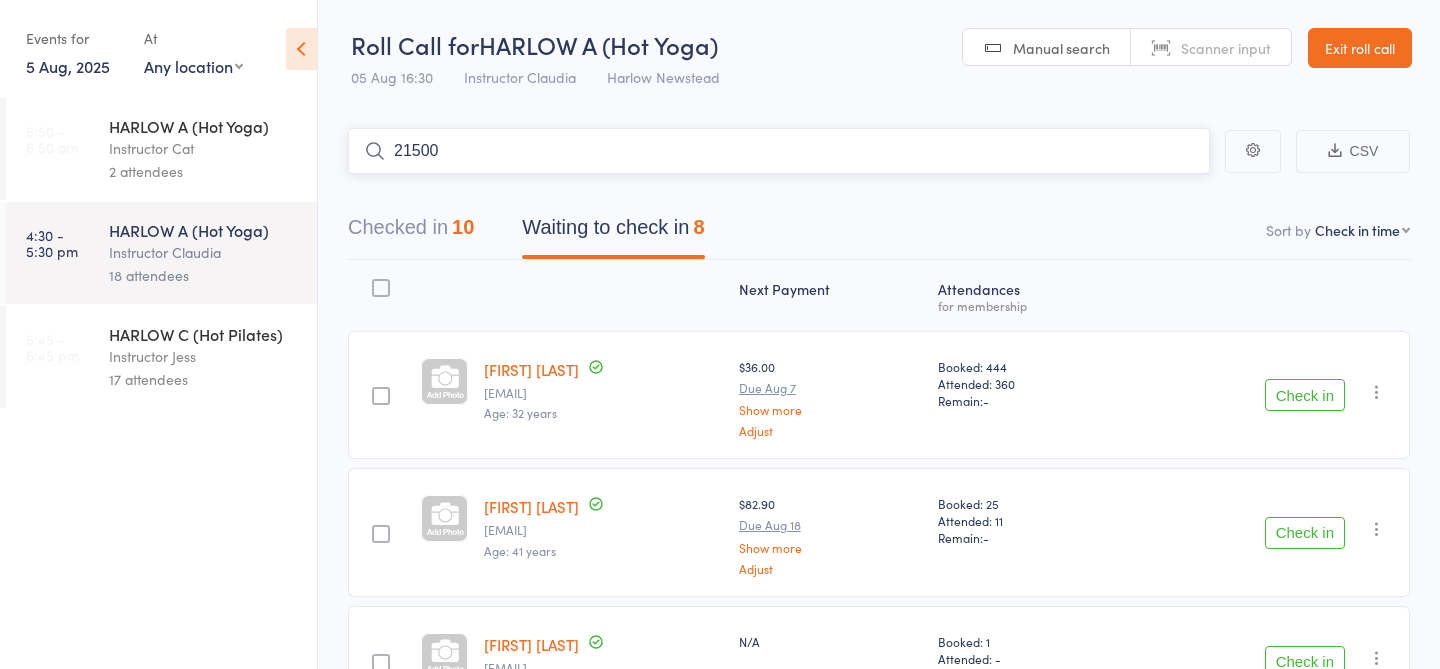 type on "21500" 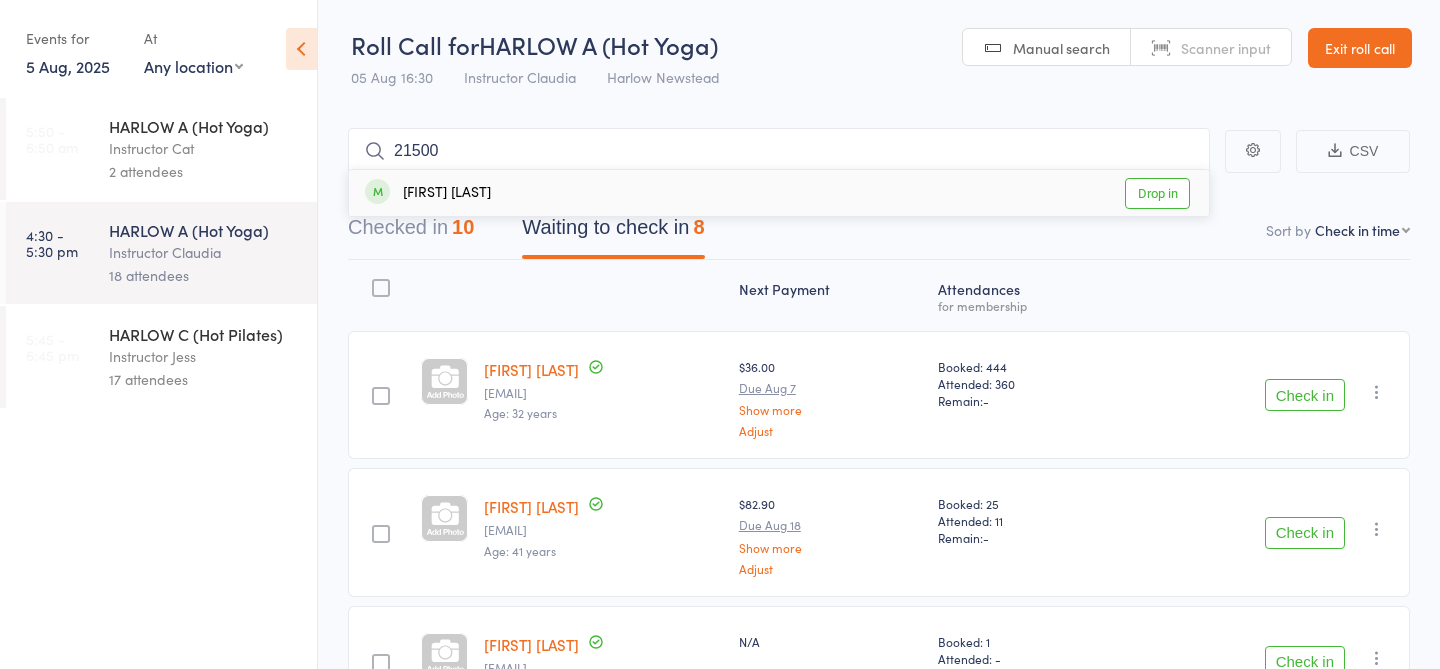 click on "Drop in" at bounding box center (1157, 193) 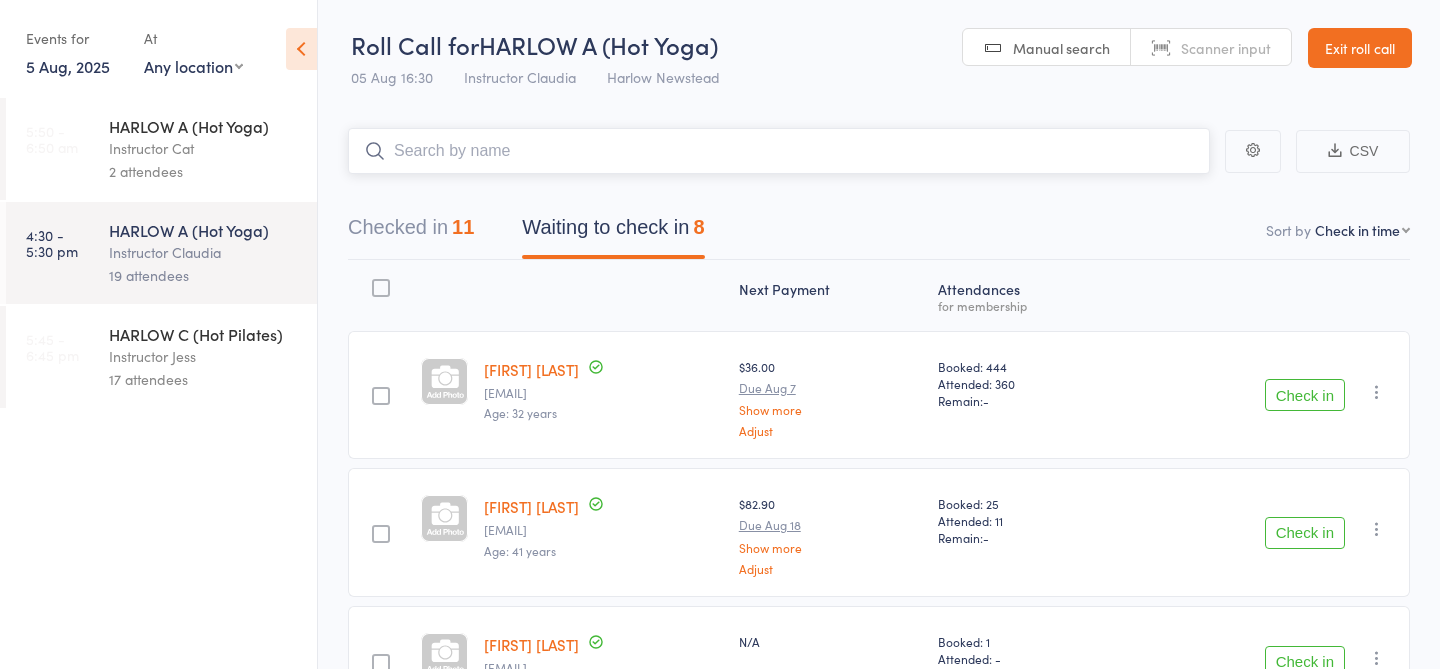 click at bounding box center [779, 151] 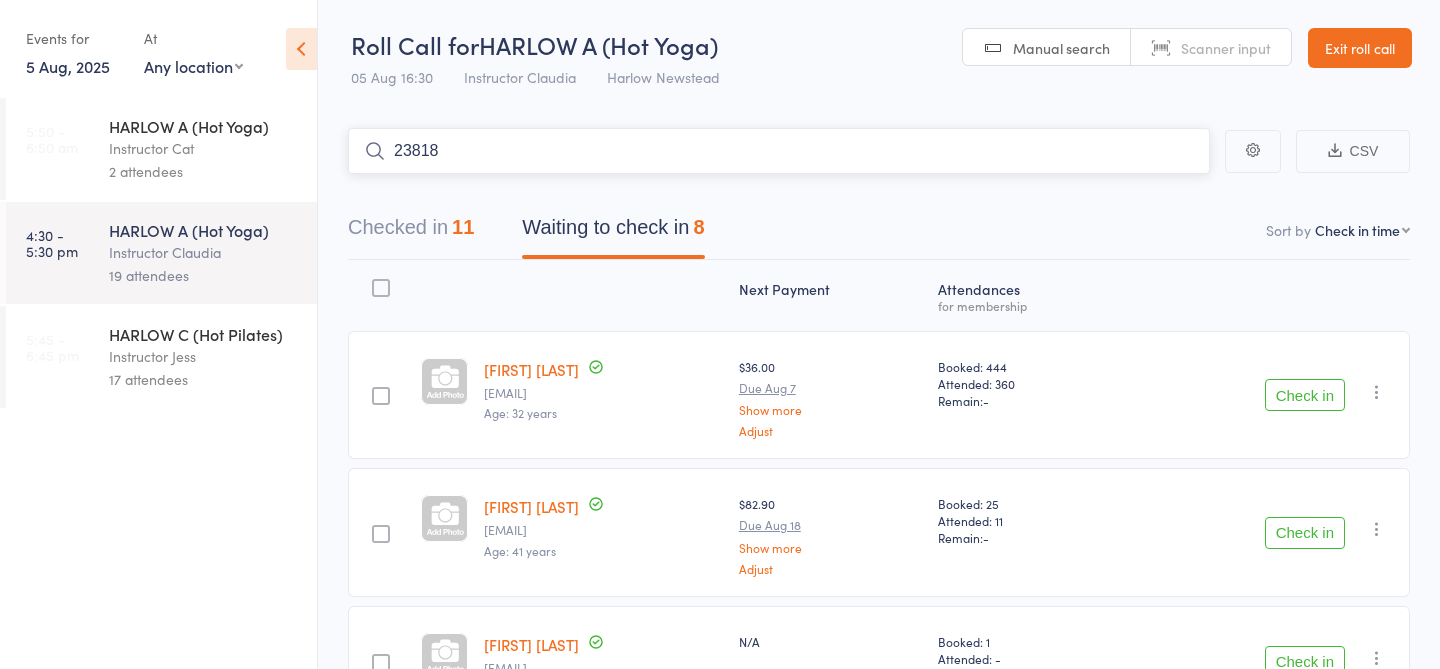 type on "23818" 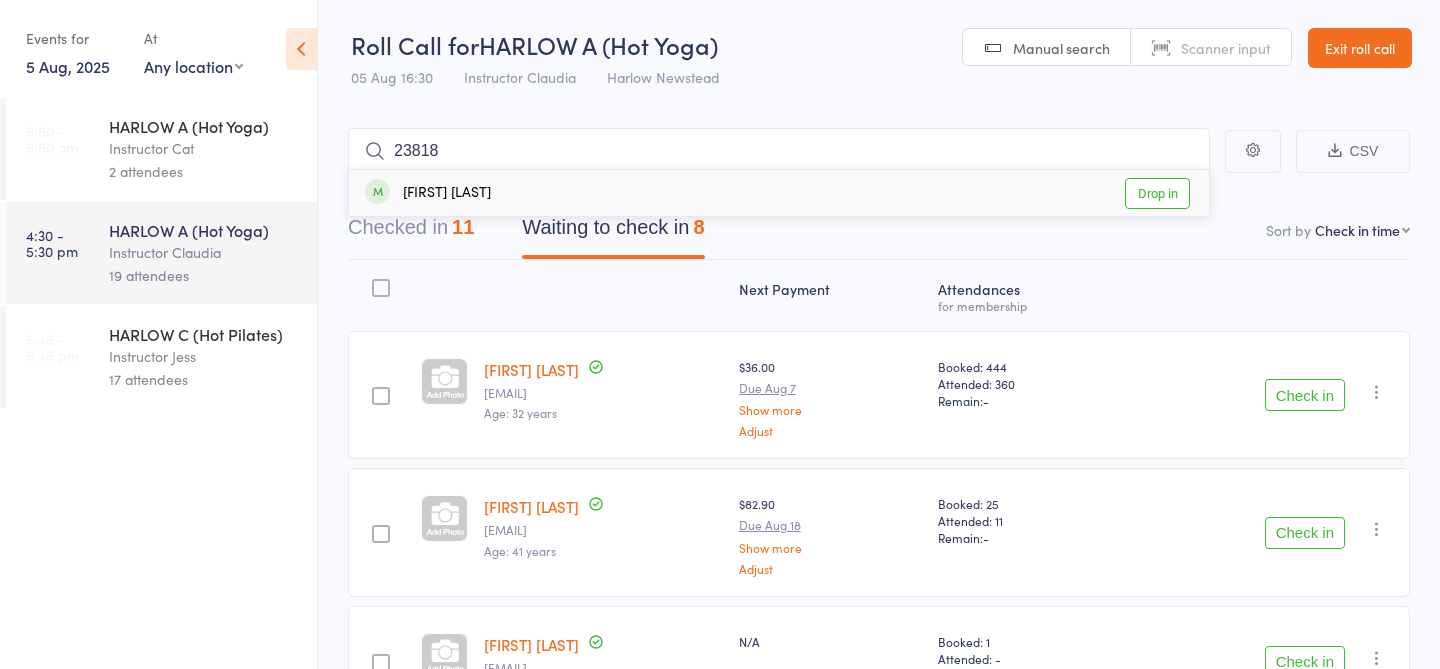 click on "Drop in" at bounding box center (1157, 193) 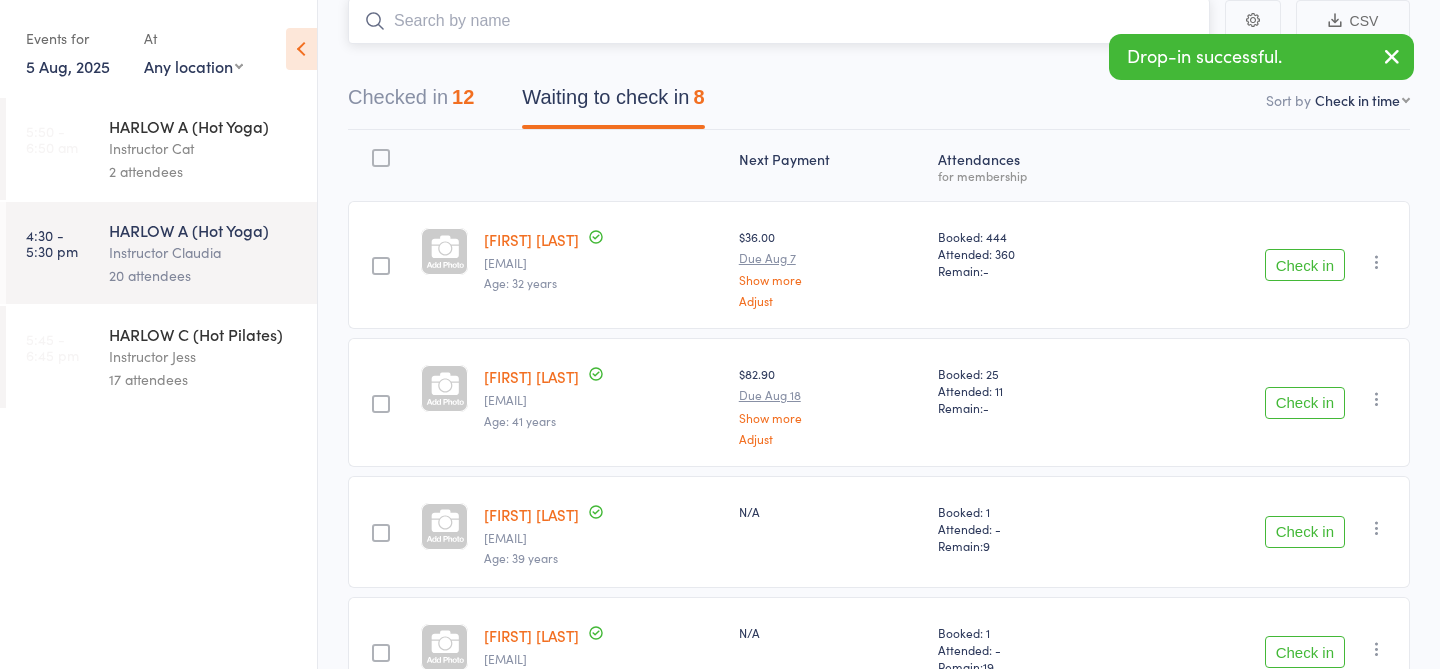 scroll, scrollTop: 65, scrollLeft: 0, axis: vertical 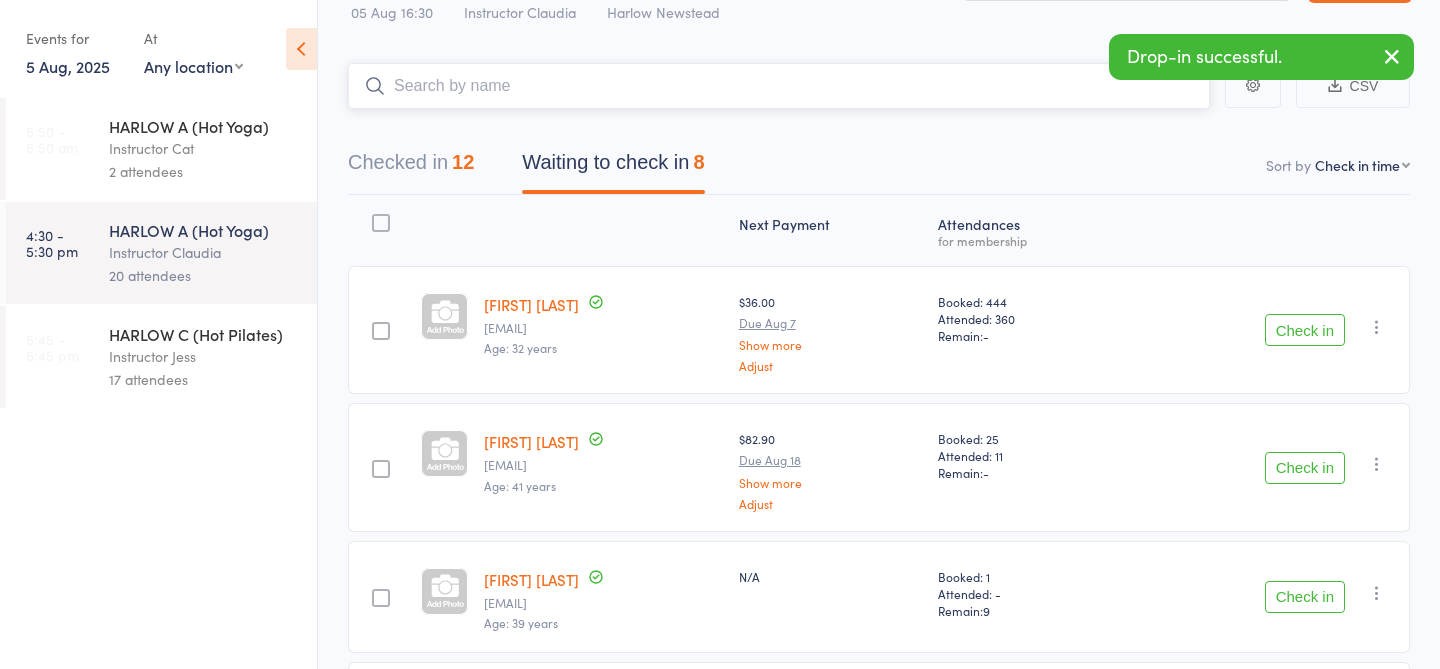 click at bounding box center [779, 86] 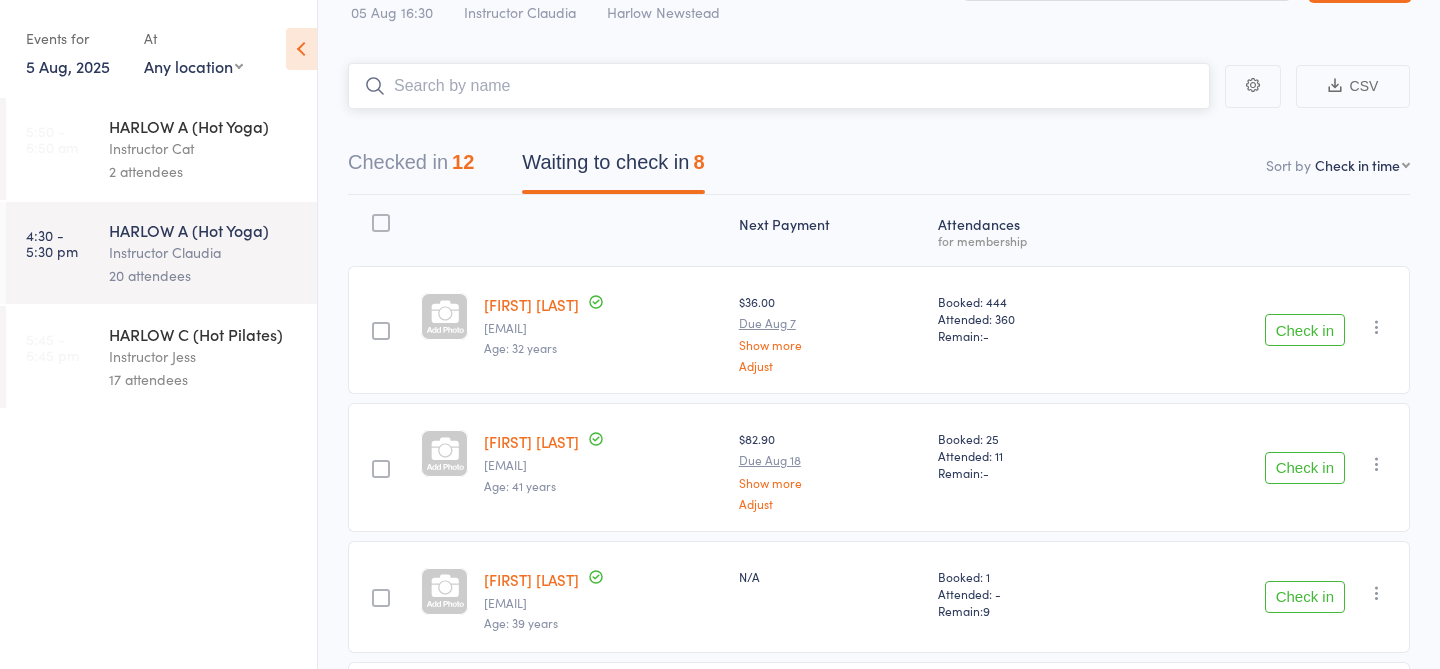 click at bounding box center [779, 86] 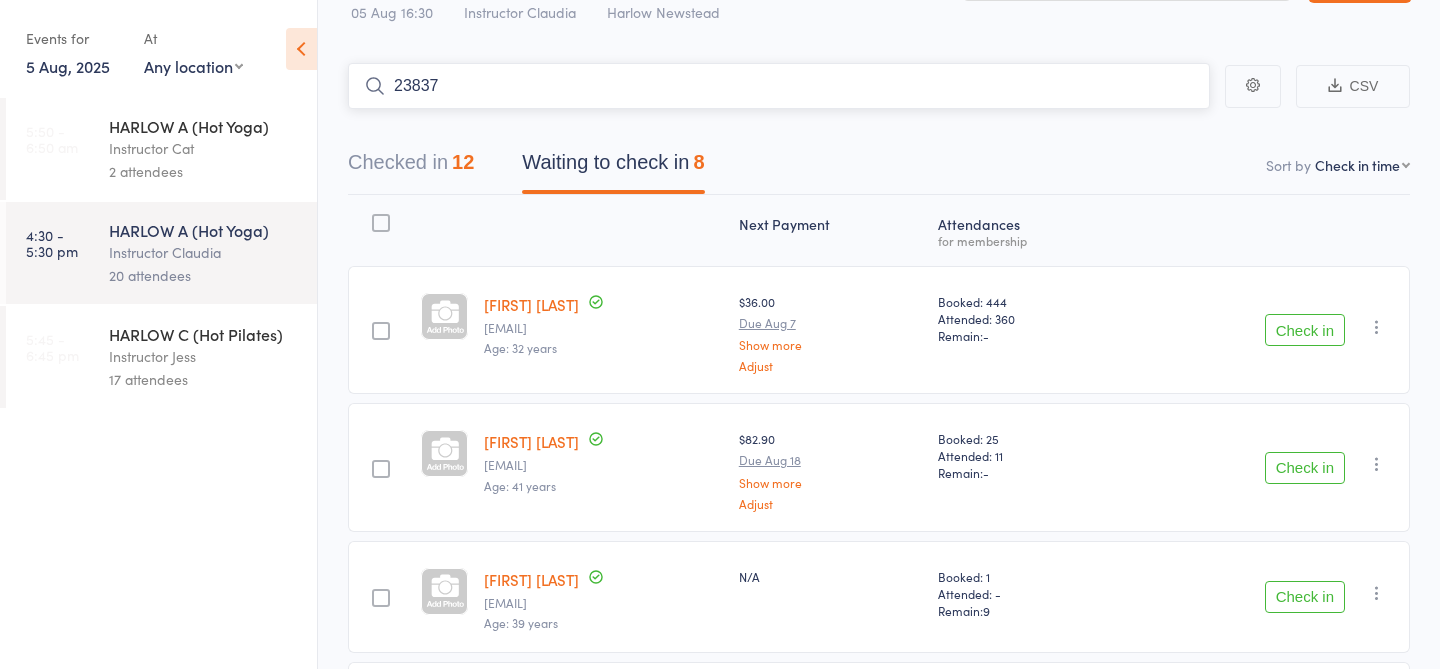 type on "23837" 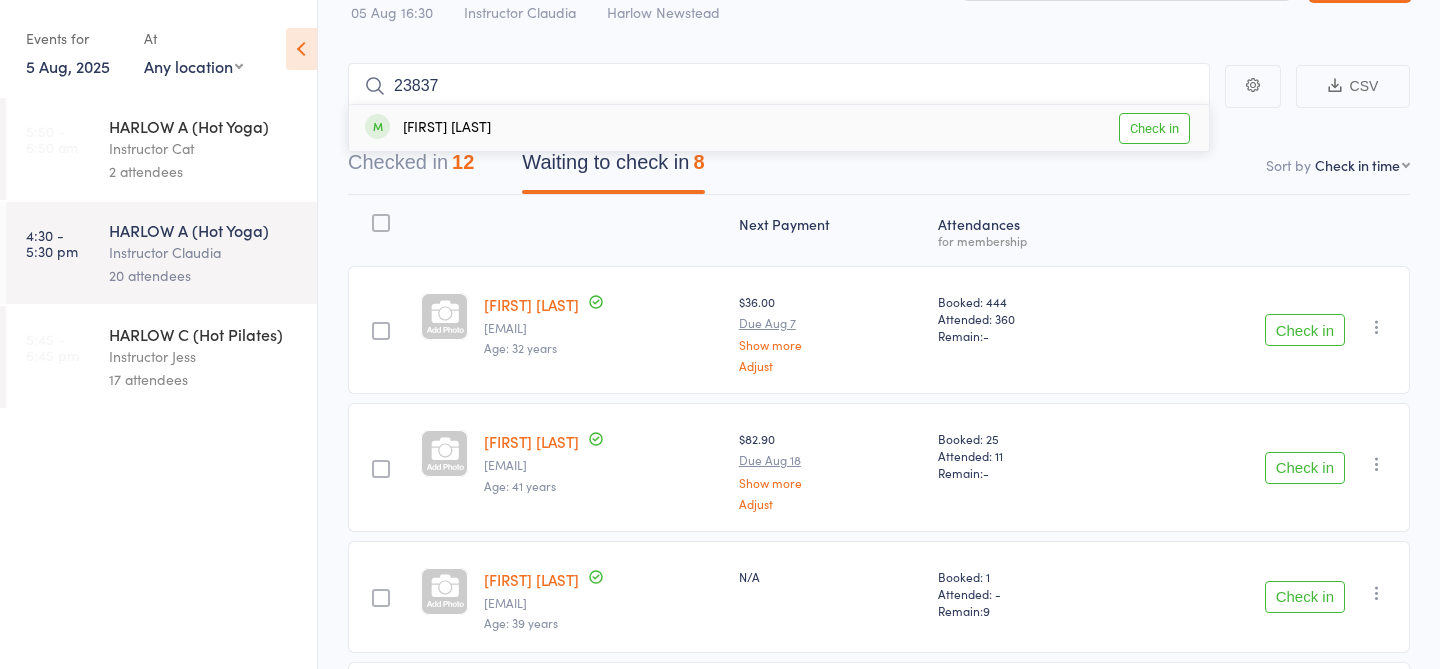 click on "Check in" at bounding box center [1154, 128] 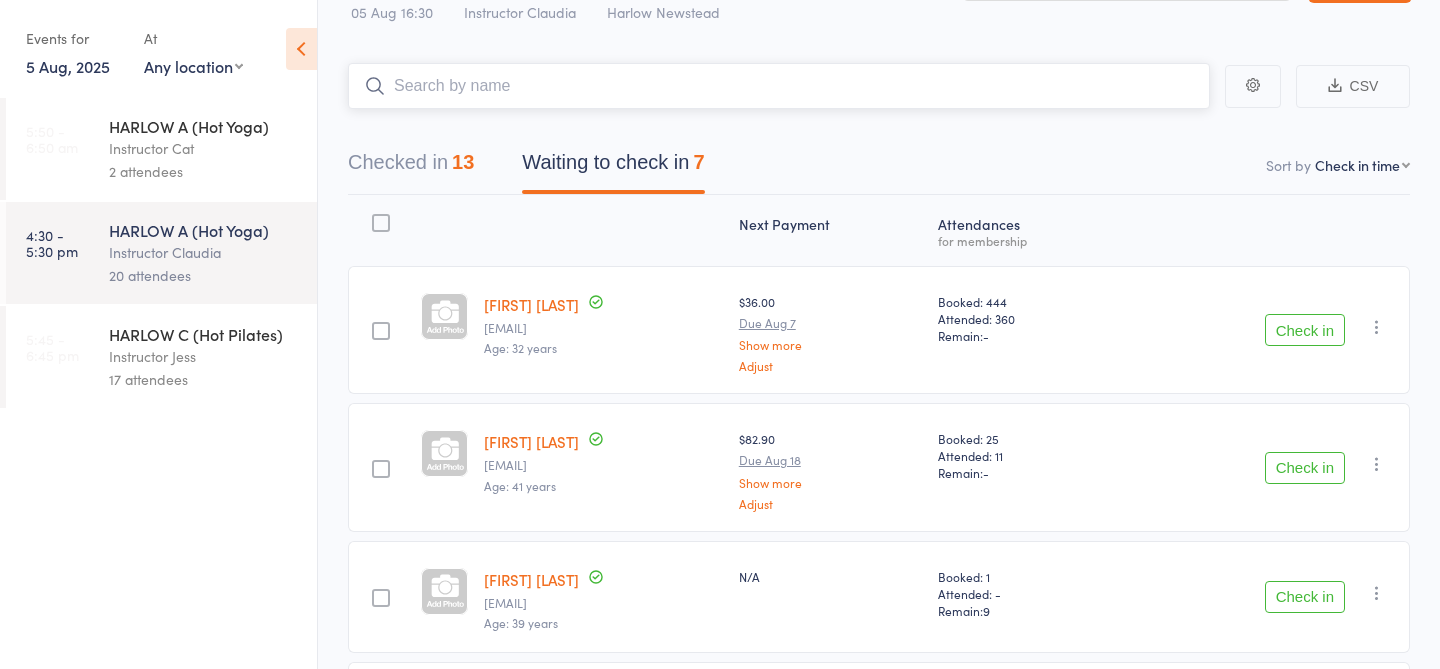 click at bounding box center (779, 86) 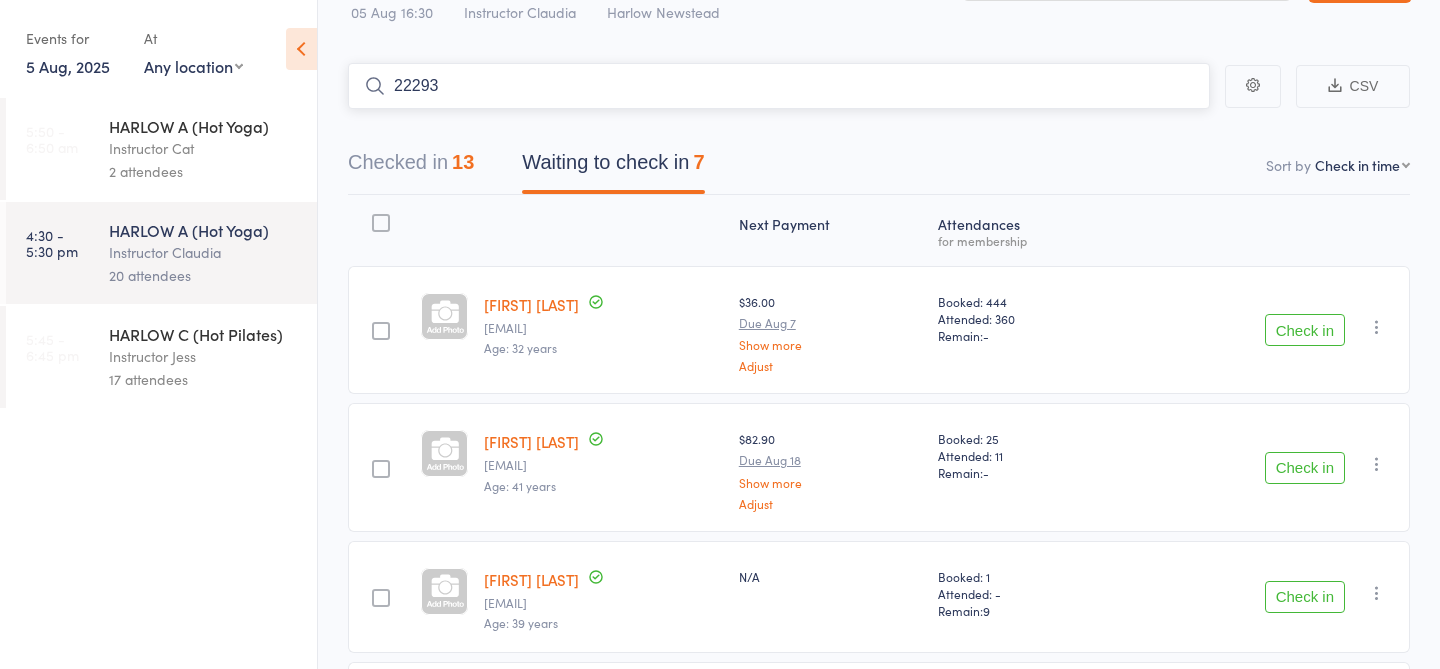 type on "22293" 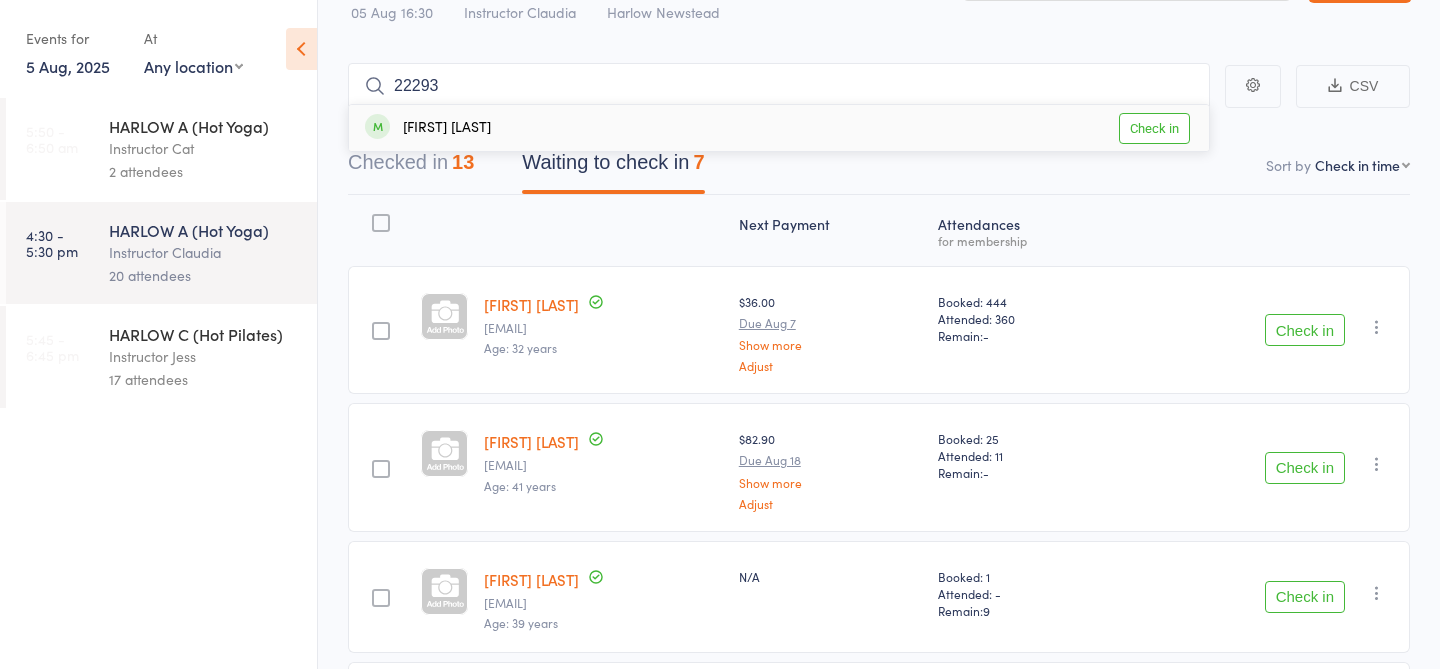 click on "Check in" at bounding box center (1154, 128) 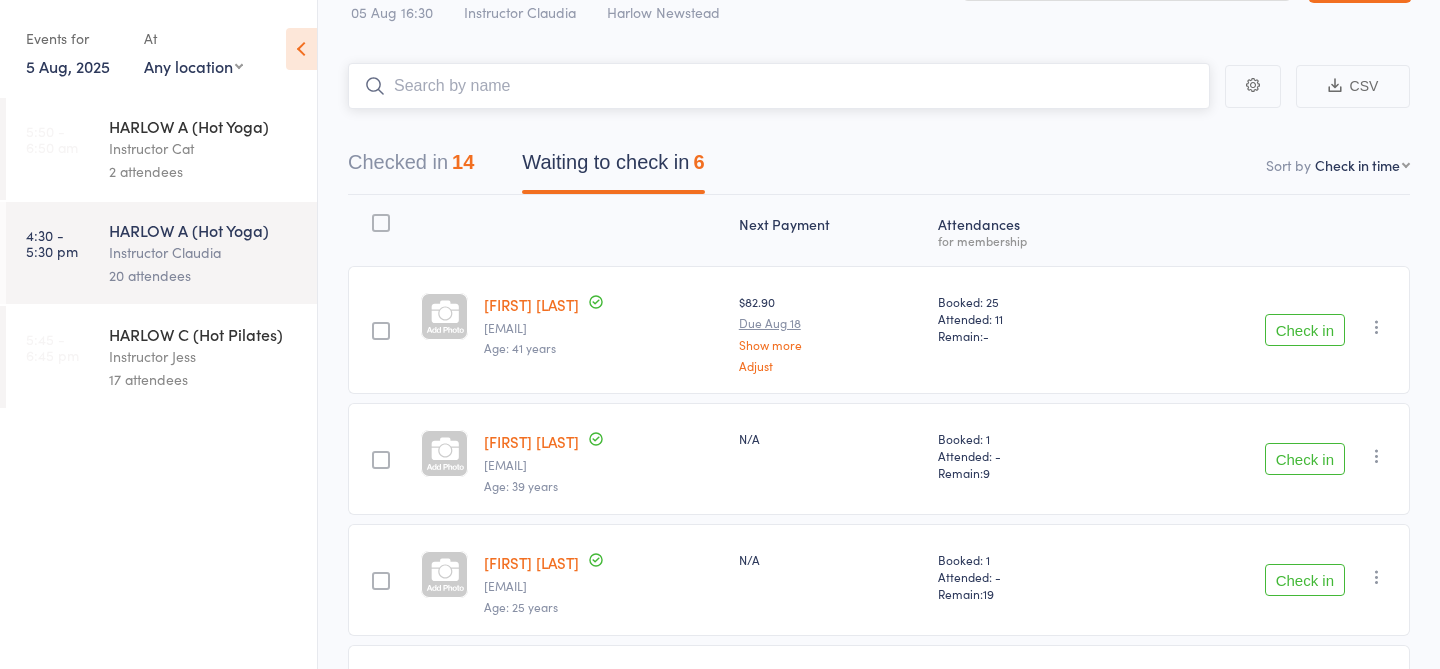 click at bounding box center (779, 86) 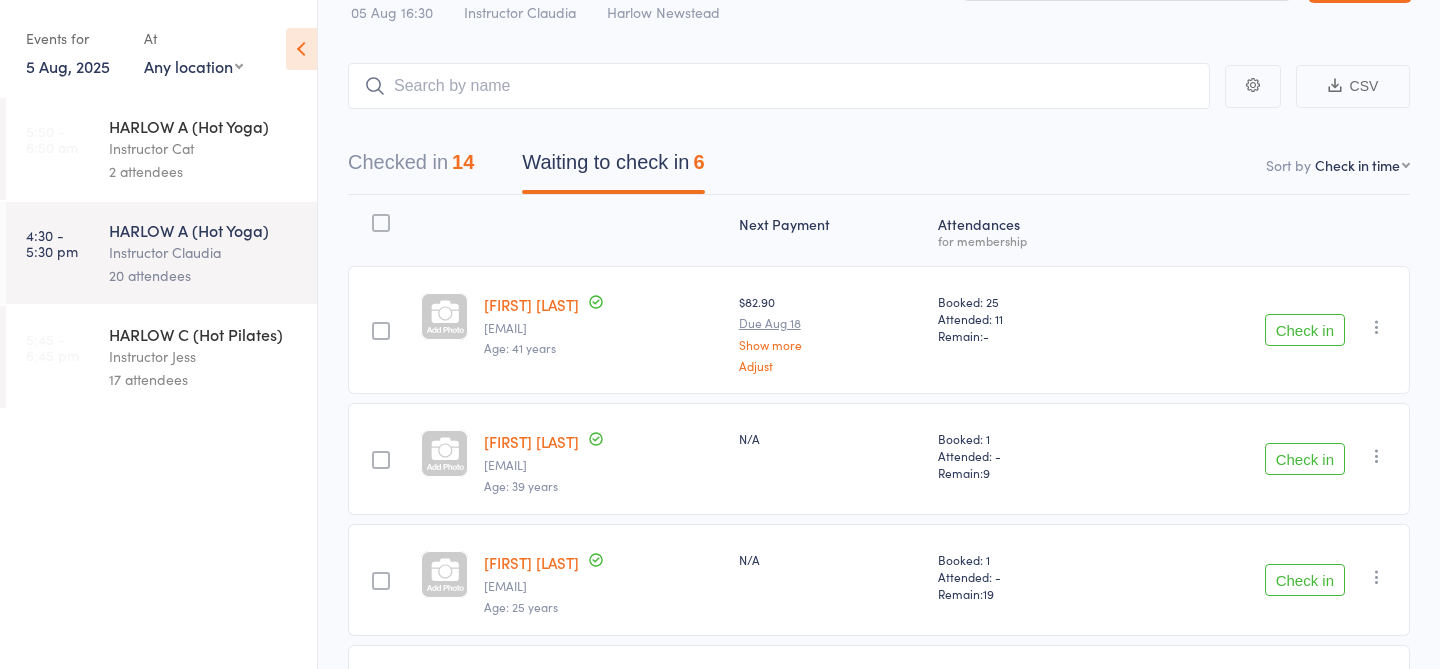 click on "Check in" at bounding box center (1305, 459) 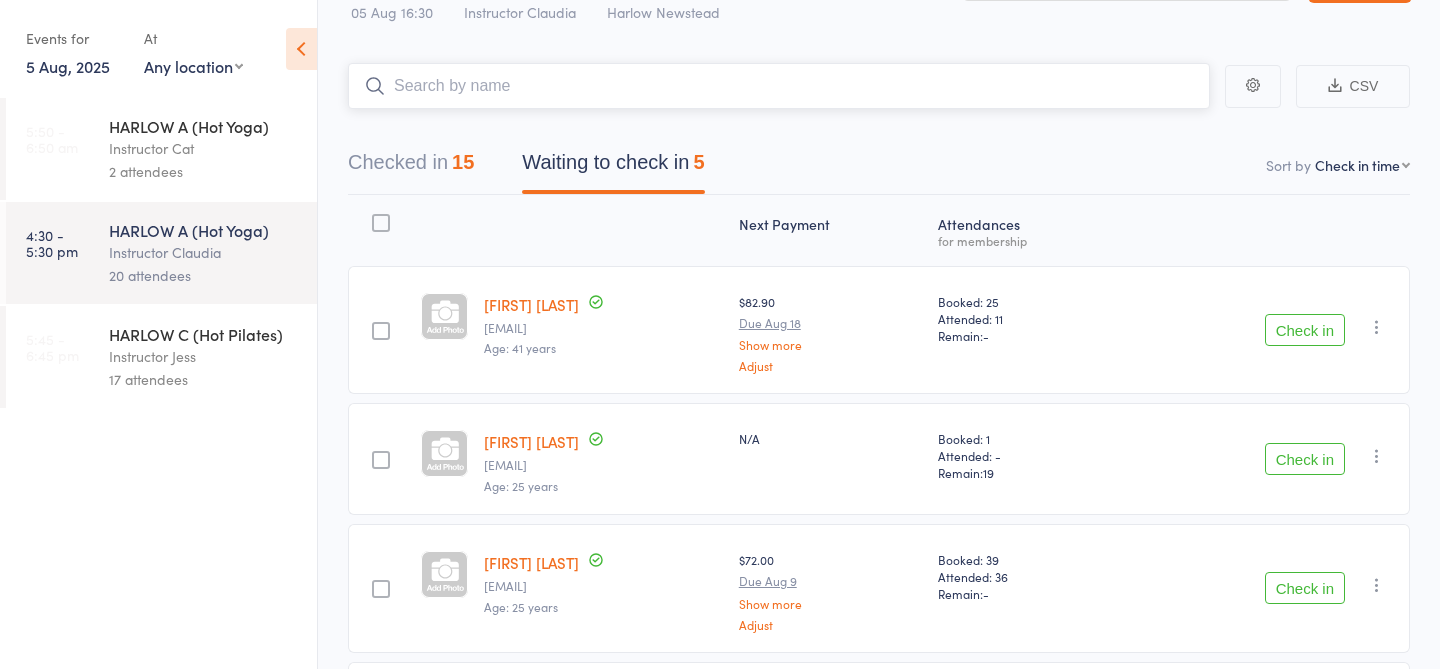 click at bounding box center (779, 86) 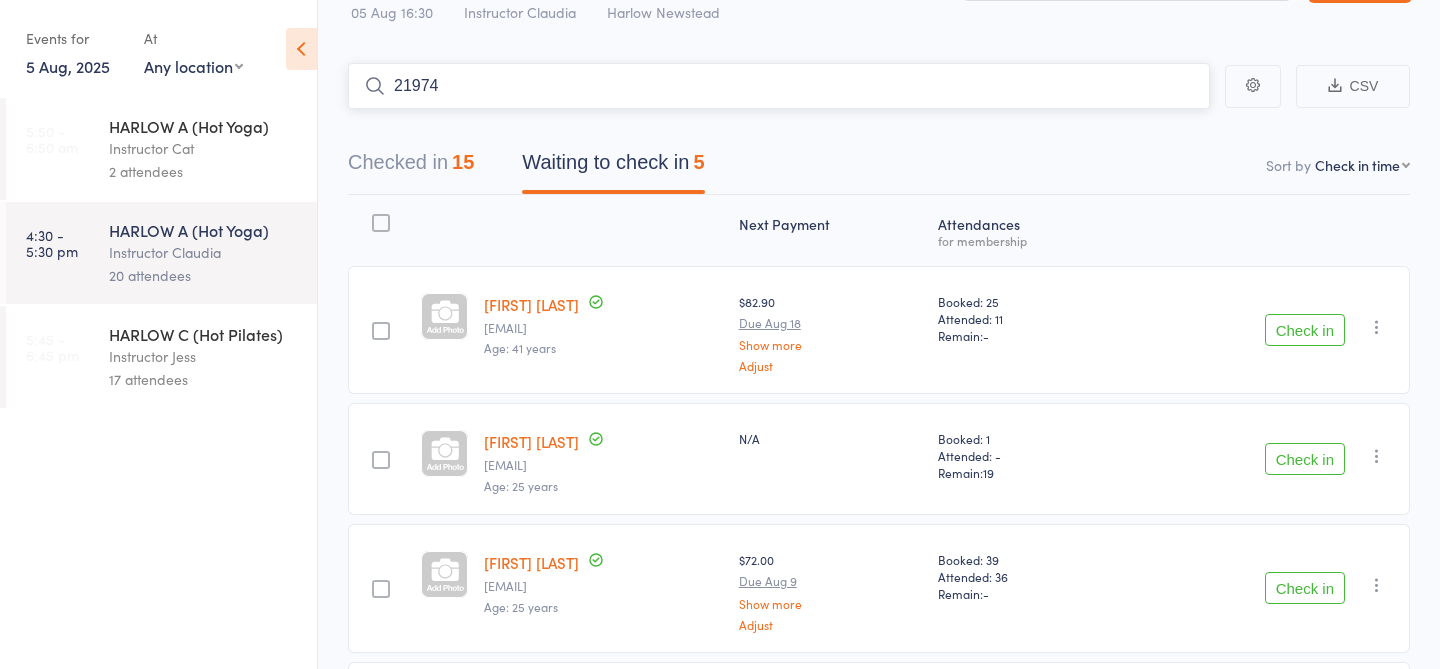 type on "21974" 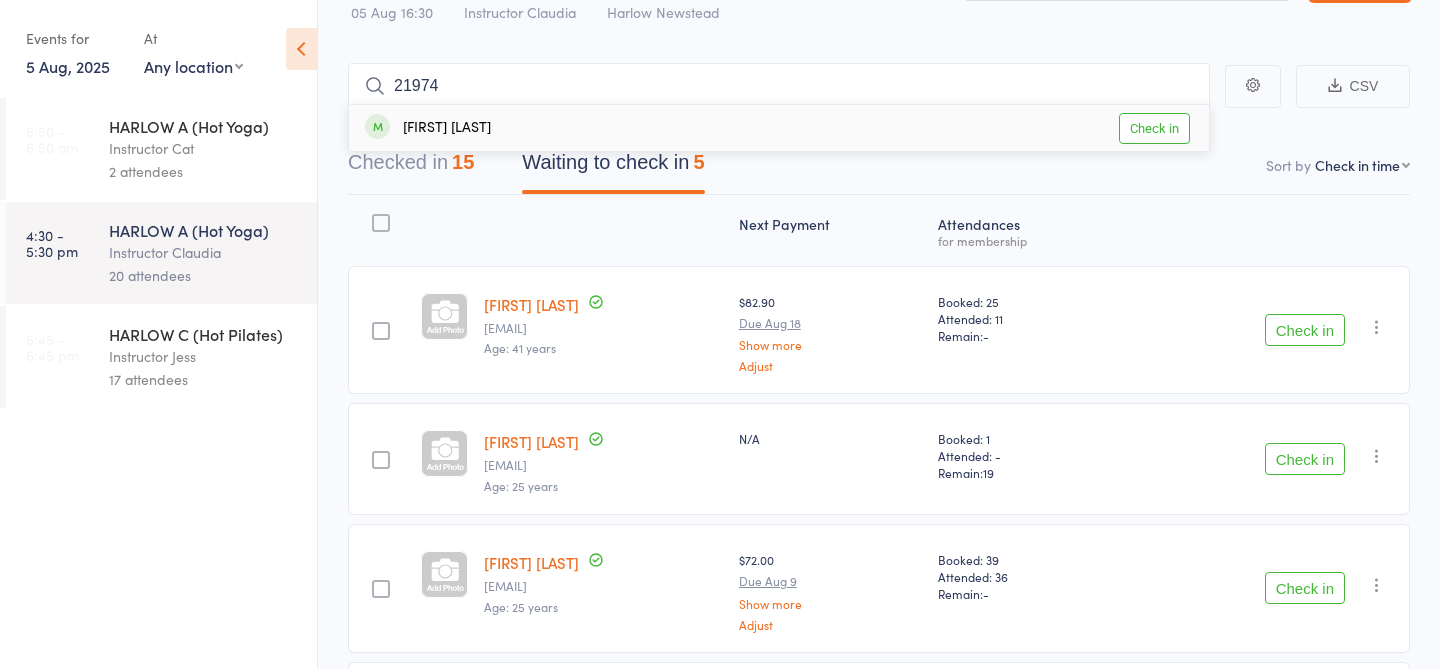 click on "Check in" at bounding box center [1154, 128] 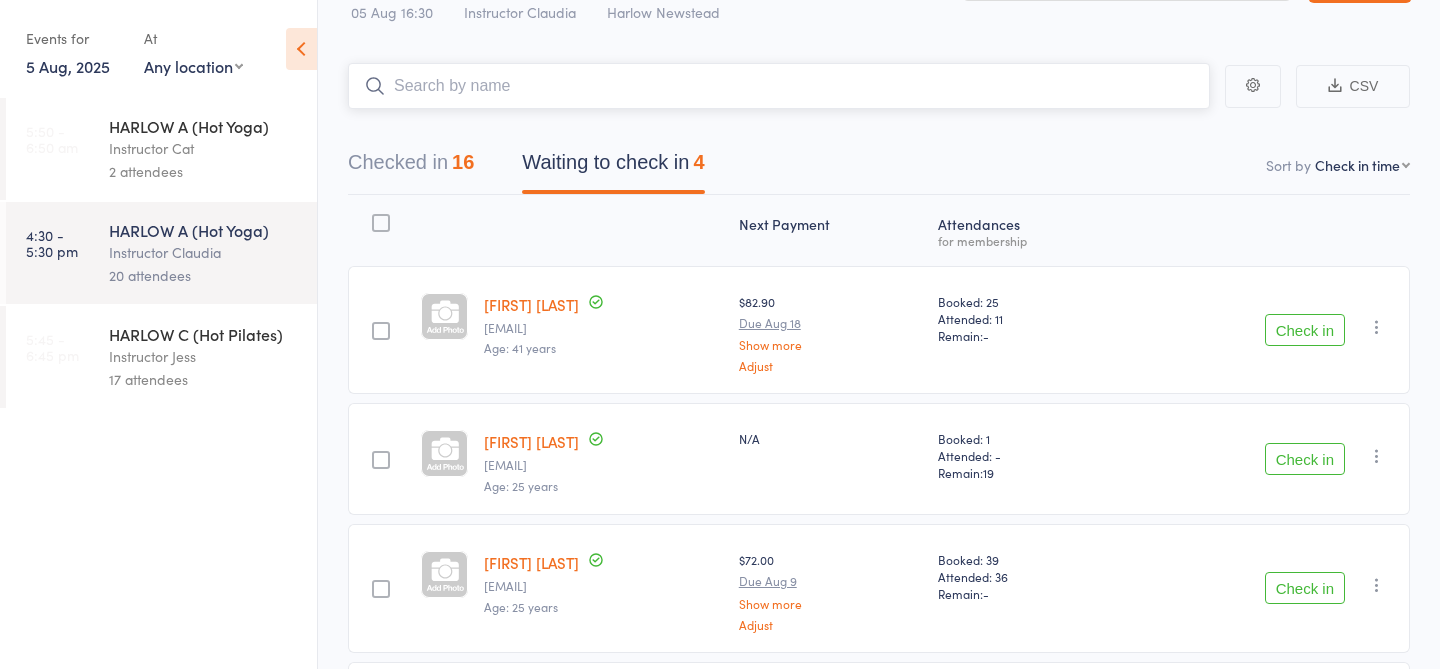 click at bounding box center [779, 86] 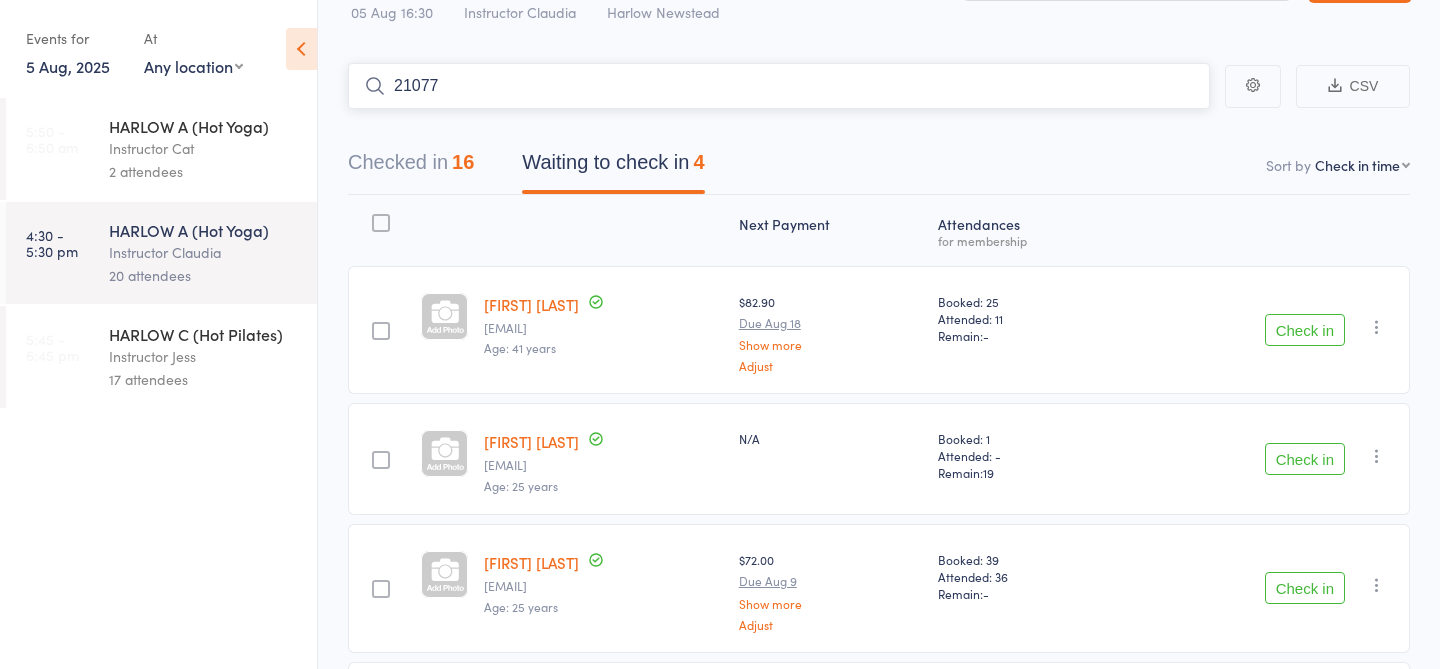 type on "21077" 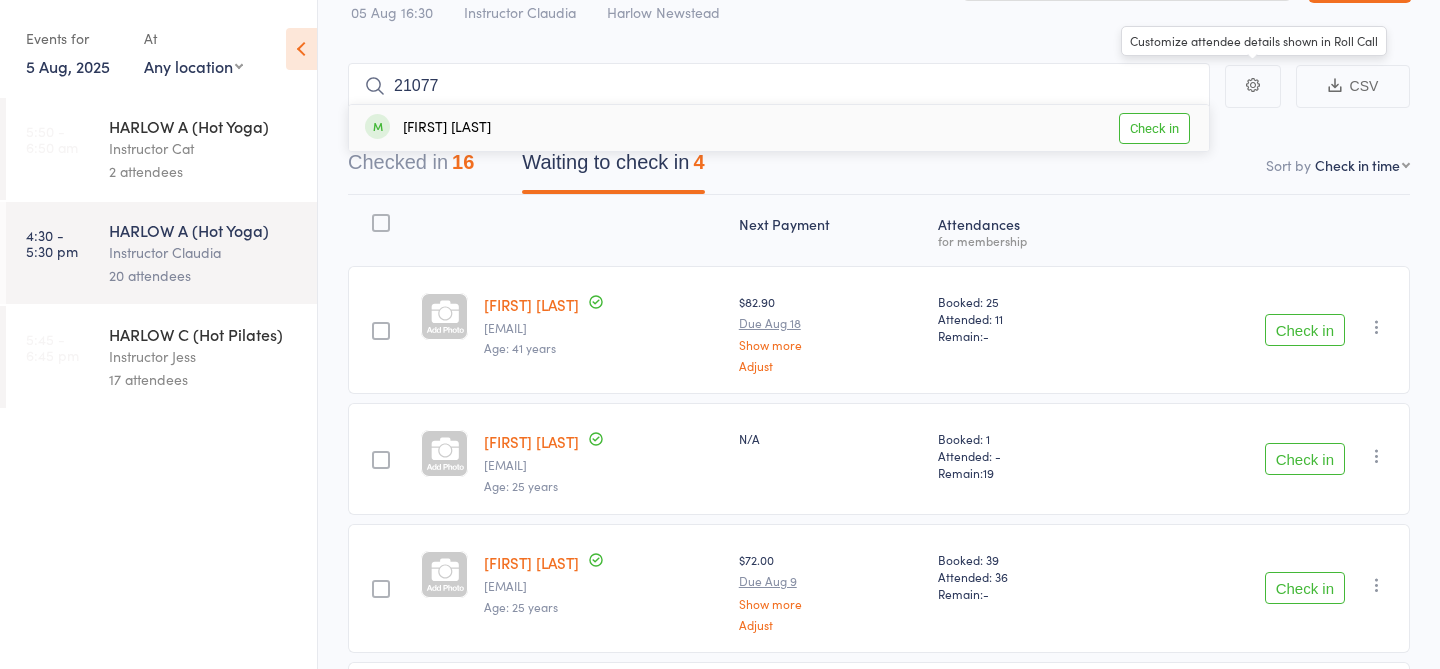 click on "Check in" at bounding box center [1154, 128] 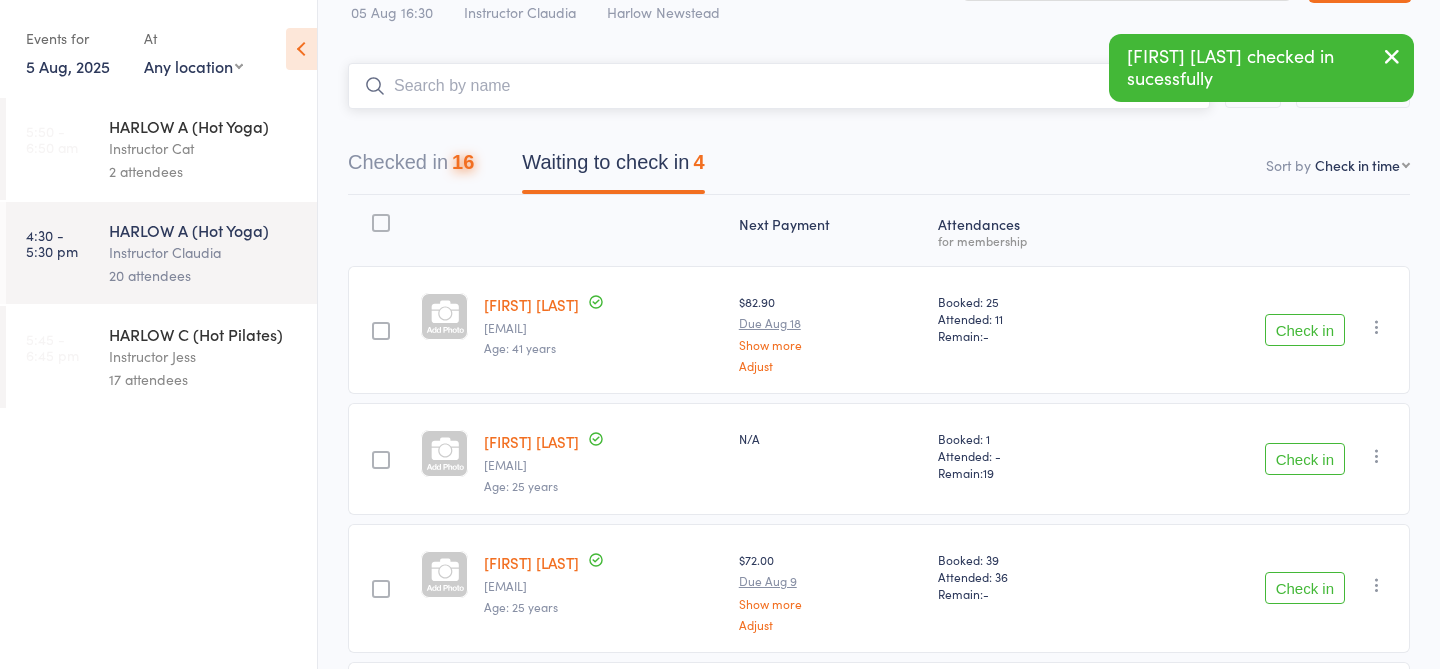 click at bounding box center (779, 86) 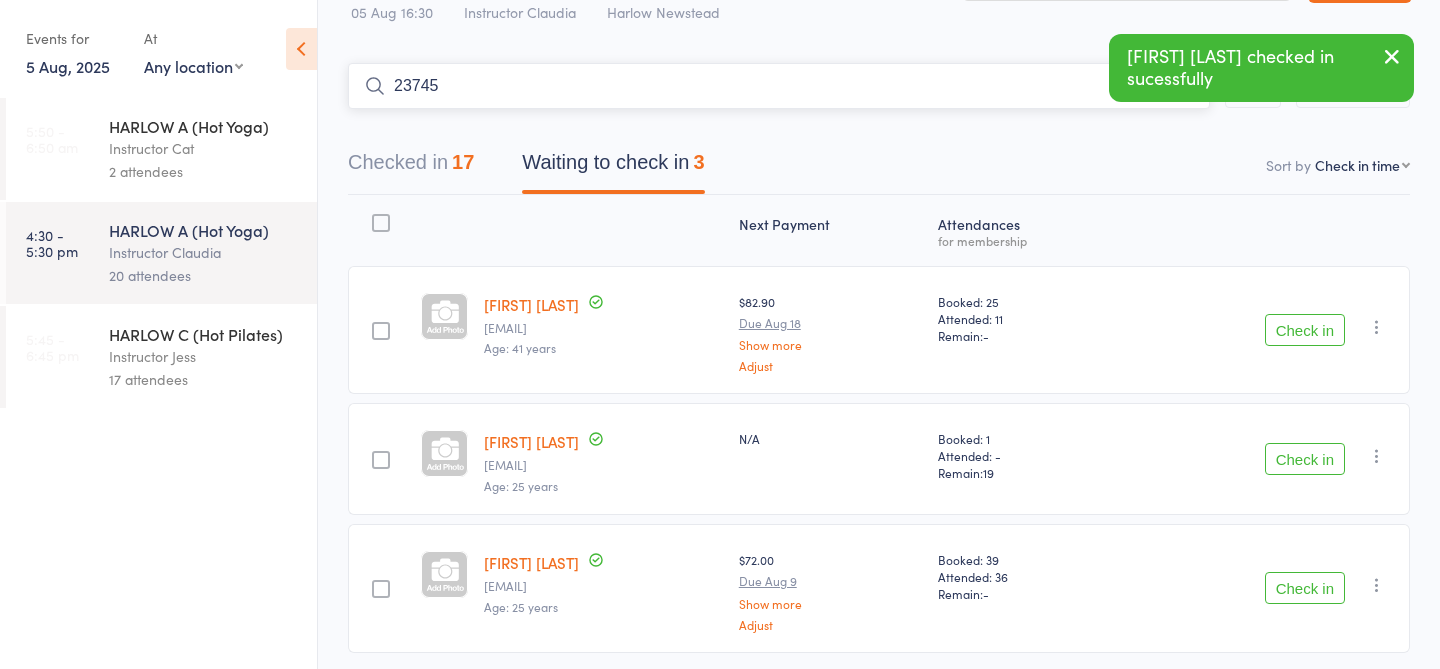 type on "23745" 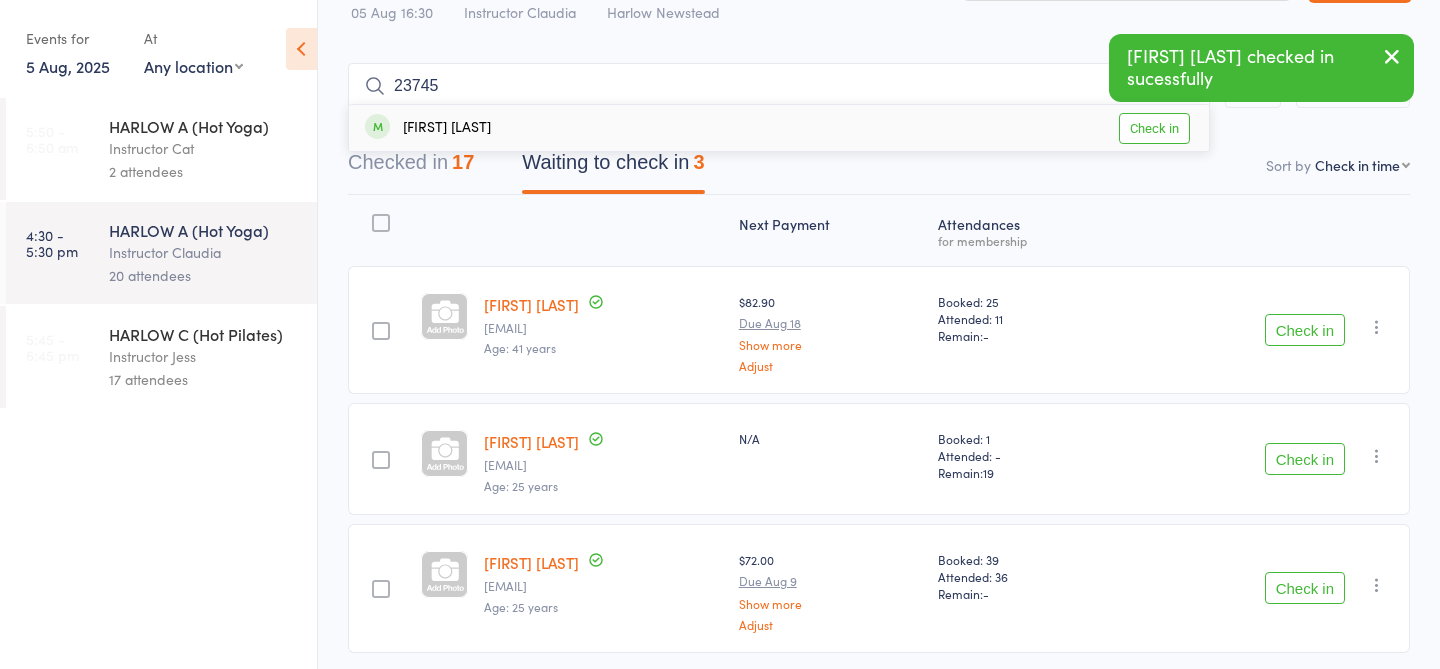 click on "Check in" at bounding box center [1154, 128] 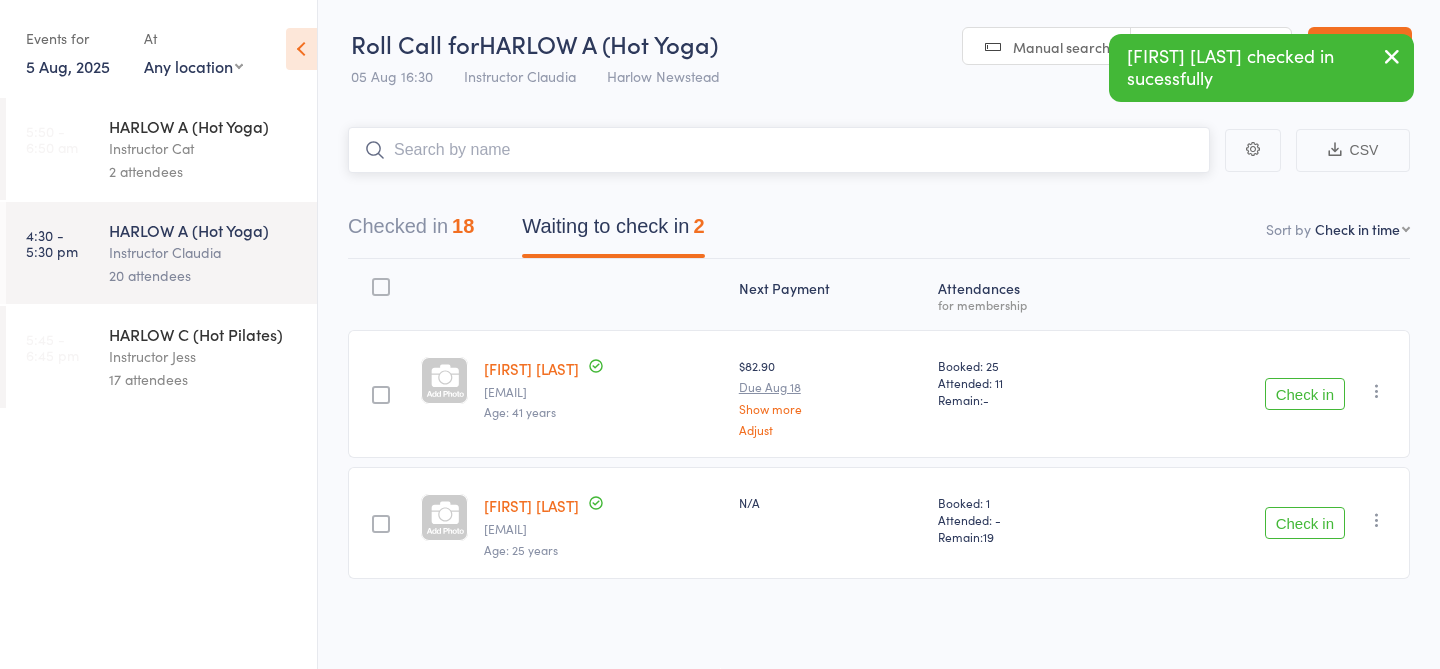 scroll, scrollTop: 1, scrollLeft: 0, axis: vertical 